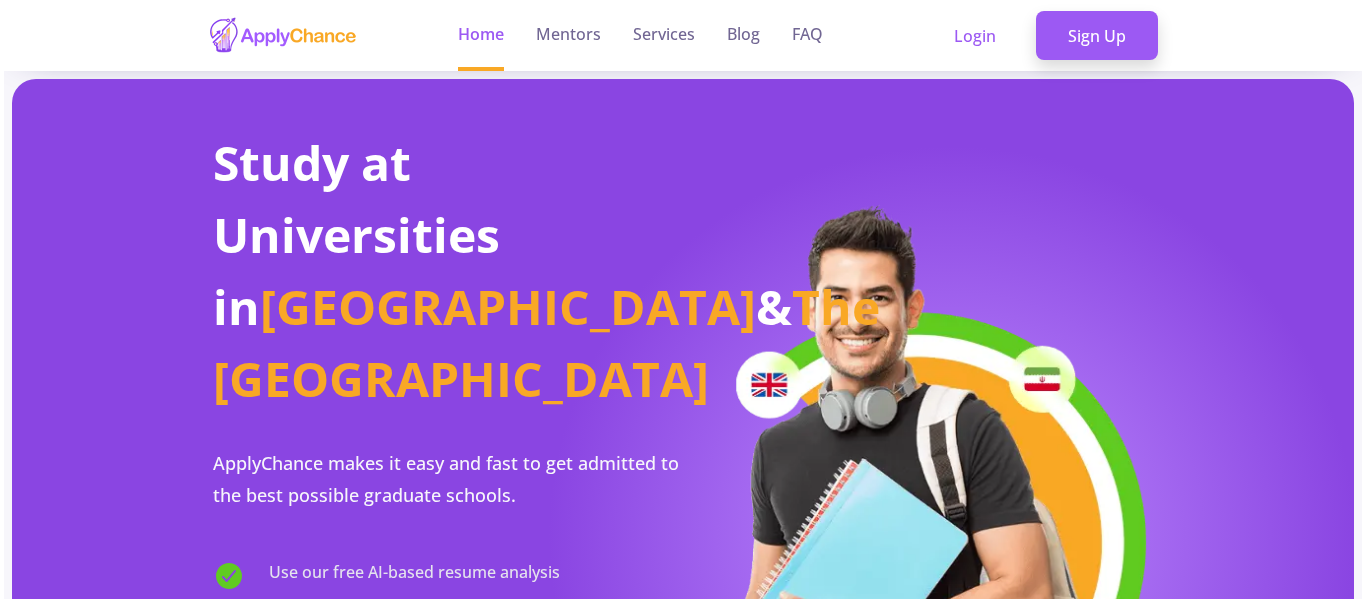 scroll, scrollTop: 0, scrollLeft: 0, axis: both 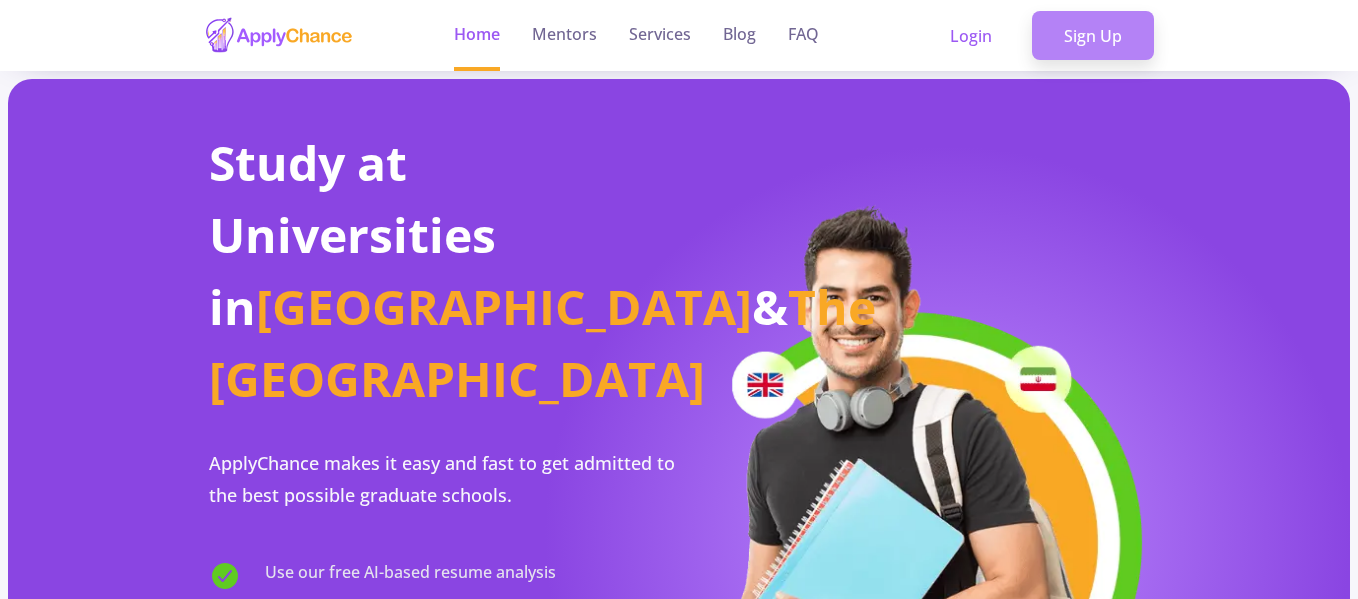 click on "Sign Up" 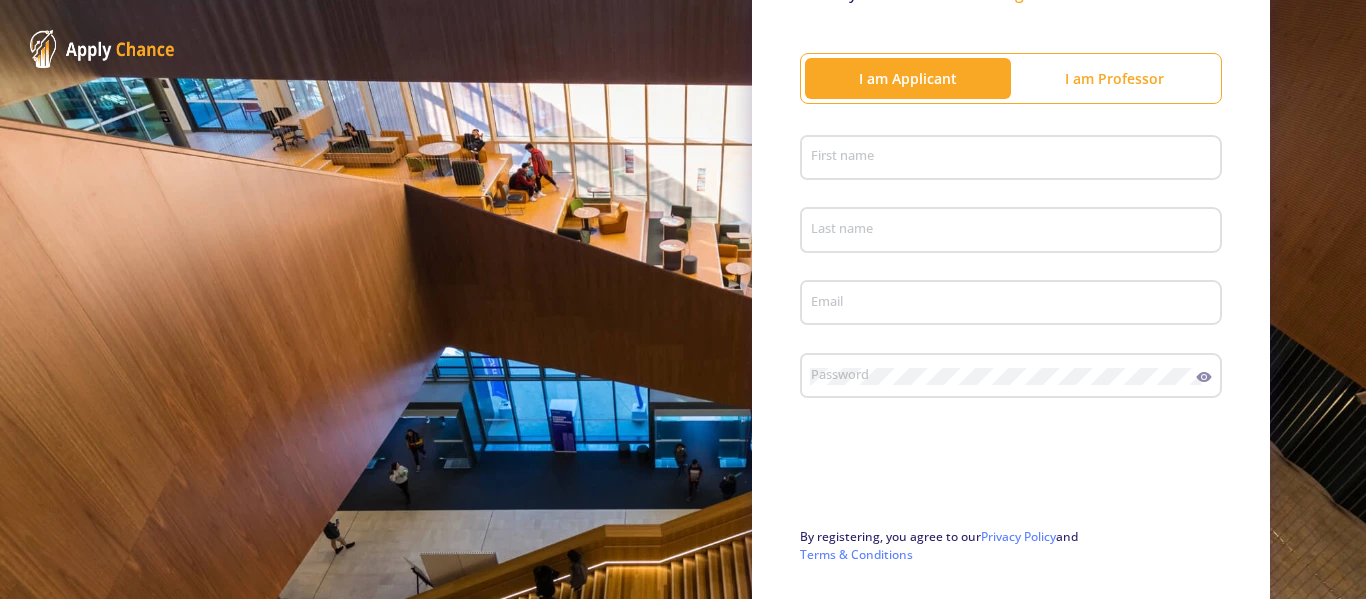 scroll, scrollTop: 271, scrollLeft: 0, axis: vertical 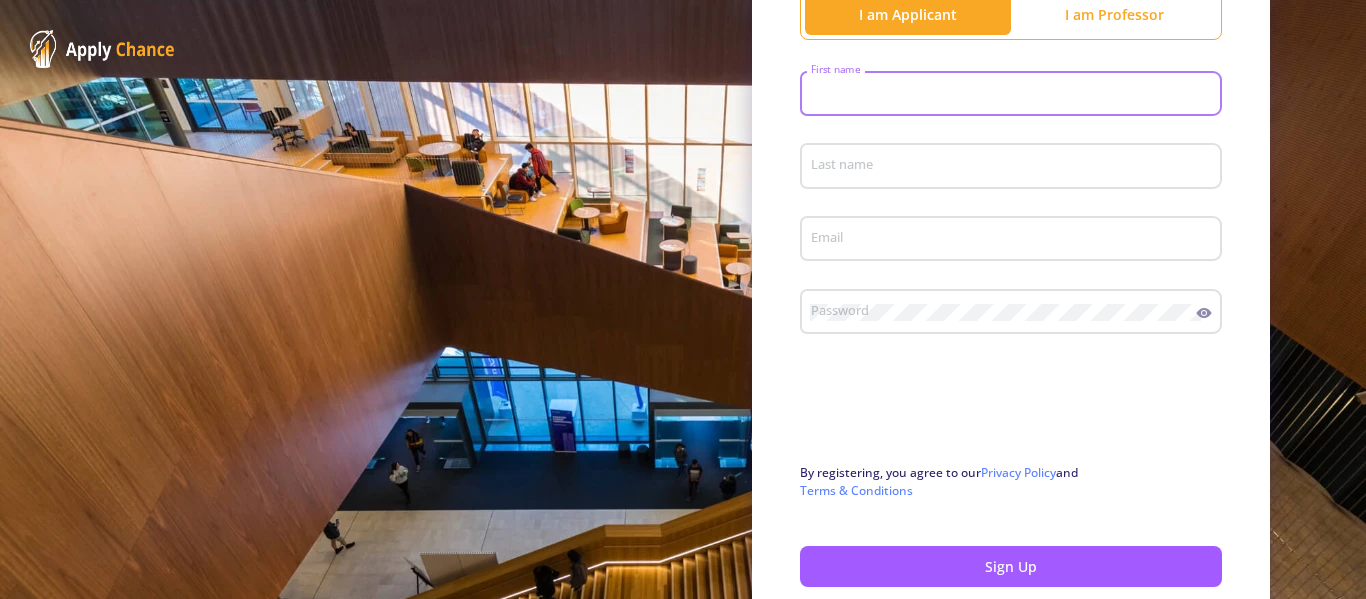 click on "First name" at bounding box center [1014, 95] 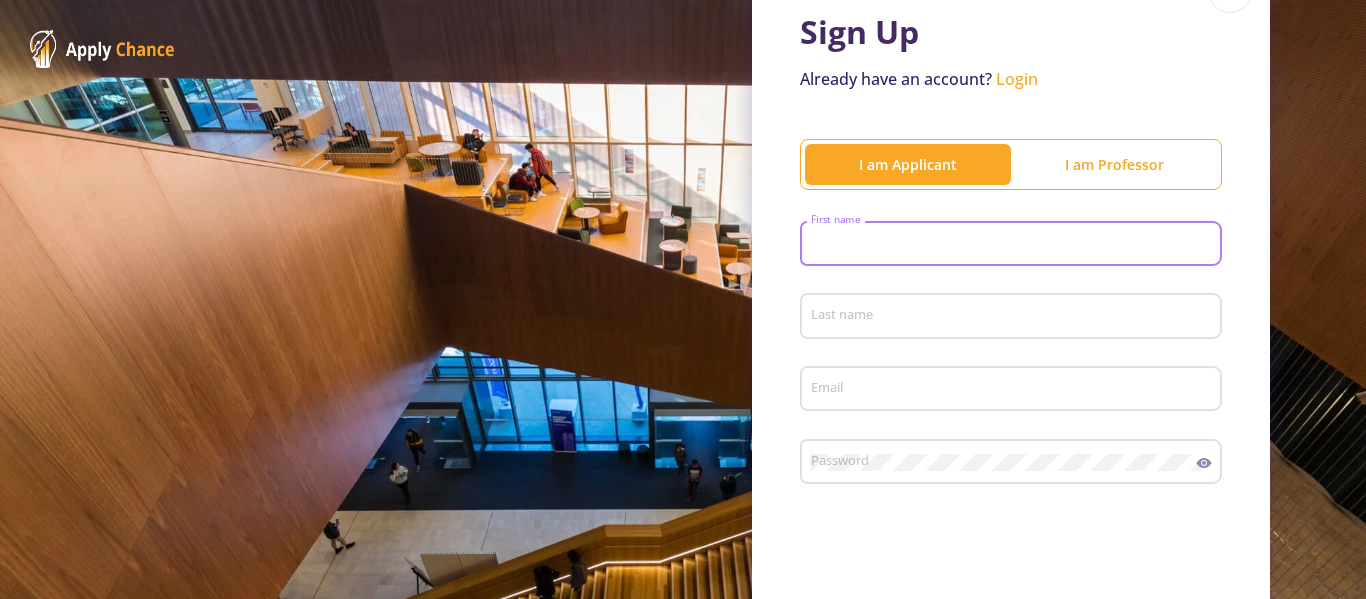 scroll, scrollTop: 104, scrollLeft: 0, axis: vertical 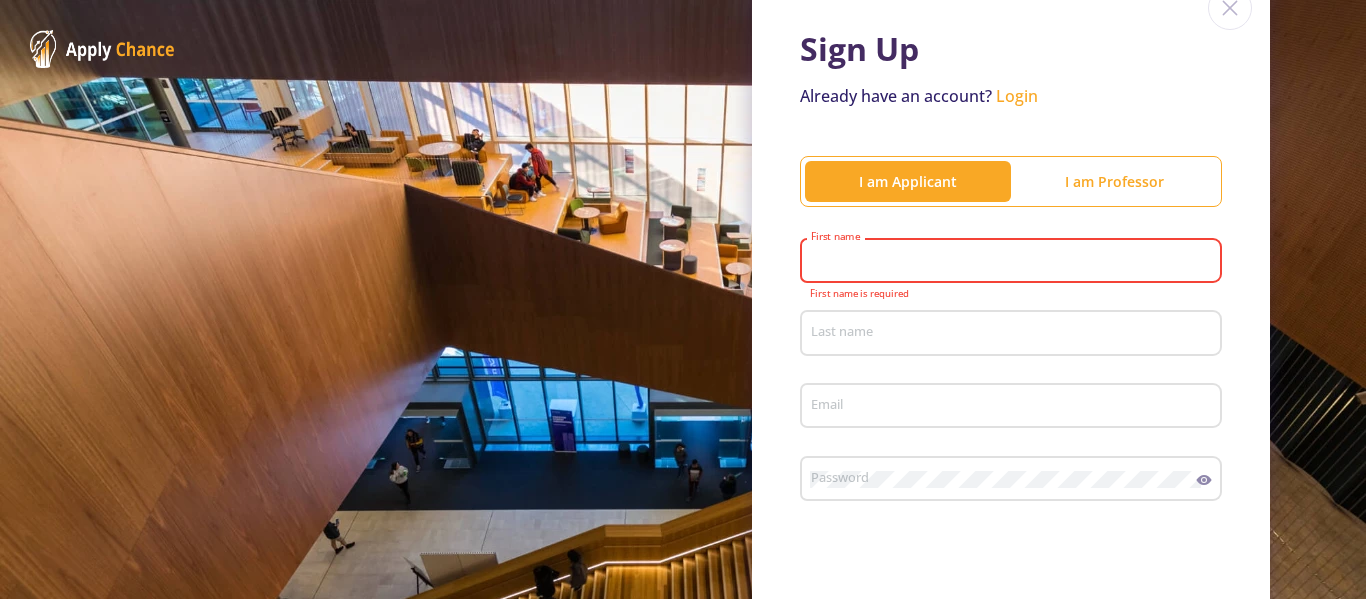 click on "First name" at bounding box center [1014, 262] 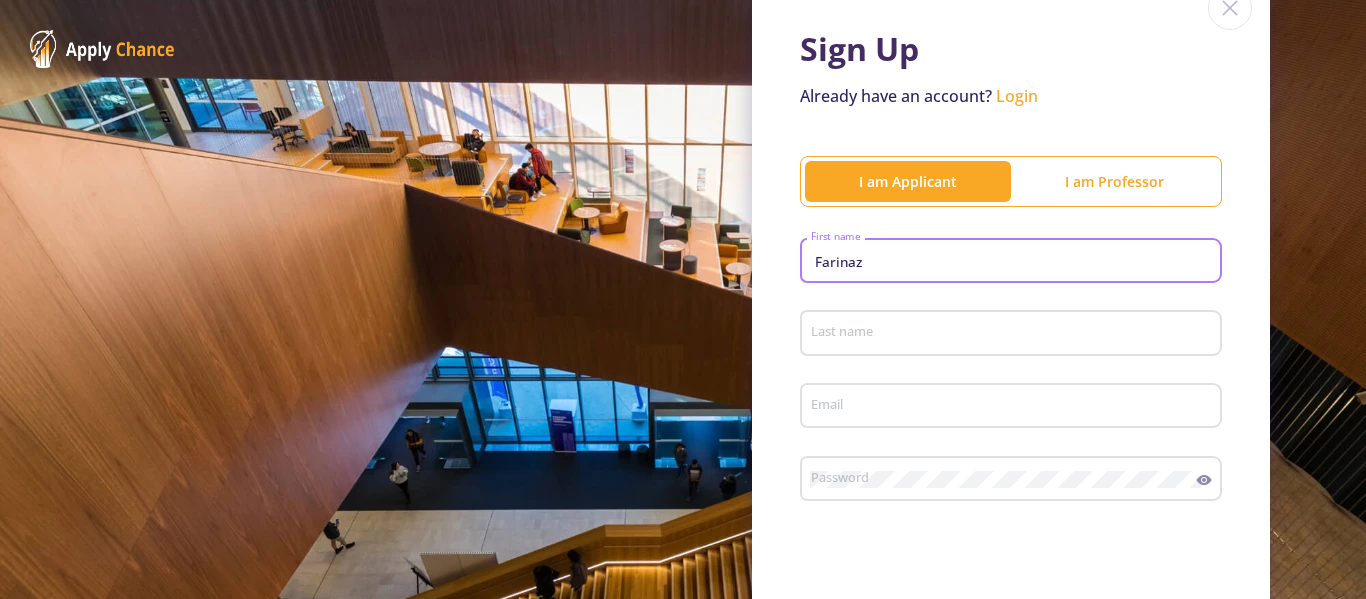 type on "Farinaz" 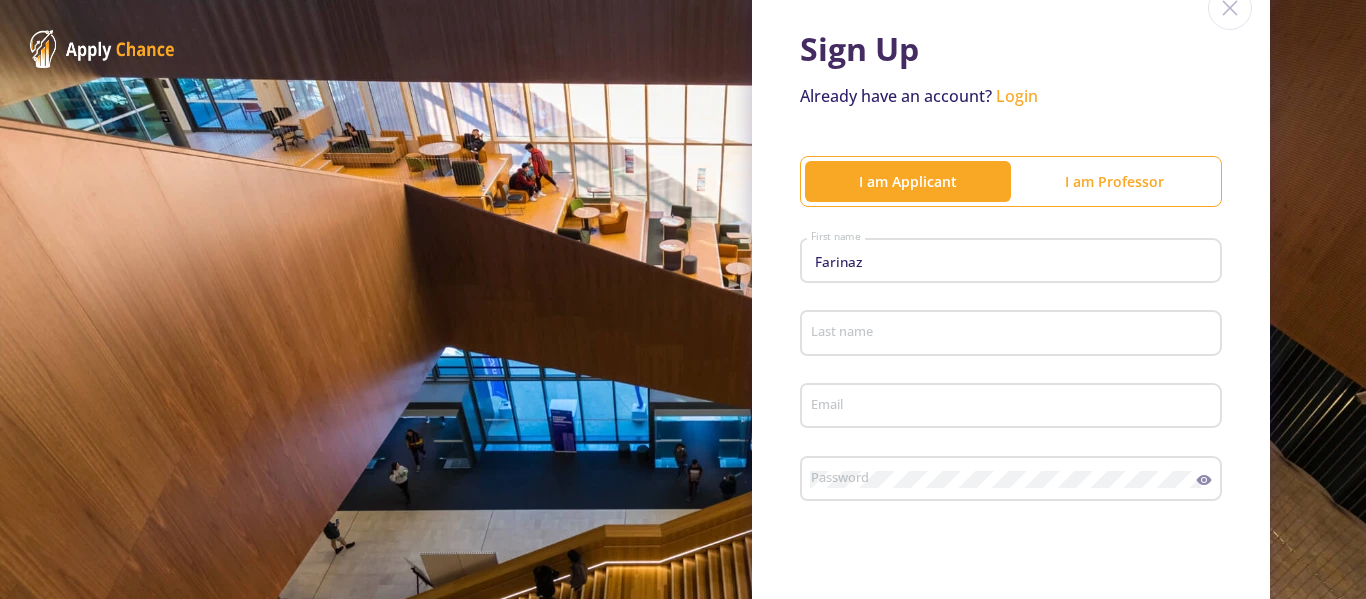 click on "Last name" 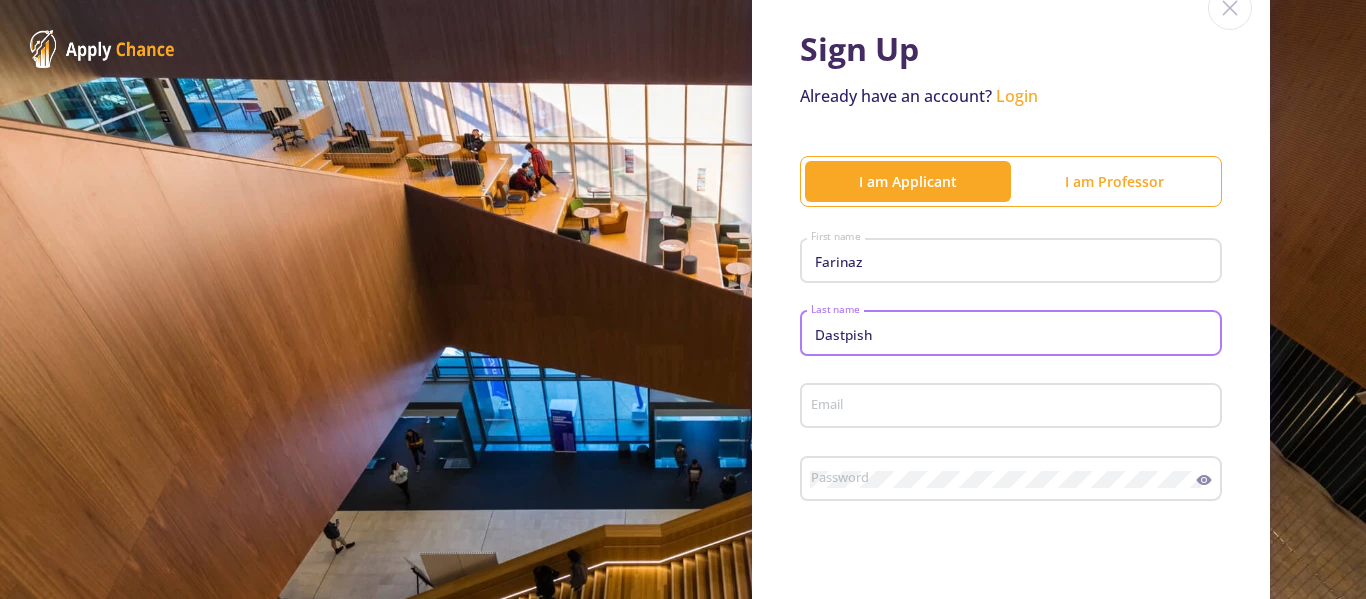 type on "Dastpish" 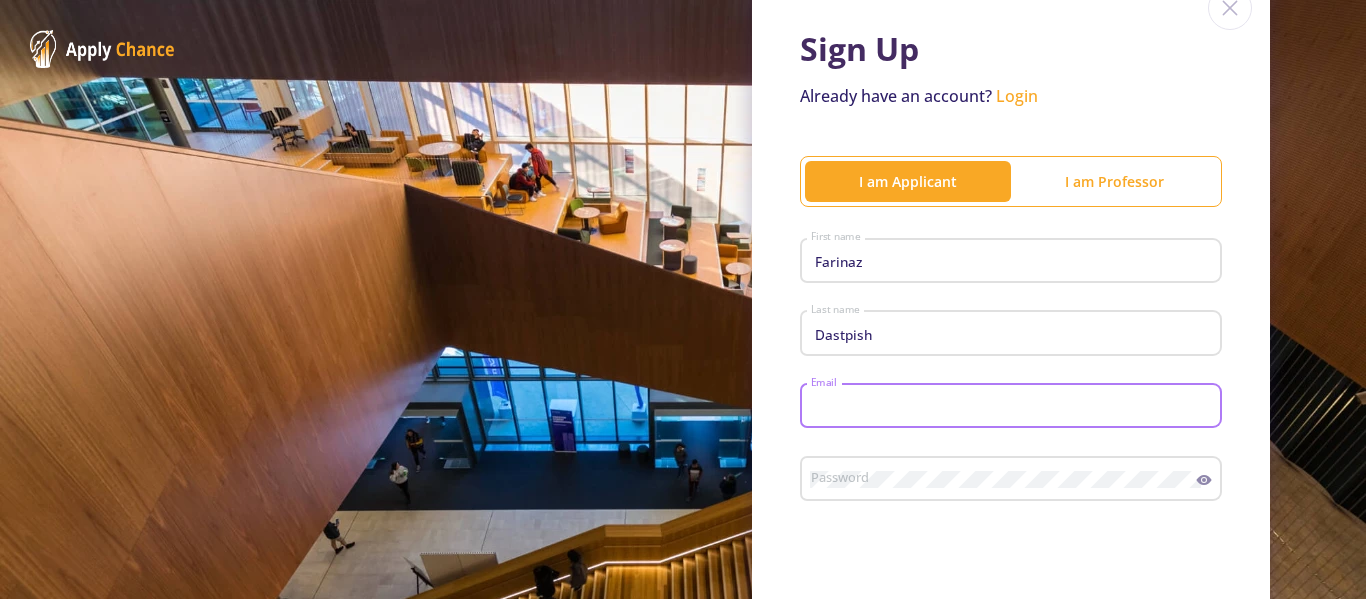 click on "Email" at bounding box center (1014, 407) 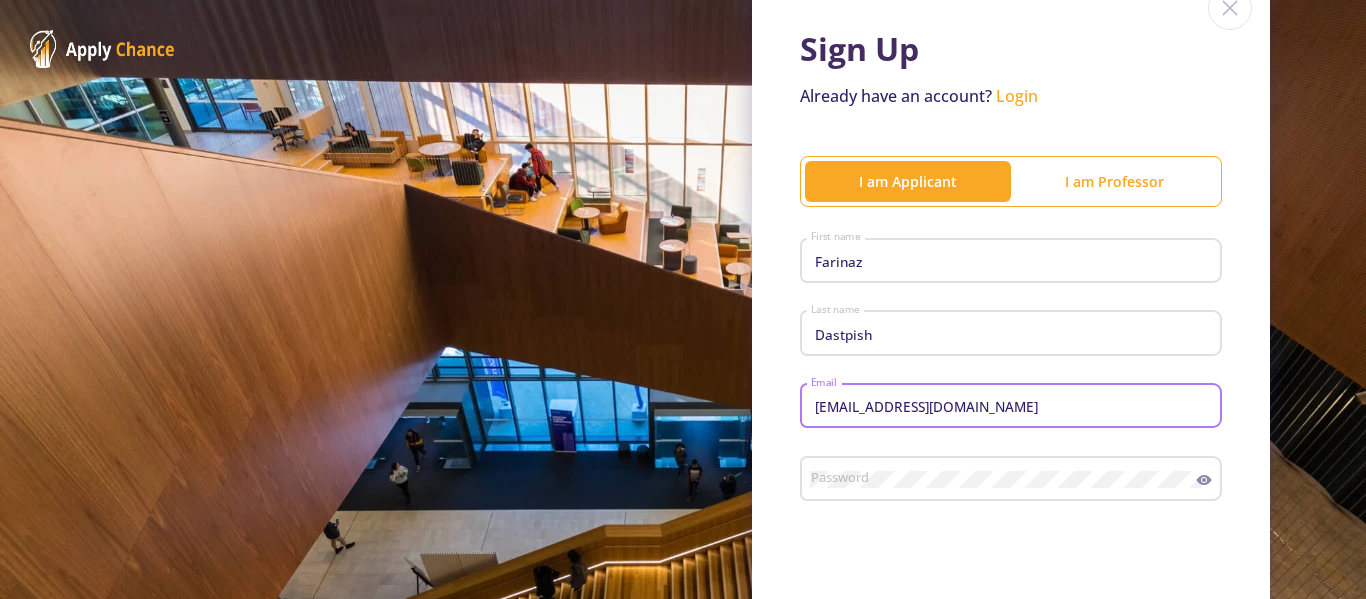 type on "[EMAIL_ADDRESS][DOMAIN_NAME]" 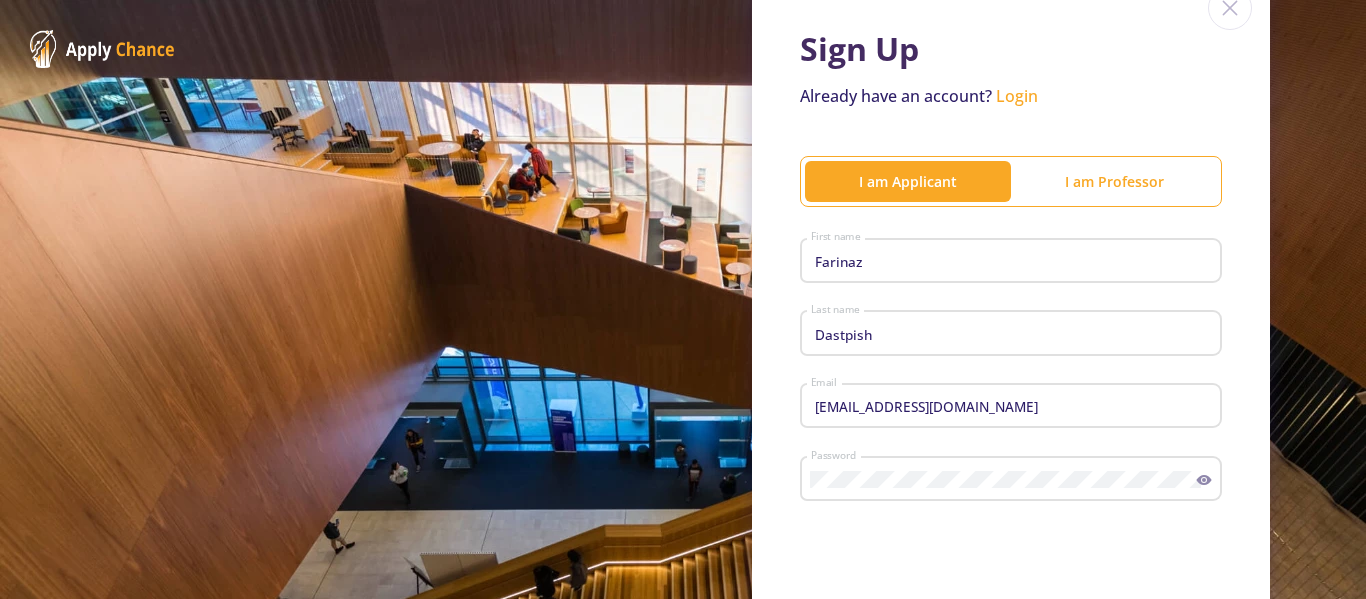 click 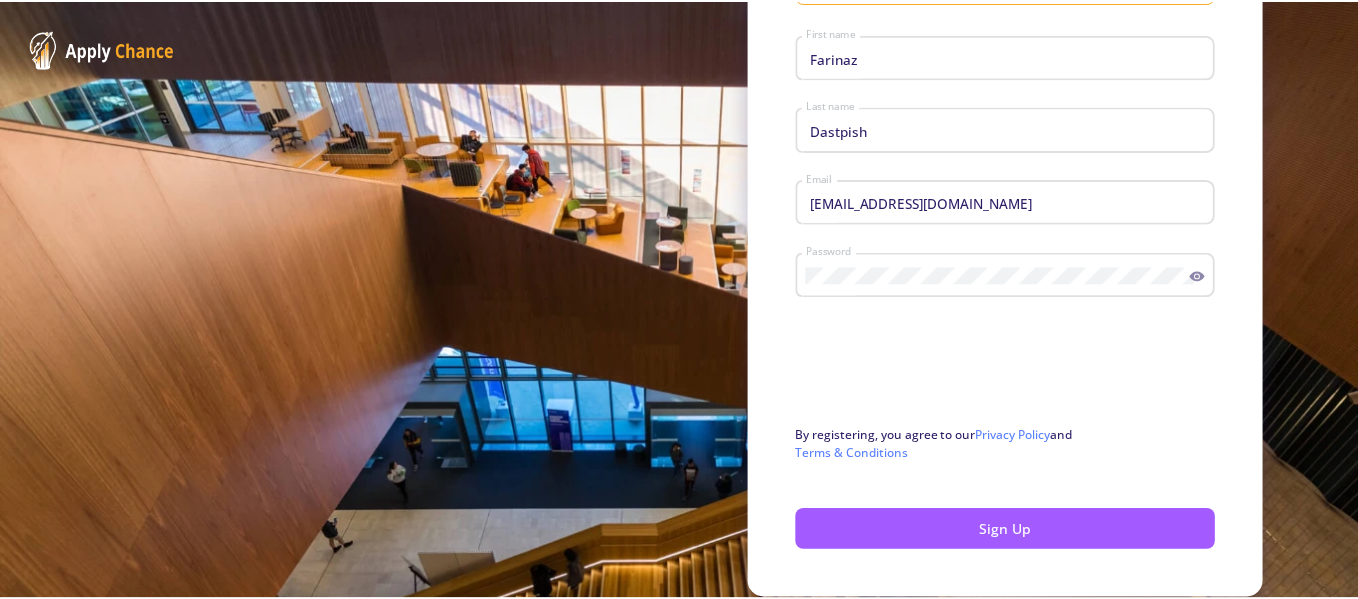 scroll, scrollTop: 364, scrollLeft: 0, axis: vertical 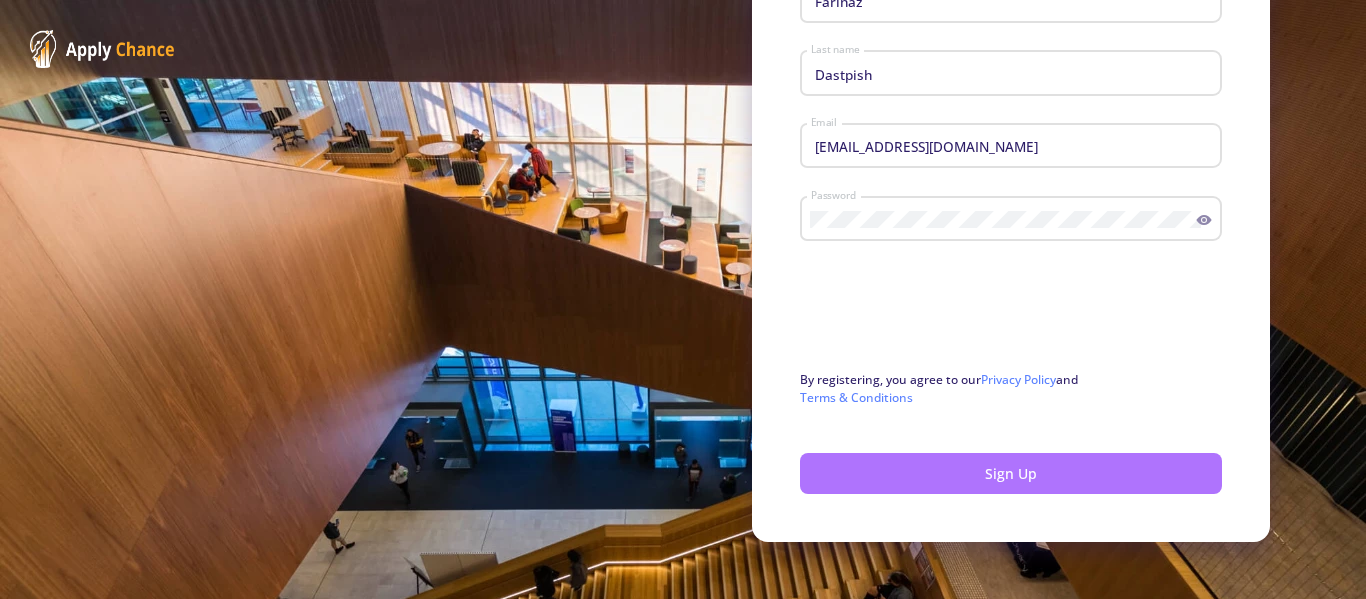 click on "Sign Up" 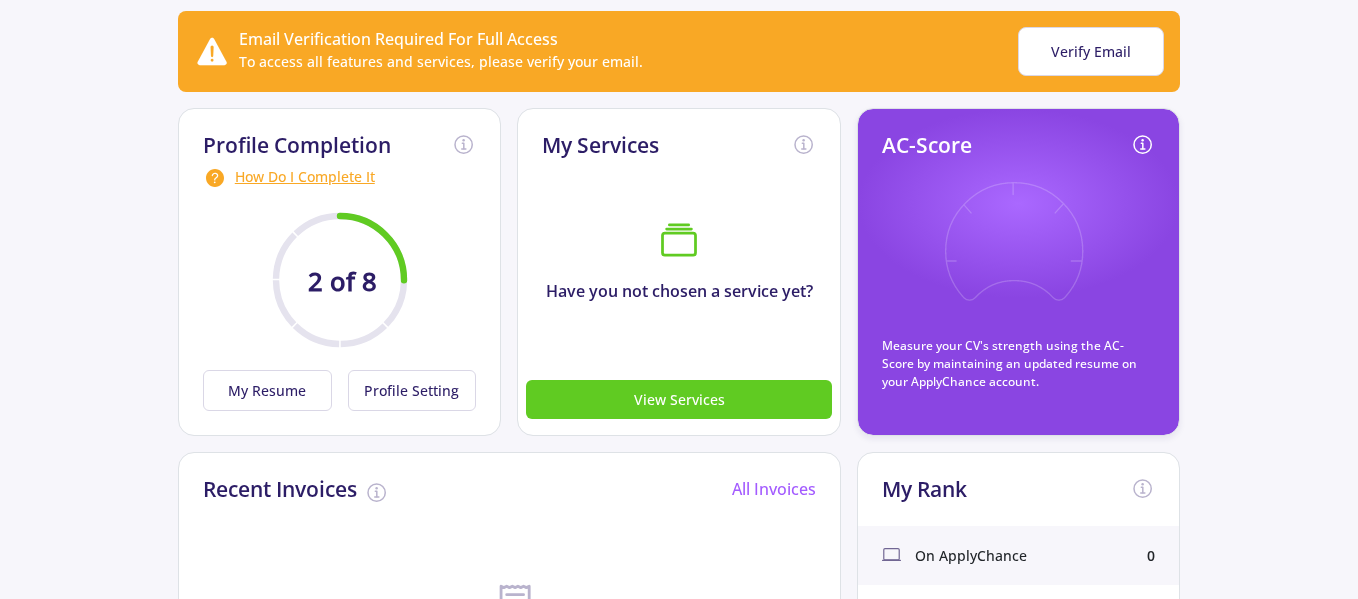 scroll, scrollTop: 0, scrollLeft: 0, axis: both 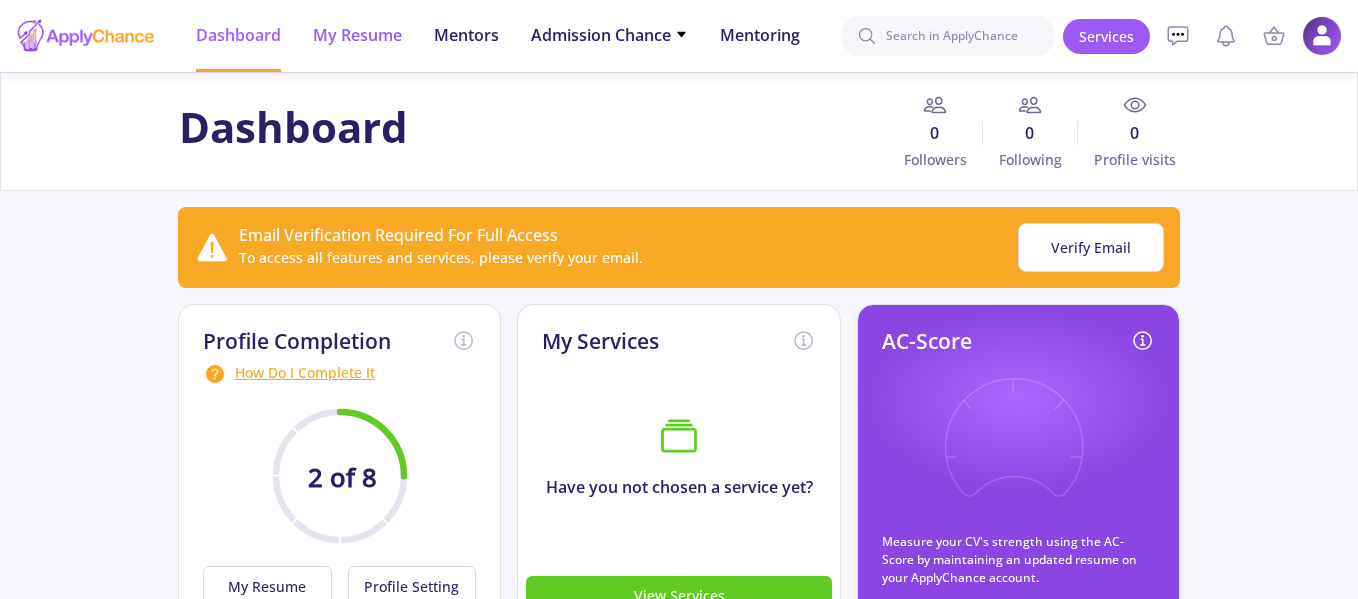 click on "My Resume" 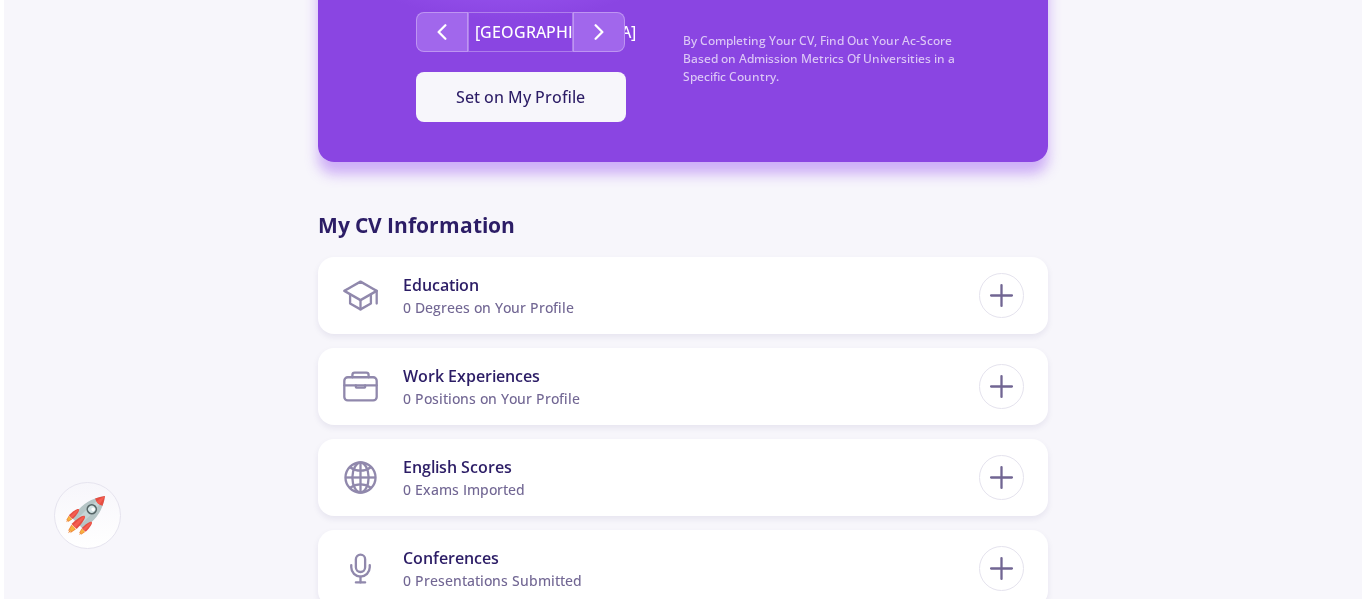 scroll, scrollTop: 753, scrollLeft: 0, axis: vertical 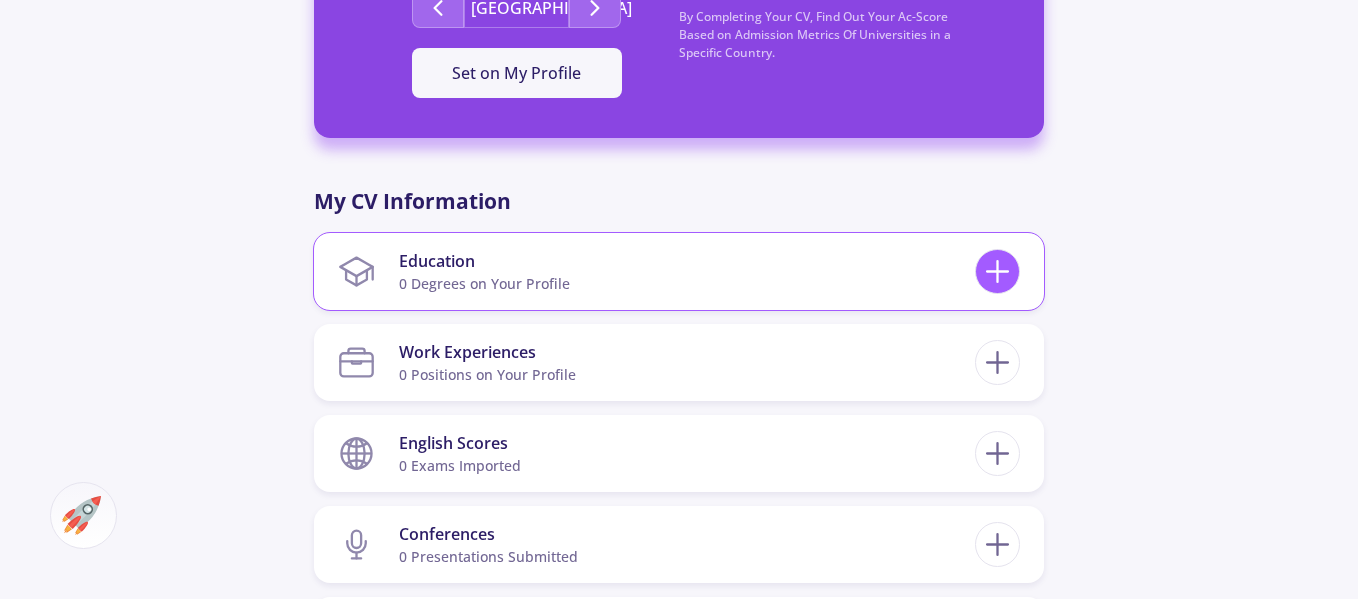 click 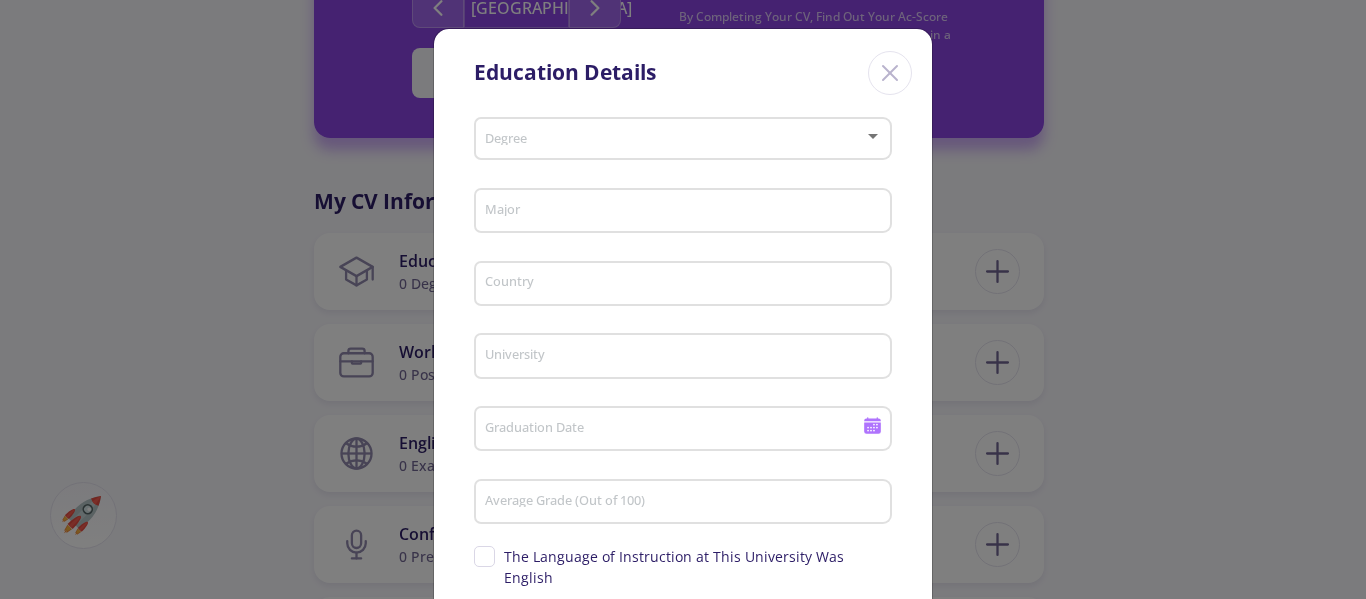 click at bounding box center [677, 139] 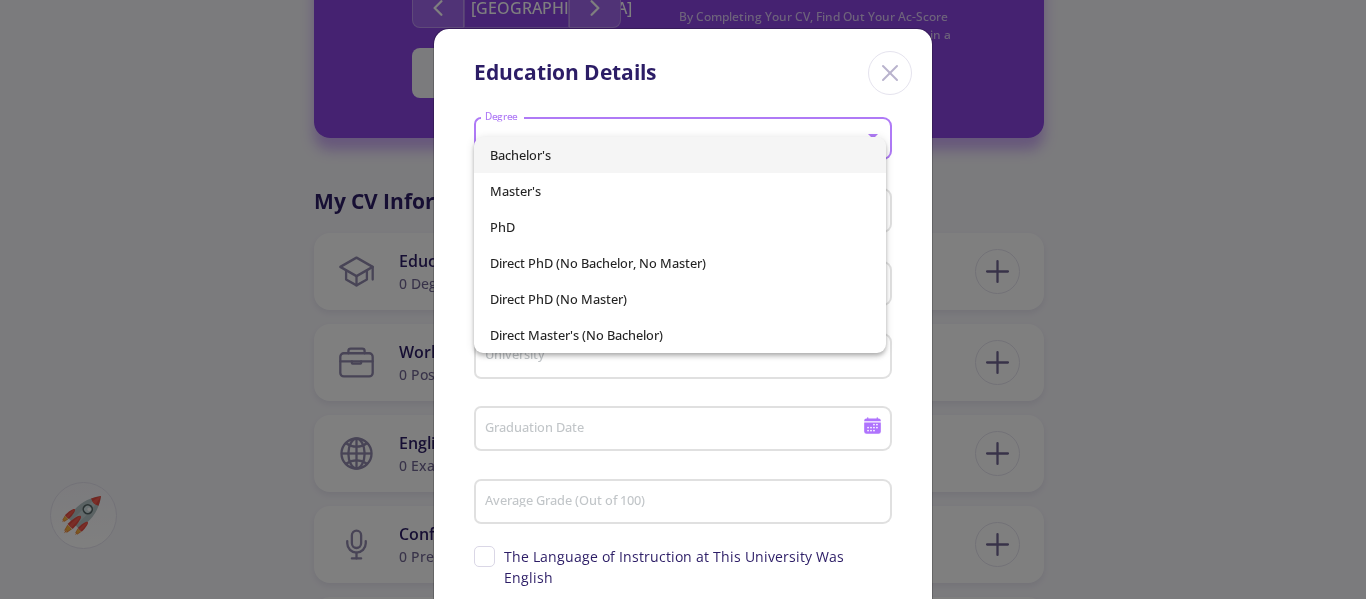 click on "Bachelor's" at bounding box center [680, 155] 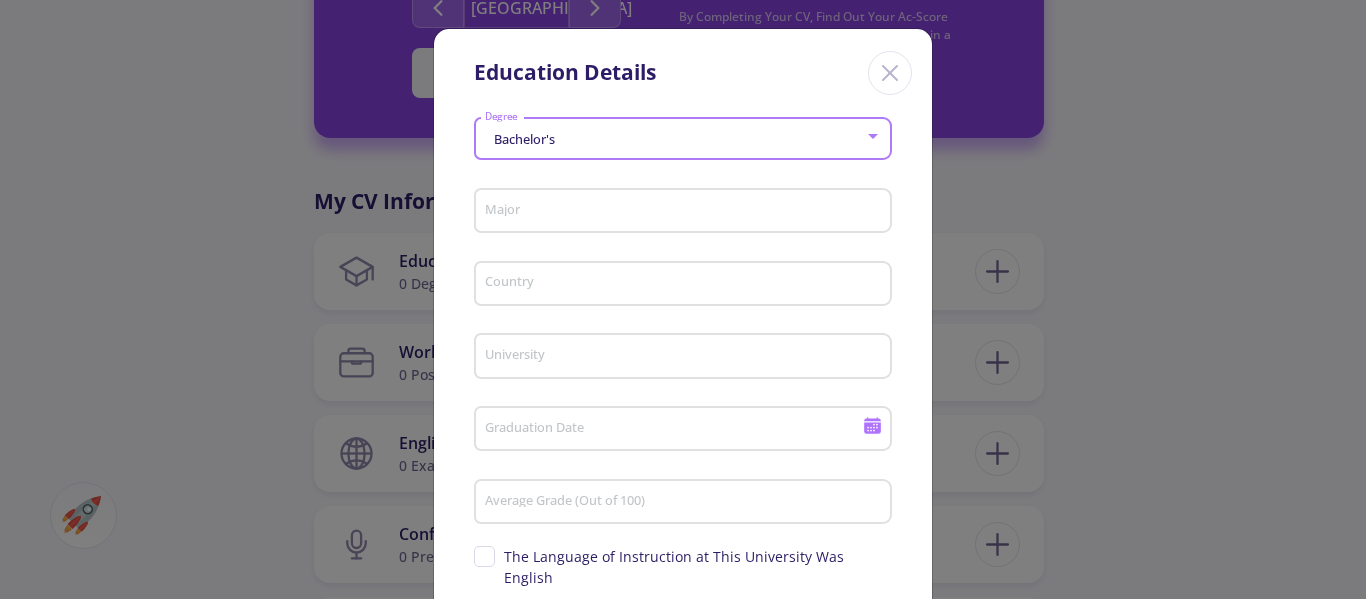 click on "Major" at bounding box center [686, 212] 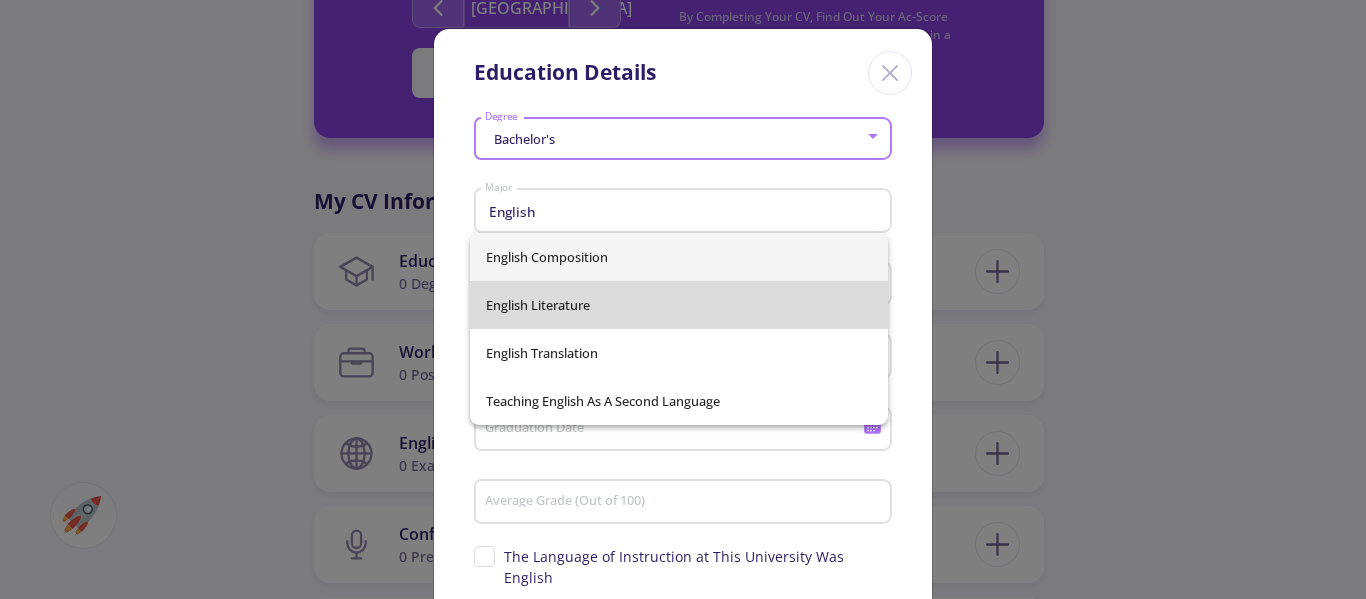 click on "English Literature" at bounding box center [679, 305] 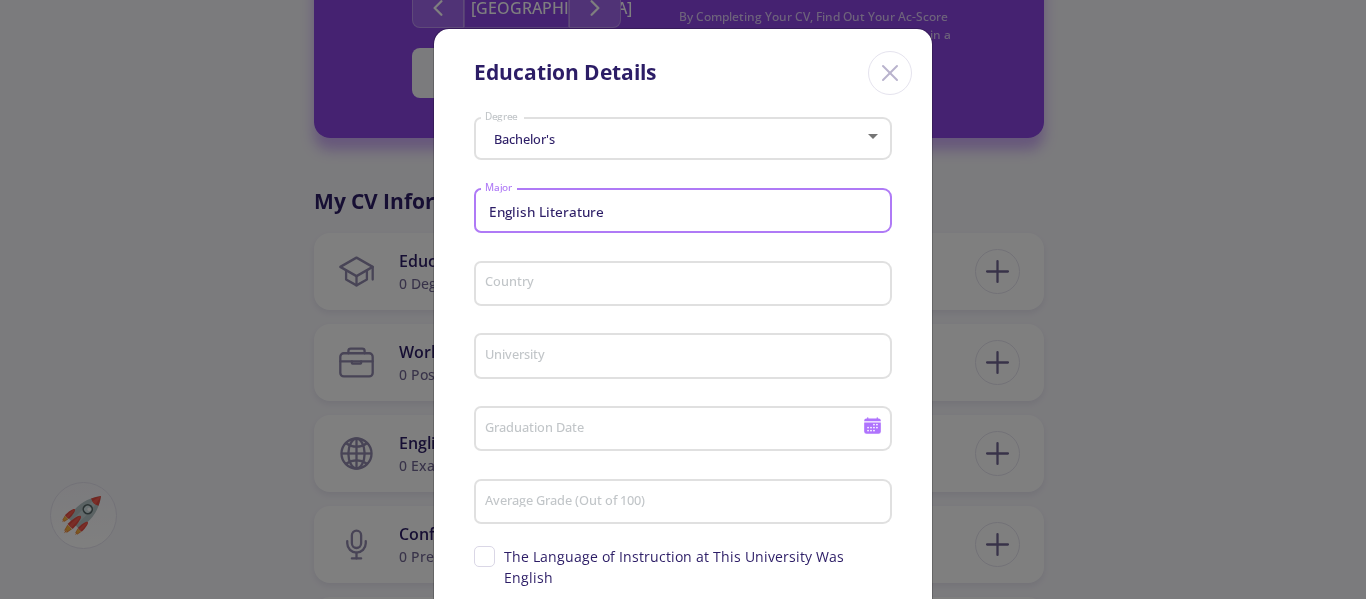 click on "Country" 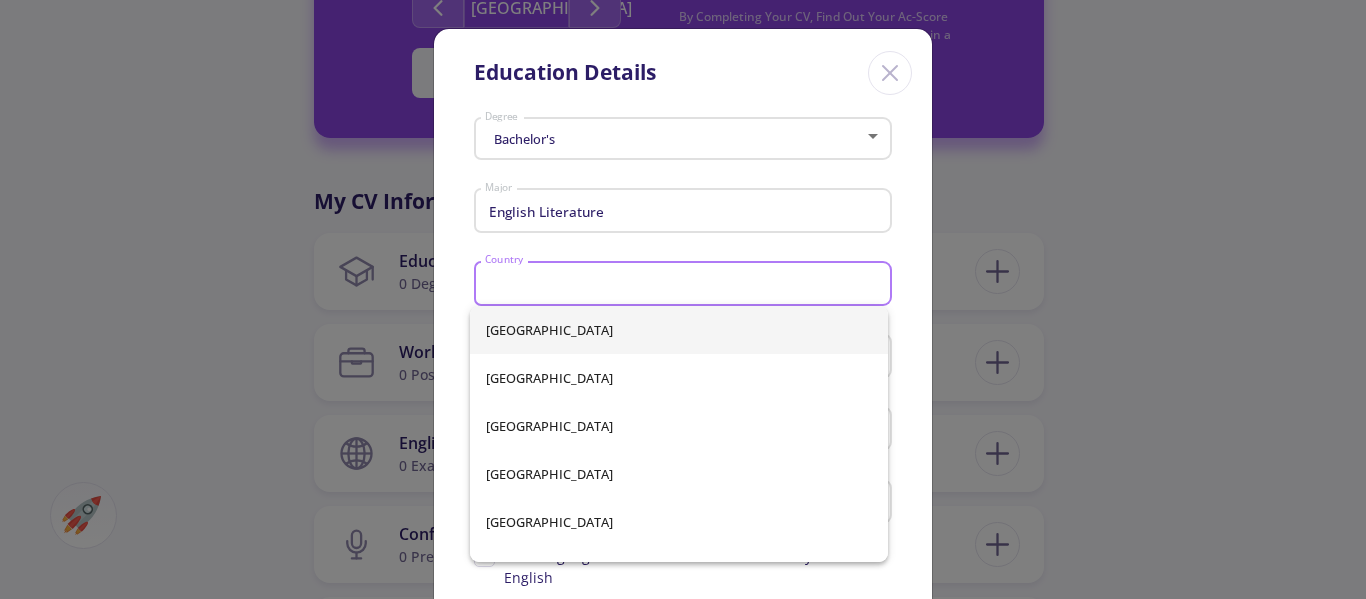 click on "Country" at bounding box center [686, 285] 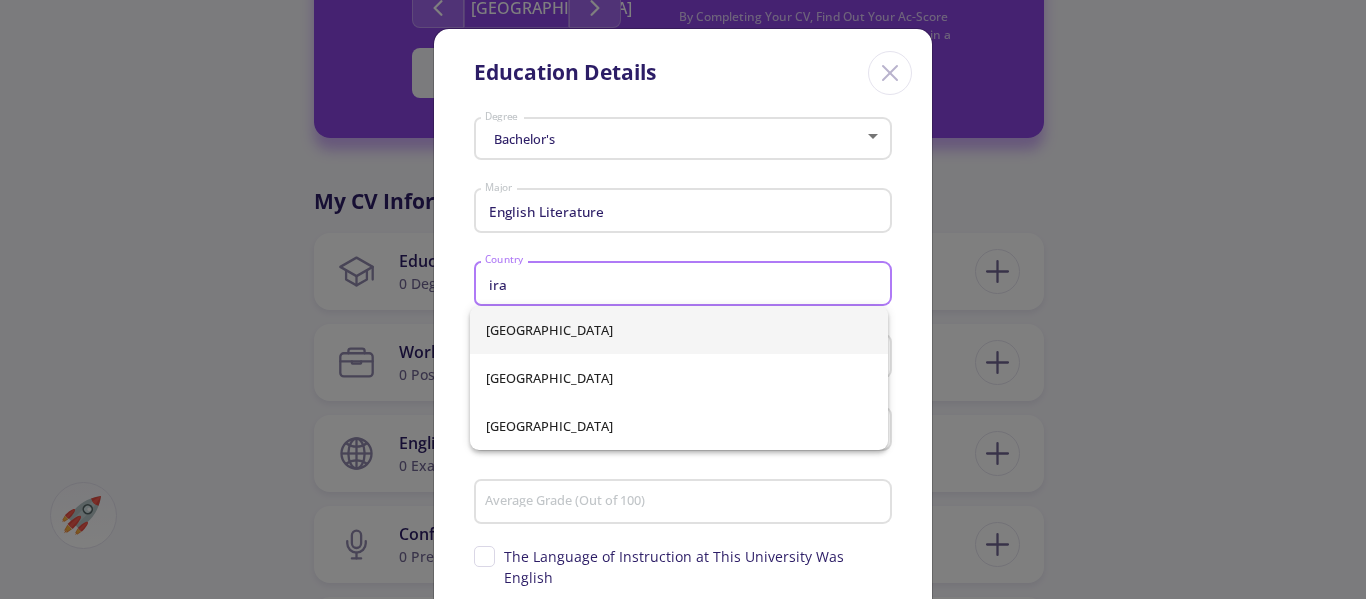 click on "[GEOGRAPHIC_DATA]" at bounding box center [679, 330] 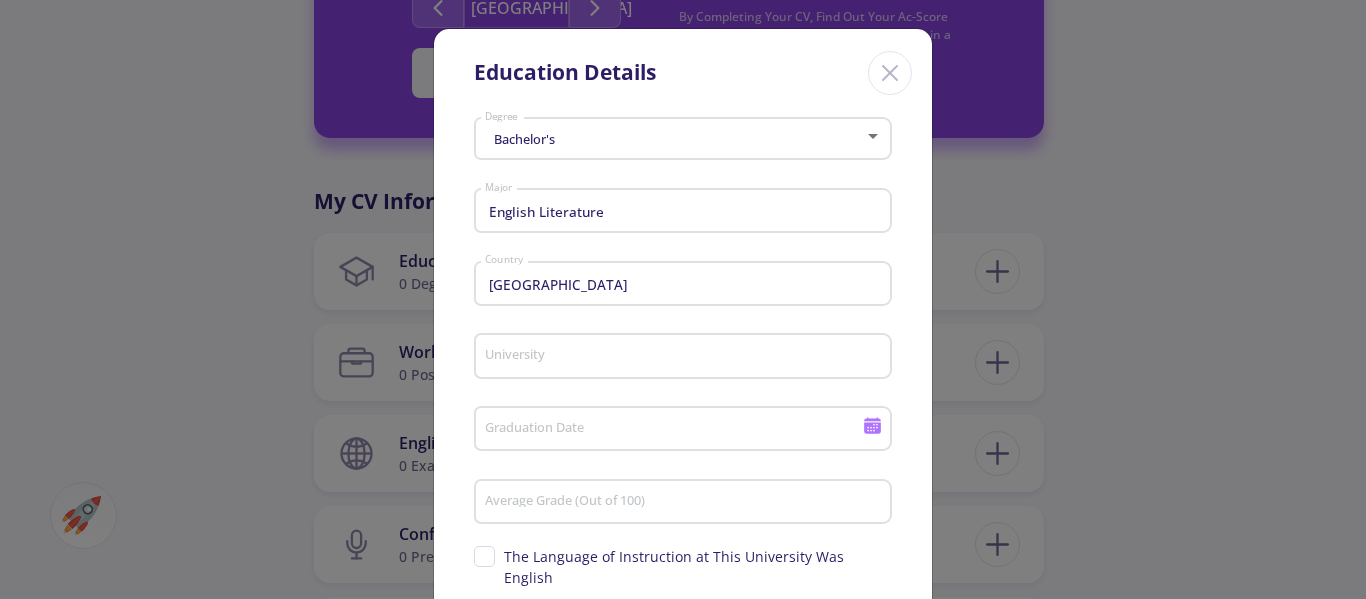 click on "University" 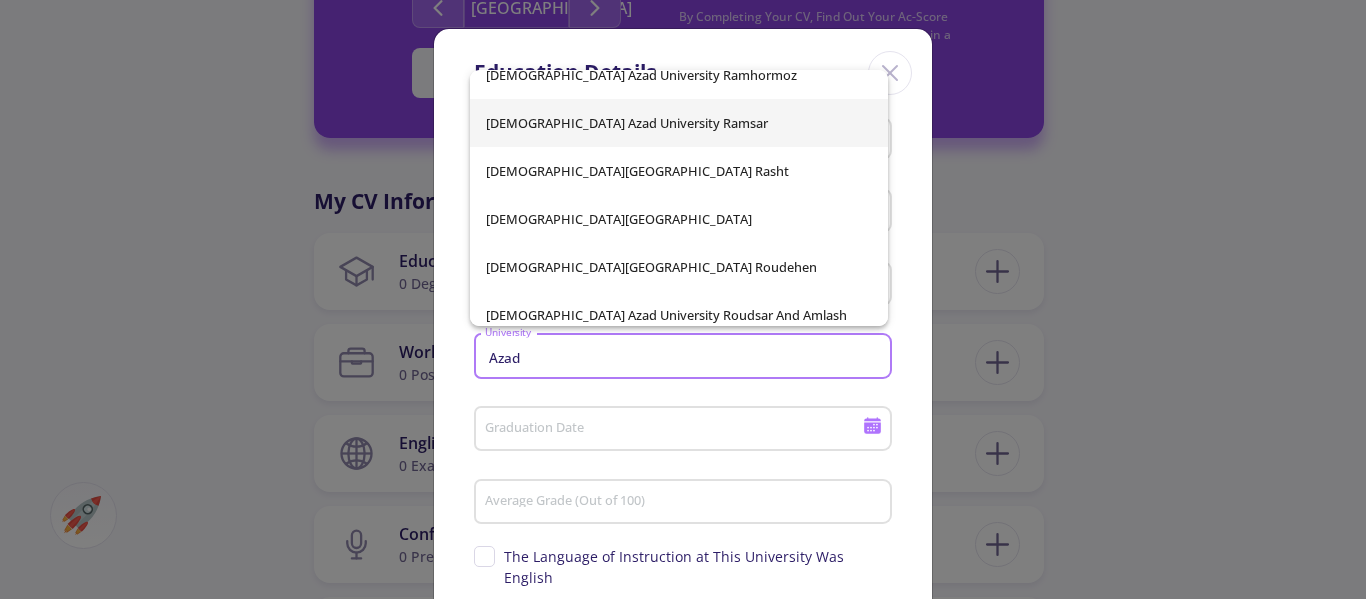 scroll, scrollTop: 8809, scrollLeft: 0, axis: vertical 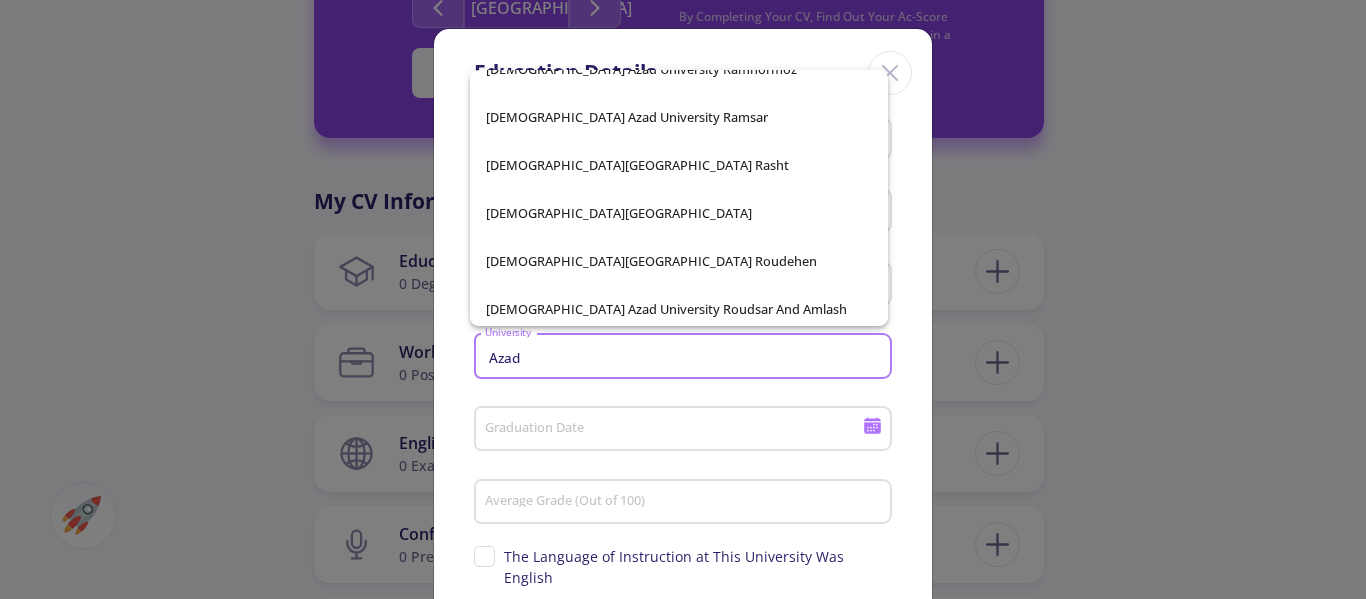 click on "[DEMOGRAPHIC_DATA][GEOGRAPHIC_DATA] Roudehen" at bounding box center (679, 261) 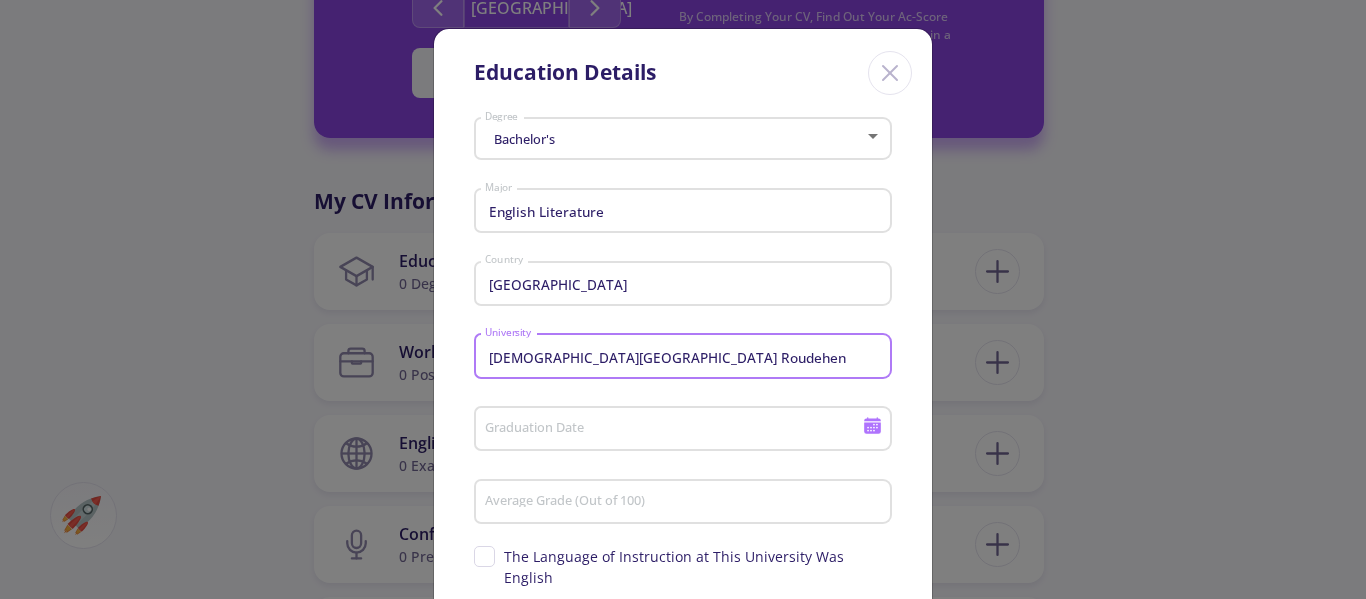 click on "Graduation Date" at bounding box center (676, 430) 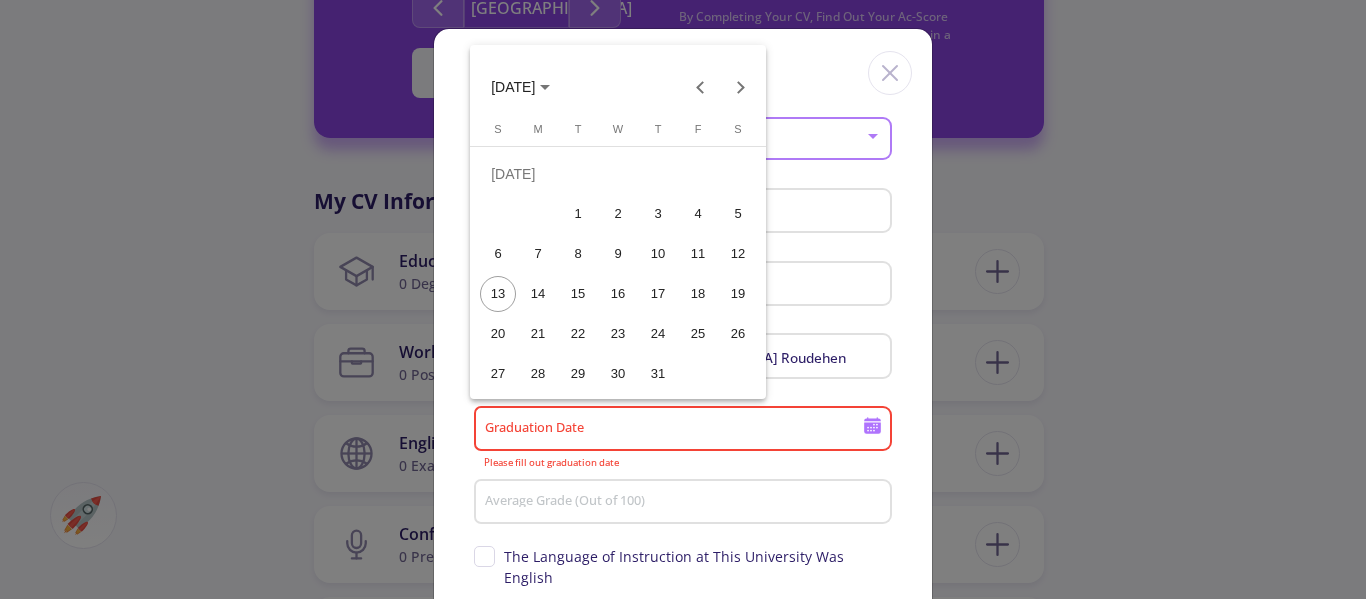 click on "[DATE]" at bounding box center (513, 88) 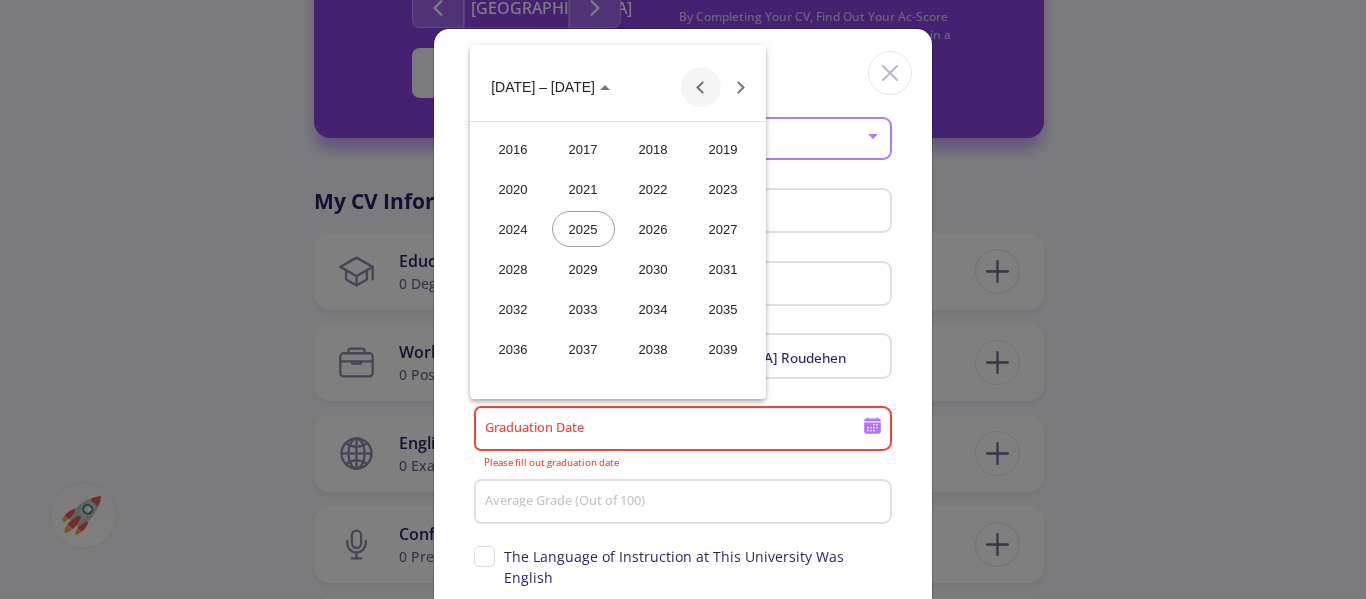click at bounding box center (701, 87) 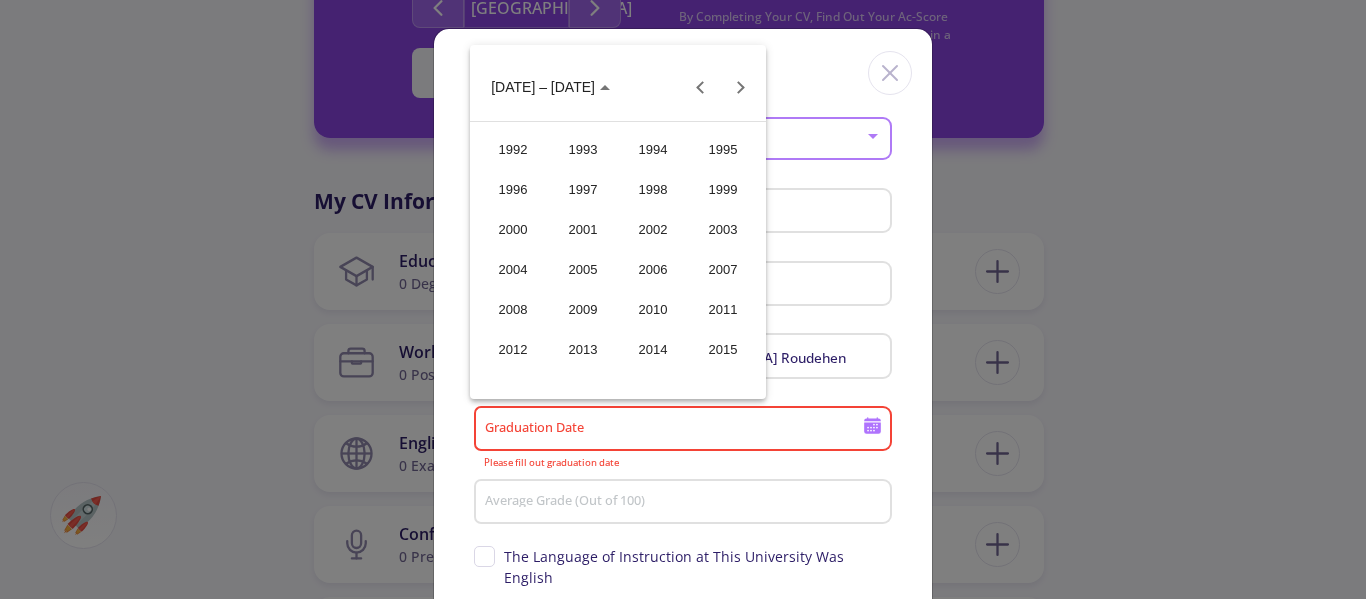 click on "2010" at bounding box center [653, 309] 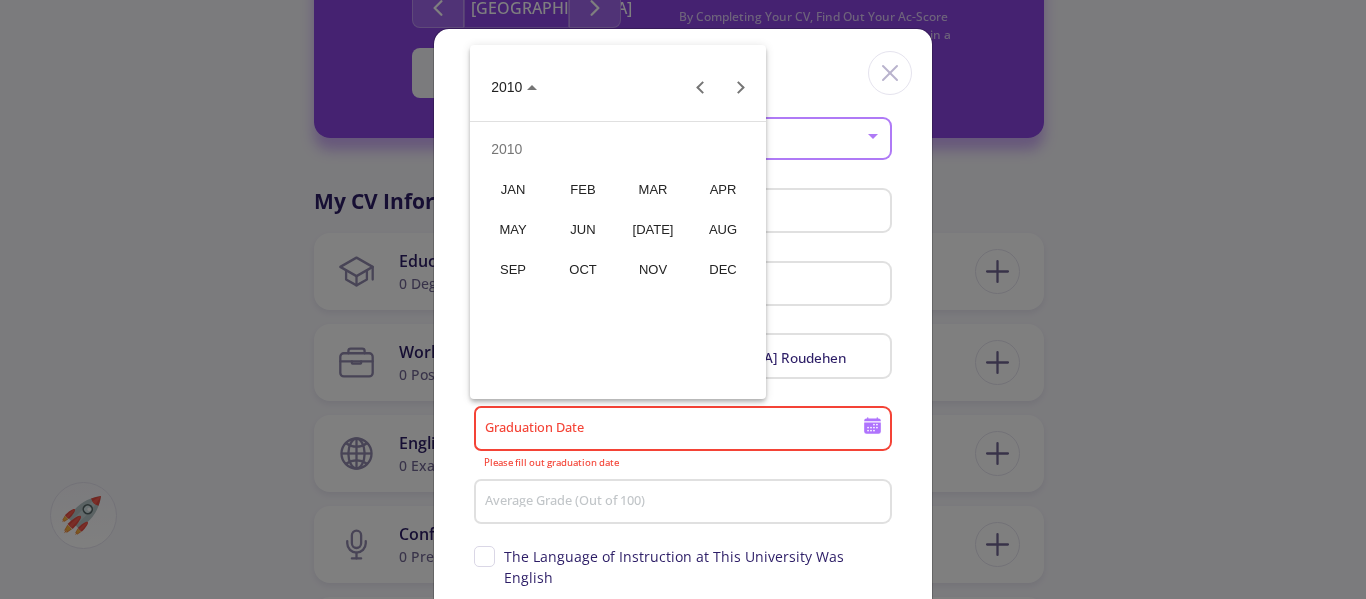 drag, startPoint x: 742, startPoint y: 223, endPoint x: 776, endPoint y: 276, distance: 62.968246 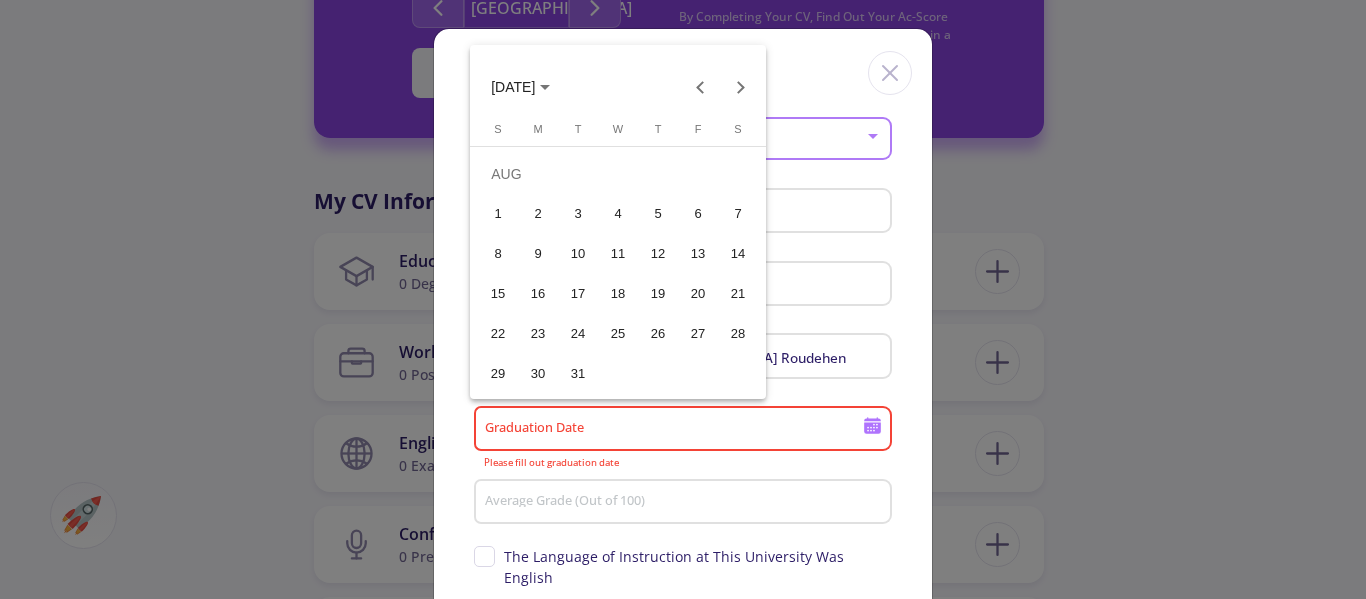 click on "25" at bounding box center [618, 334] 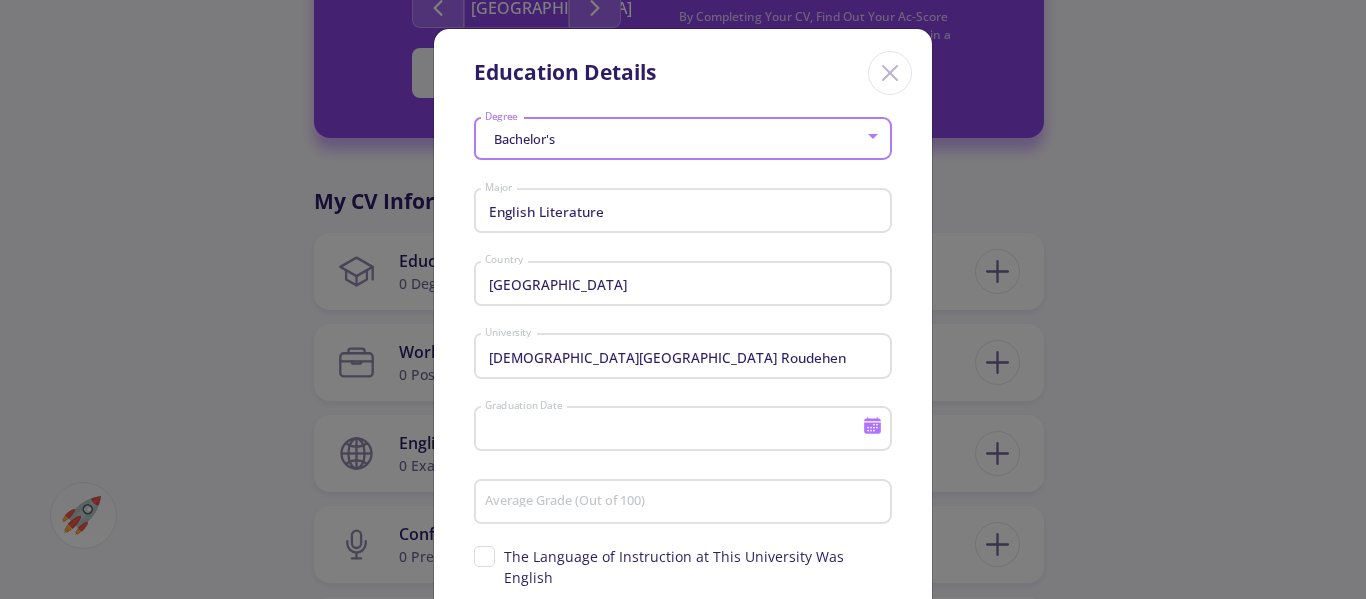 type on "[DATE]" 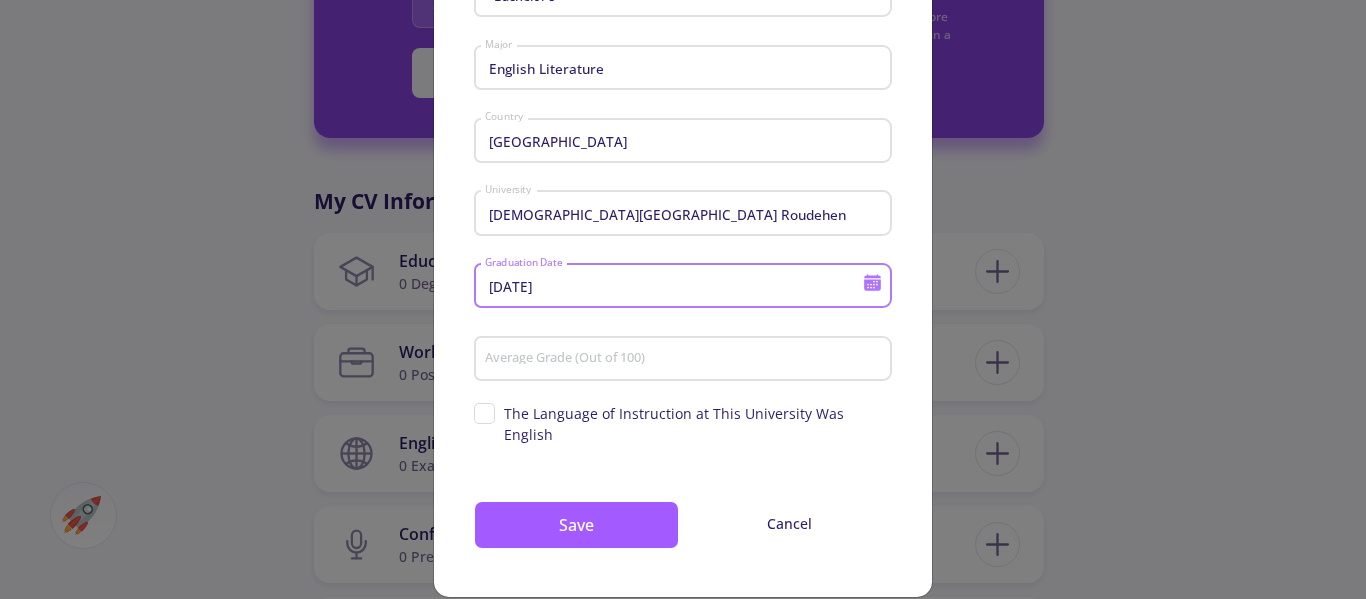 scroll, scrollTop: 149, scrollLeft: 0, axis: vertical 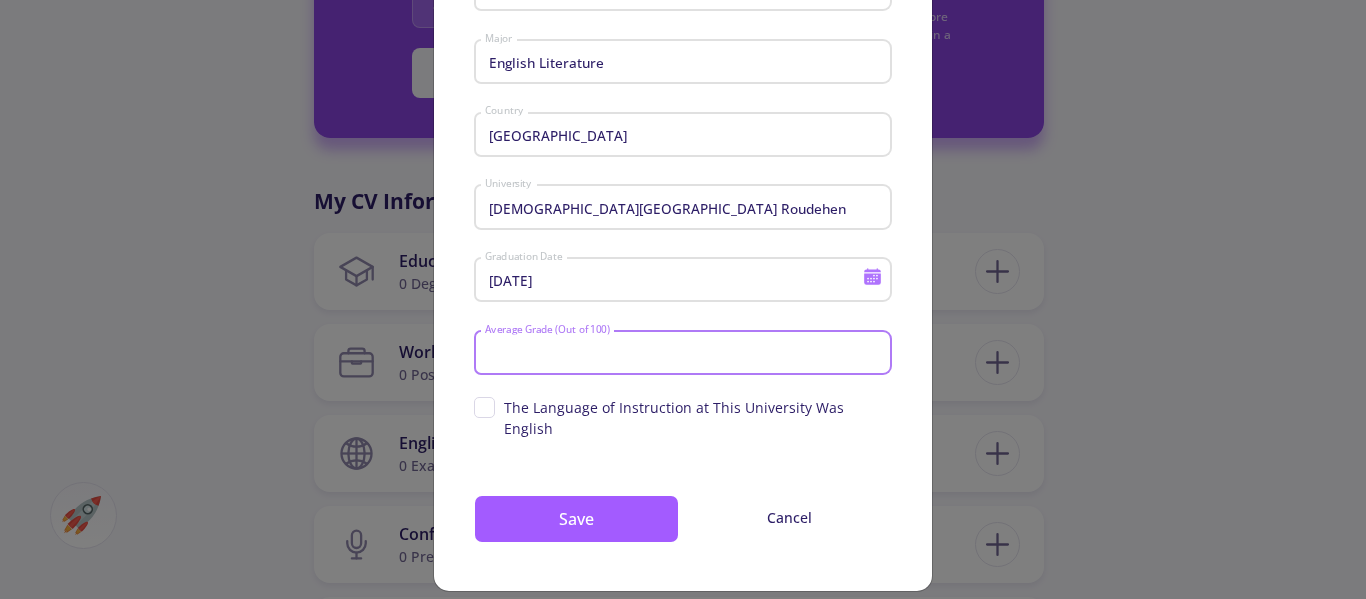 click on "Average Grade (Out of 100)" at bounding box center [686, 354] 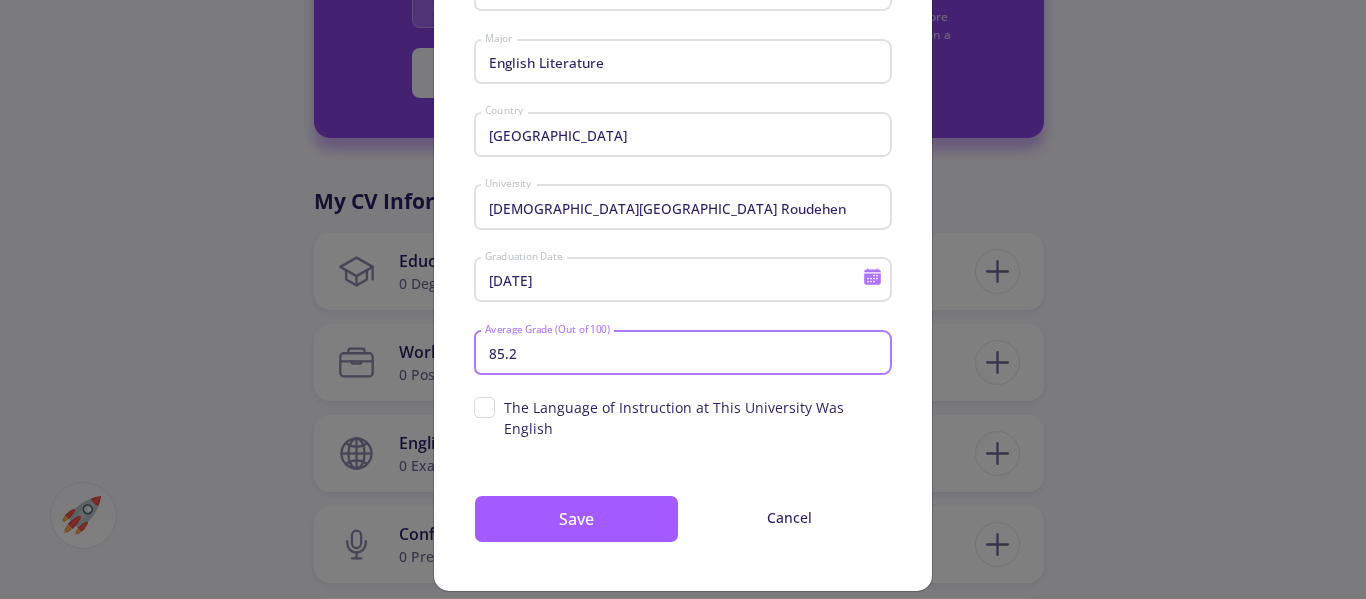 type on "85.2" 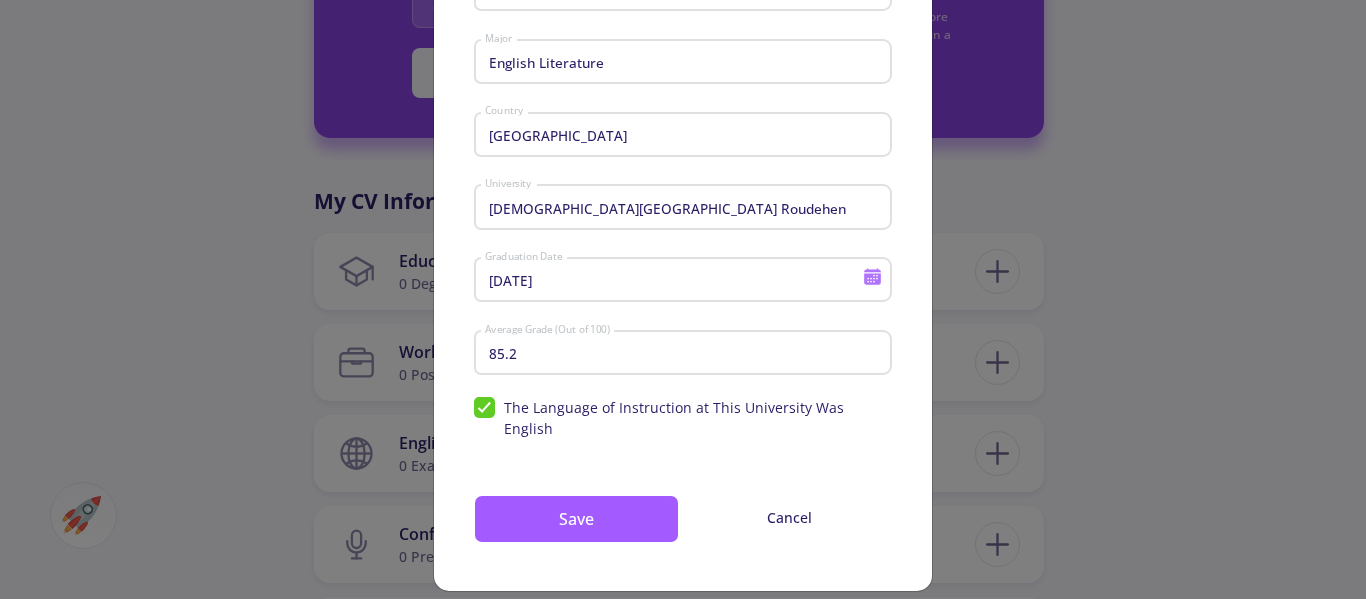 click on "The Language of Instruction at This University Was English" at bounding box center (683, 418) 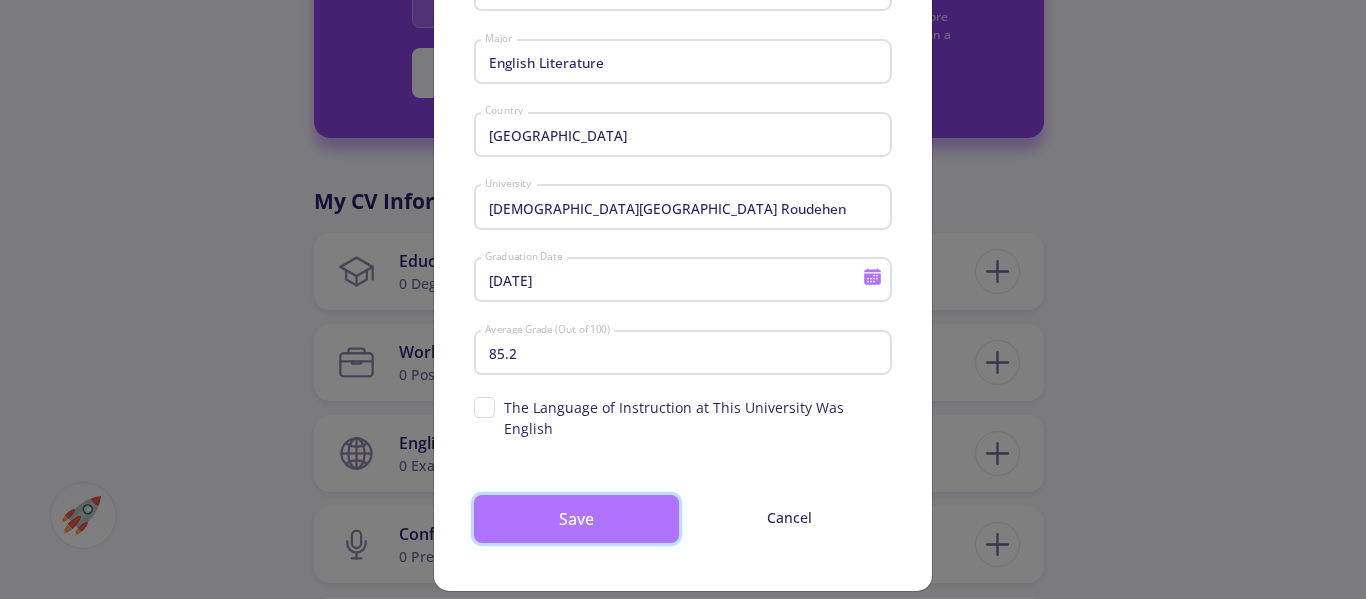 click on "Save" at bounding box center [576, 519] 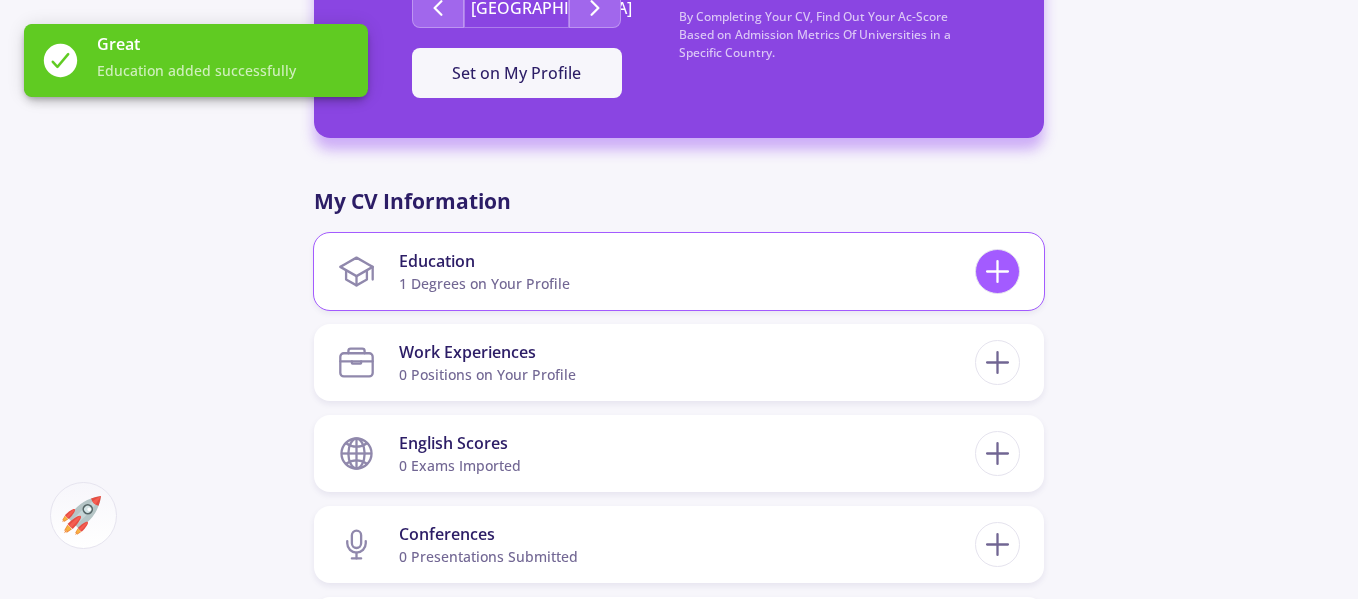 click 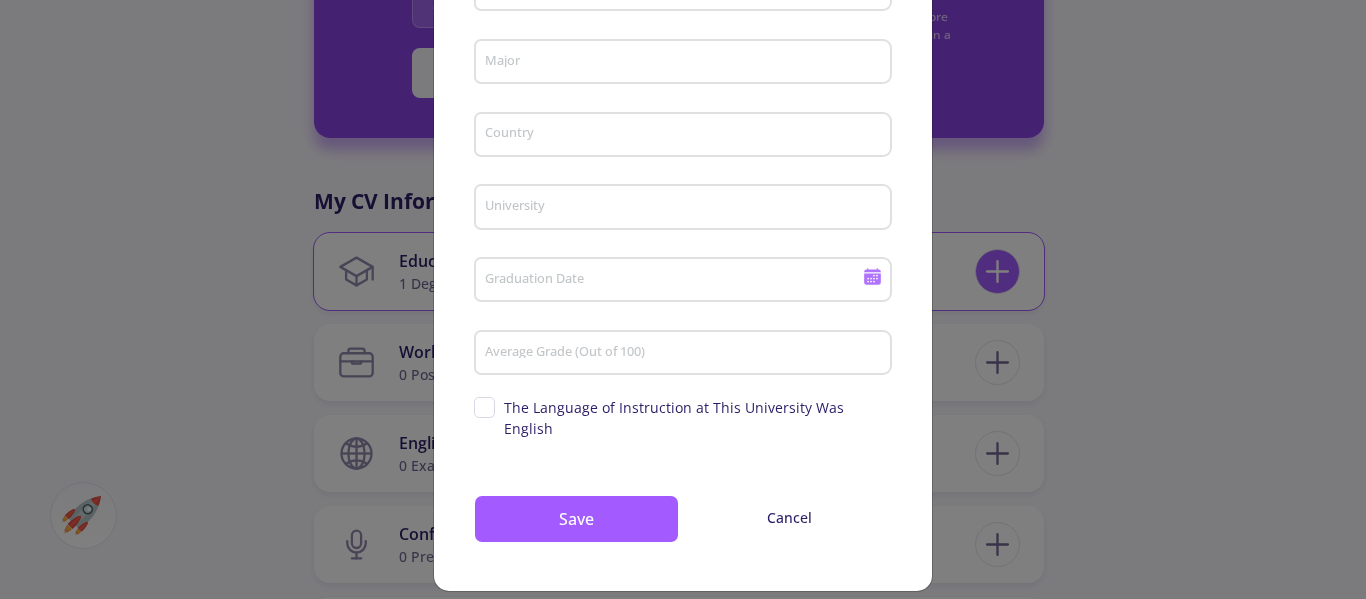 scroll, scrollTop: 0, scrollLeft: 0, axis: both 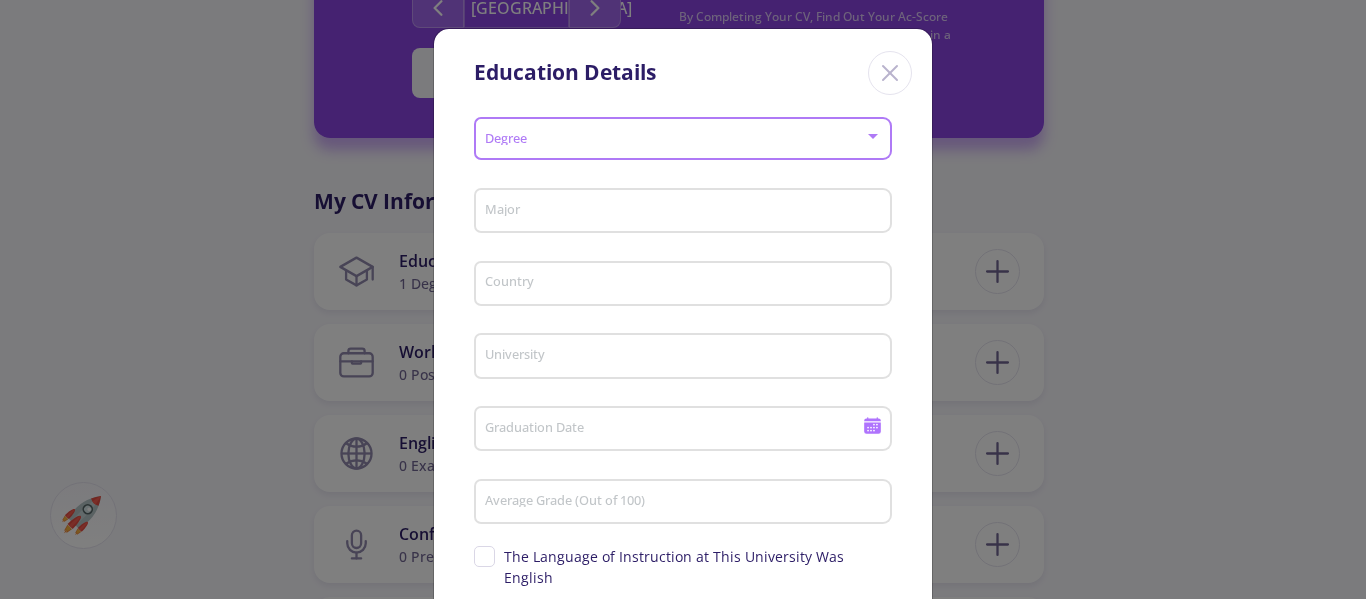 click at bounding box center [677, 139] 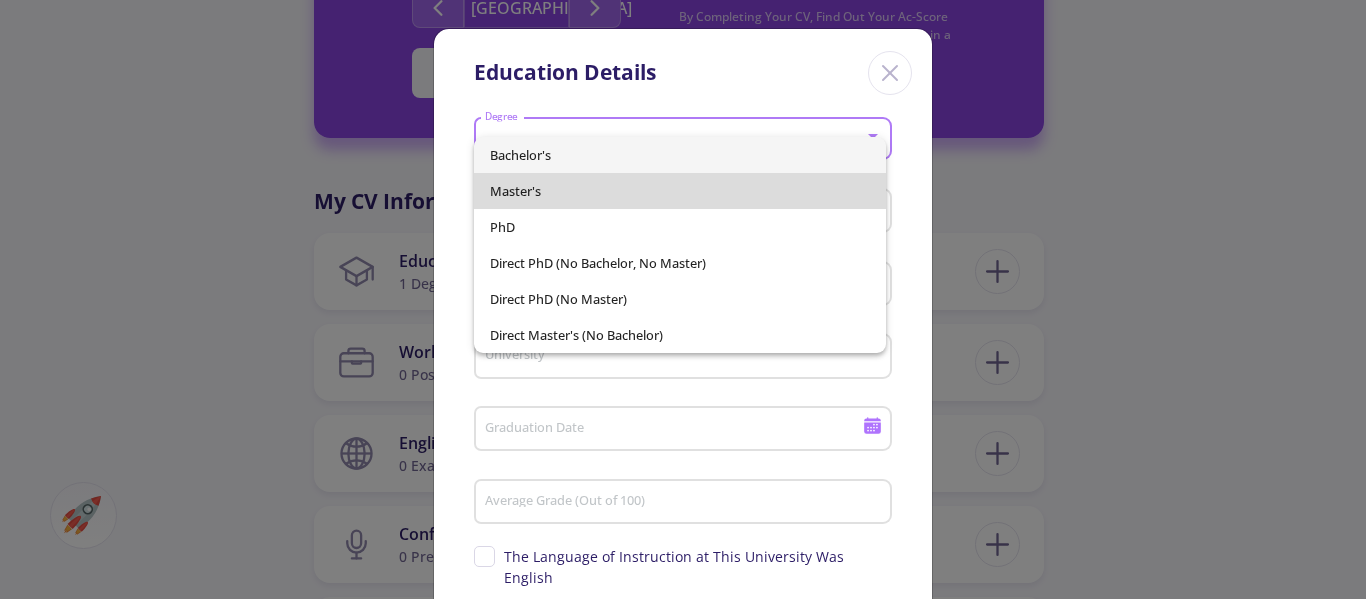 click on "Master's" at bounding box center (680, 191) 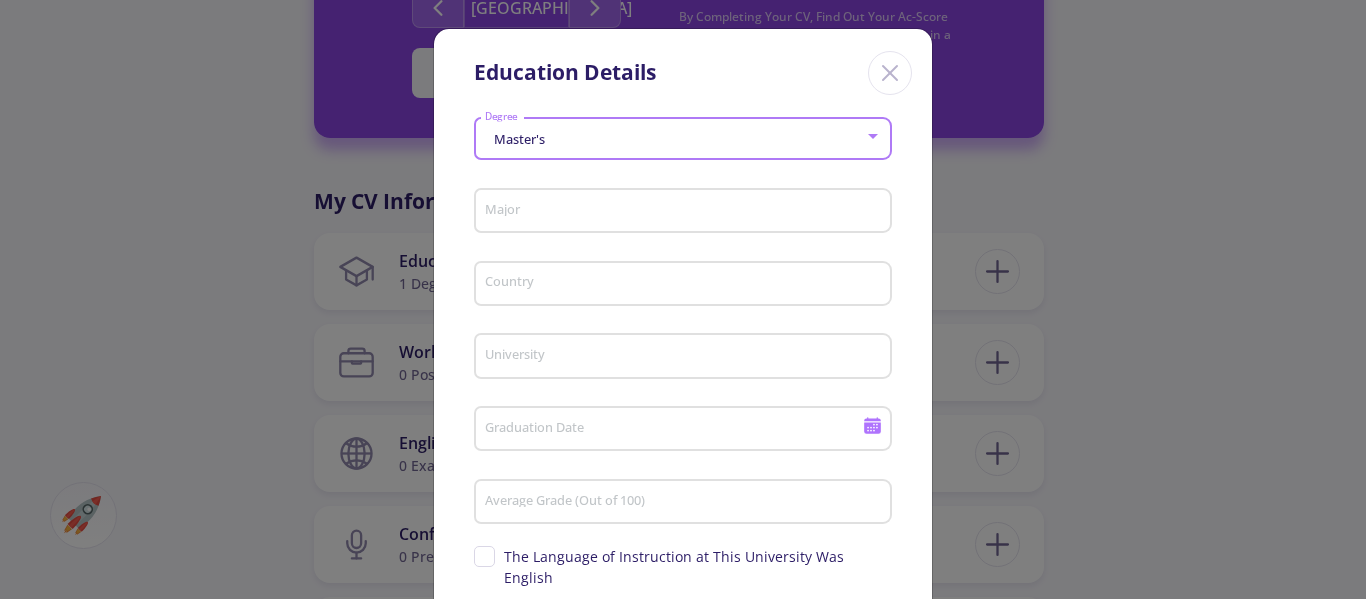 click on "Major" at bounding box center [686, 212] 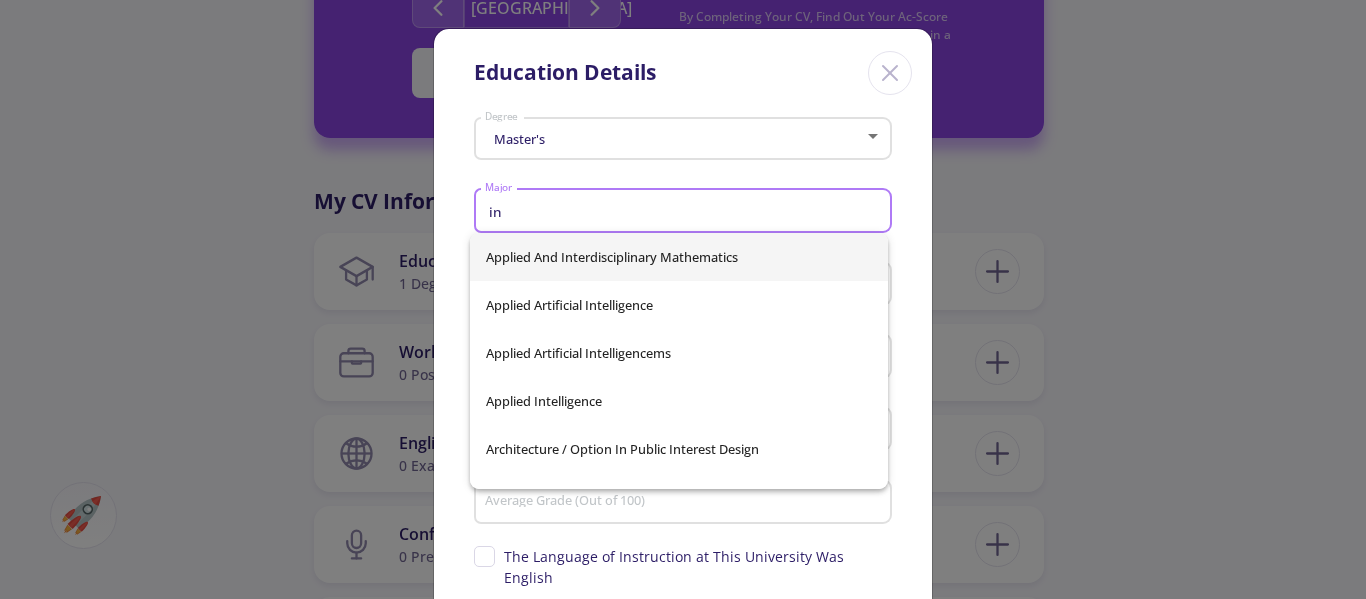 type on "i" 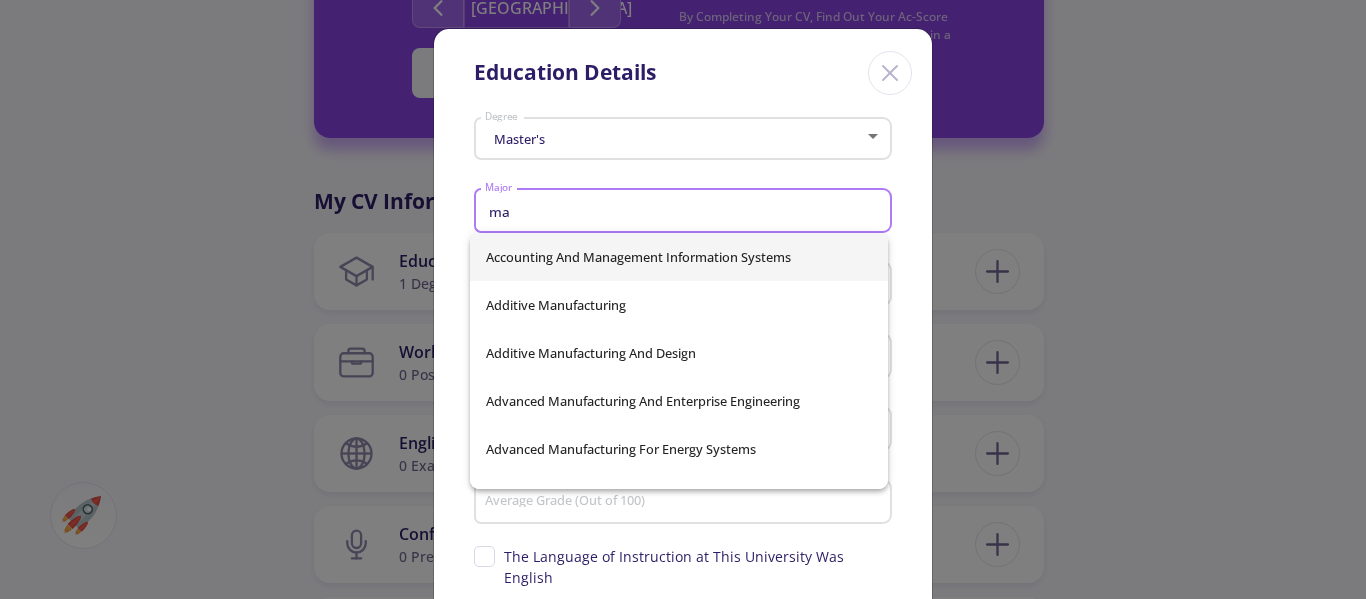type on "m" 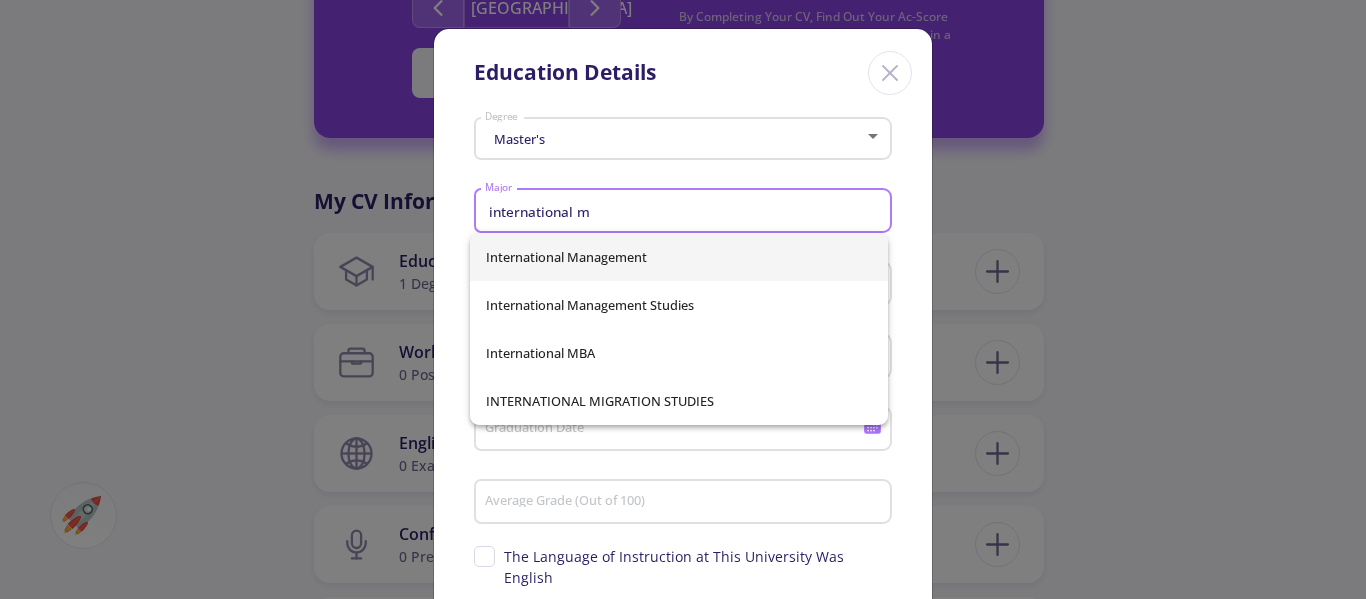 click on "international m" at bounding box center [686, 212] 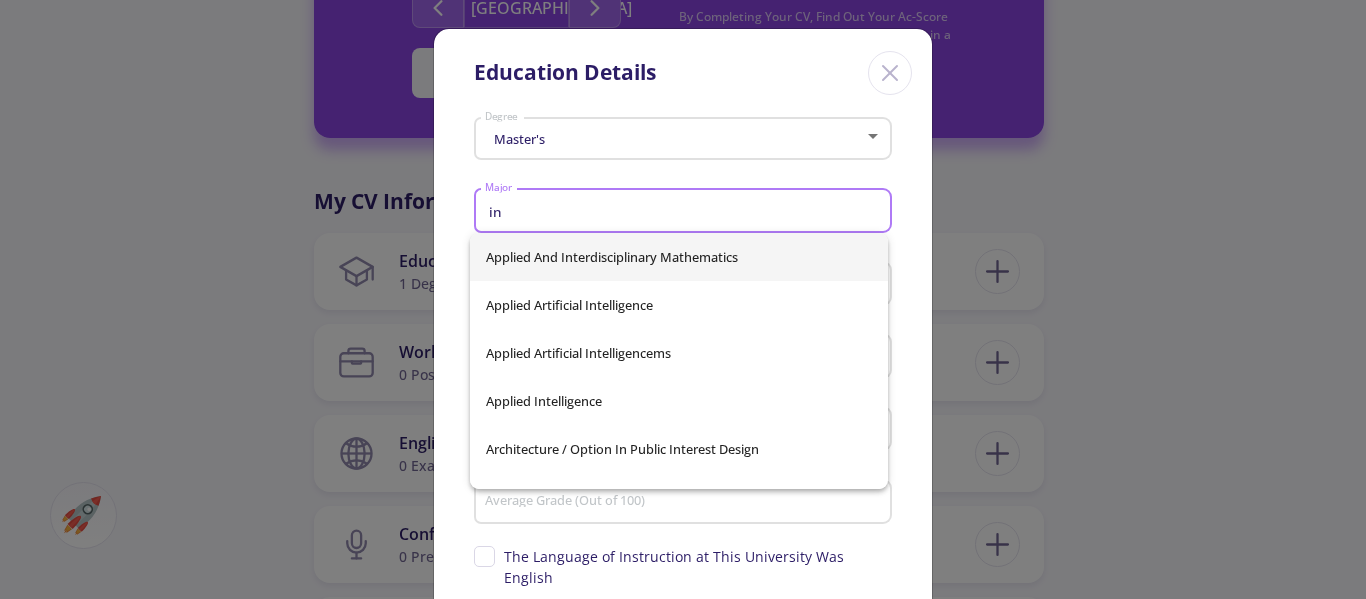 type on "i" 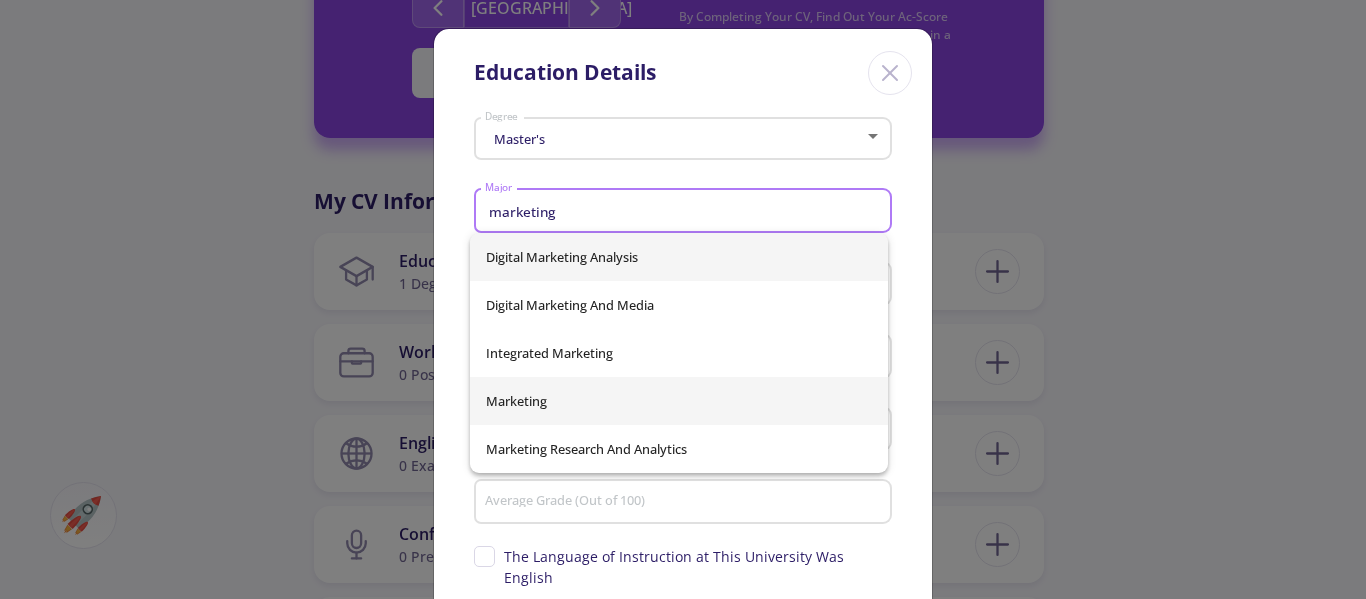 click on "Marketing" at bounding box center (679, 401) 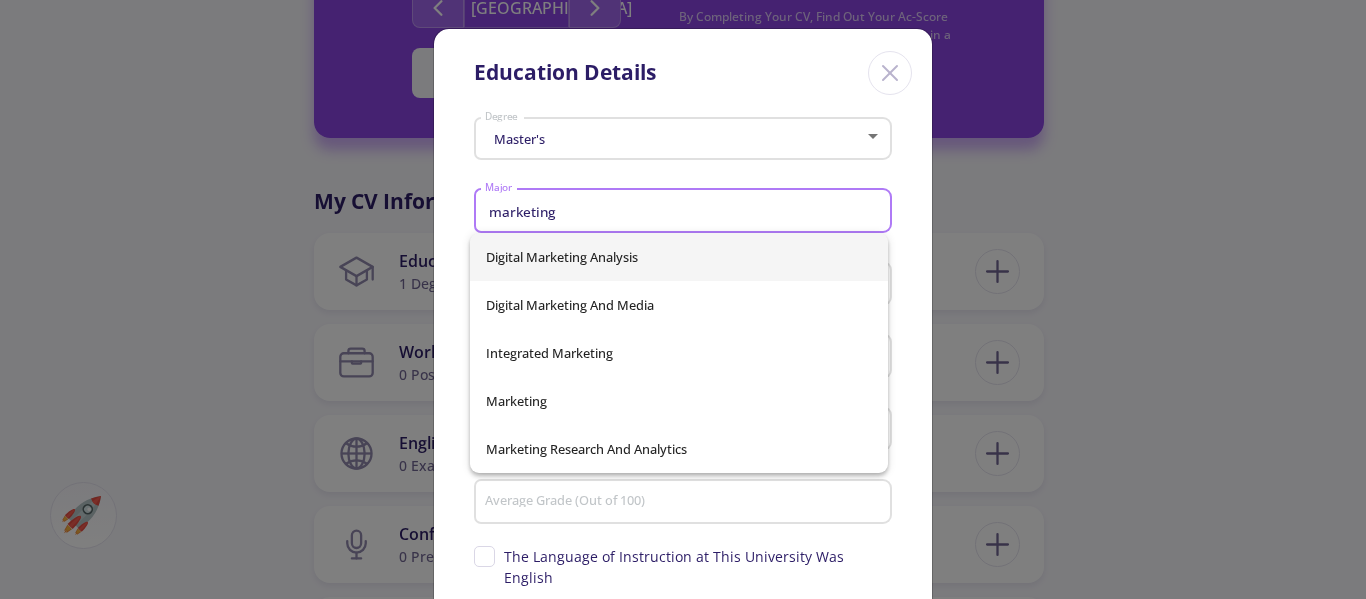 type on "Marketing" 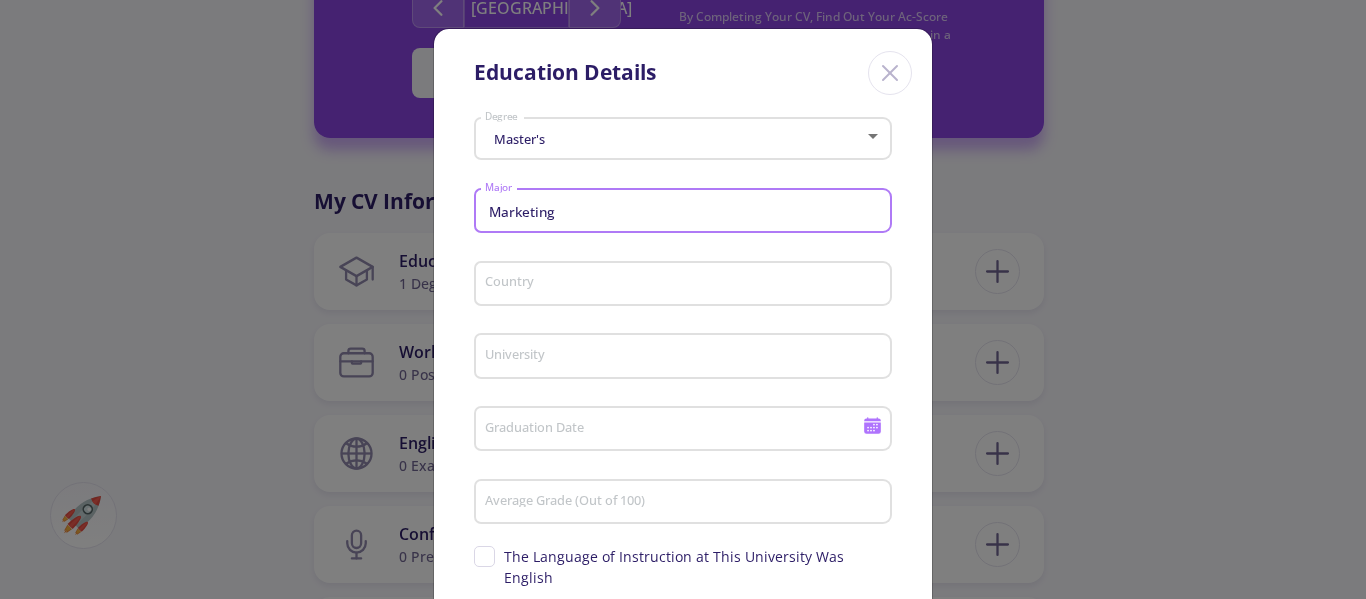 click on "Country" at bounding box center (686, 285) 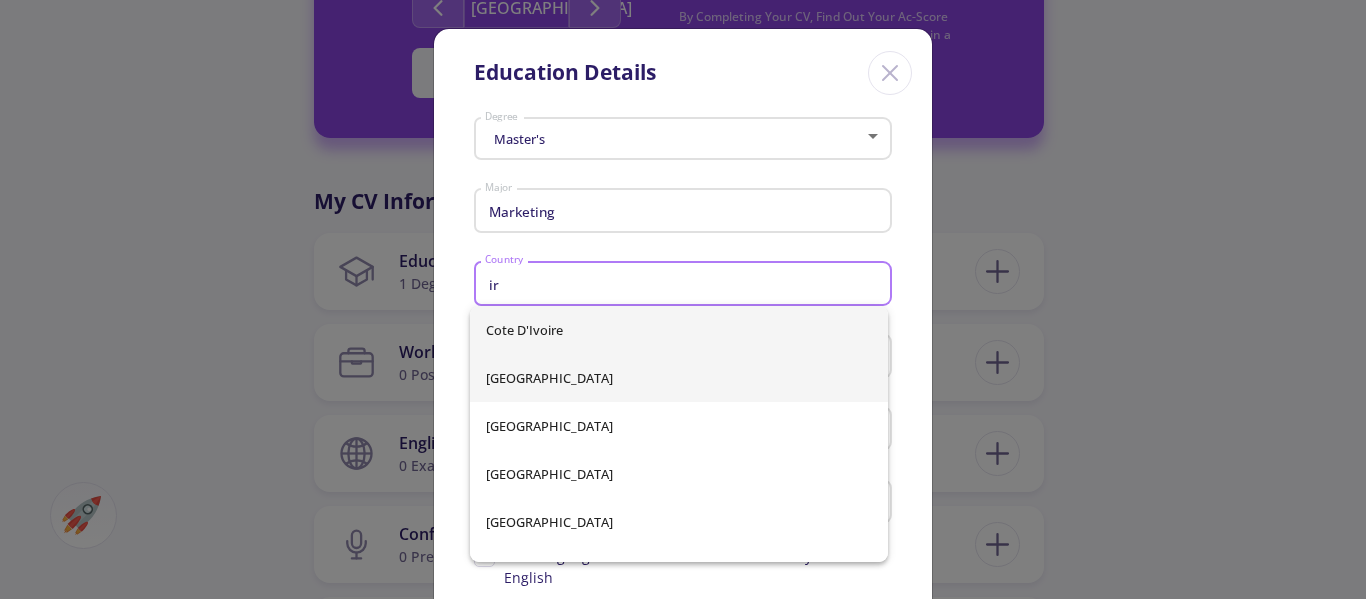 click on "[GEOGRAPHIC_DATA]" at bounding box center (679, 378) 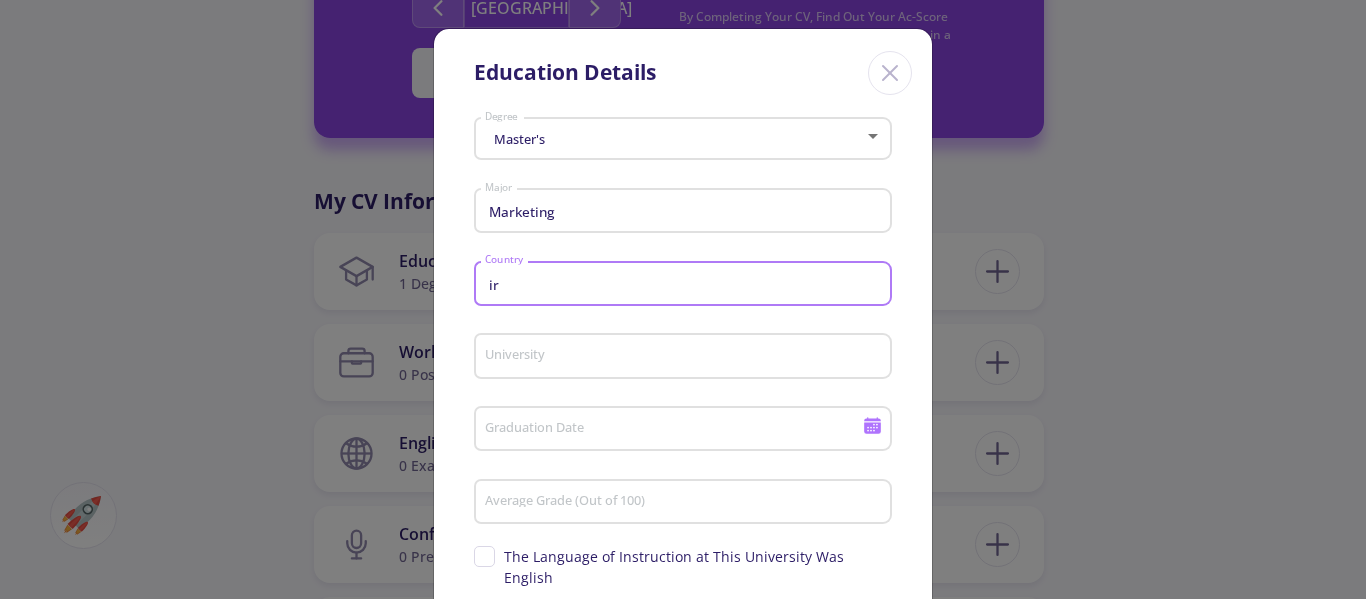 type on "[GEOGRAPHIC_DATA]" 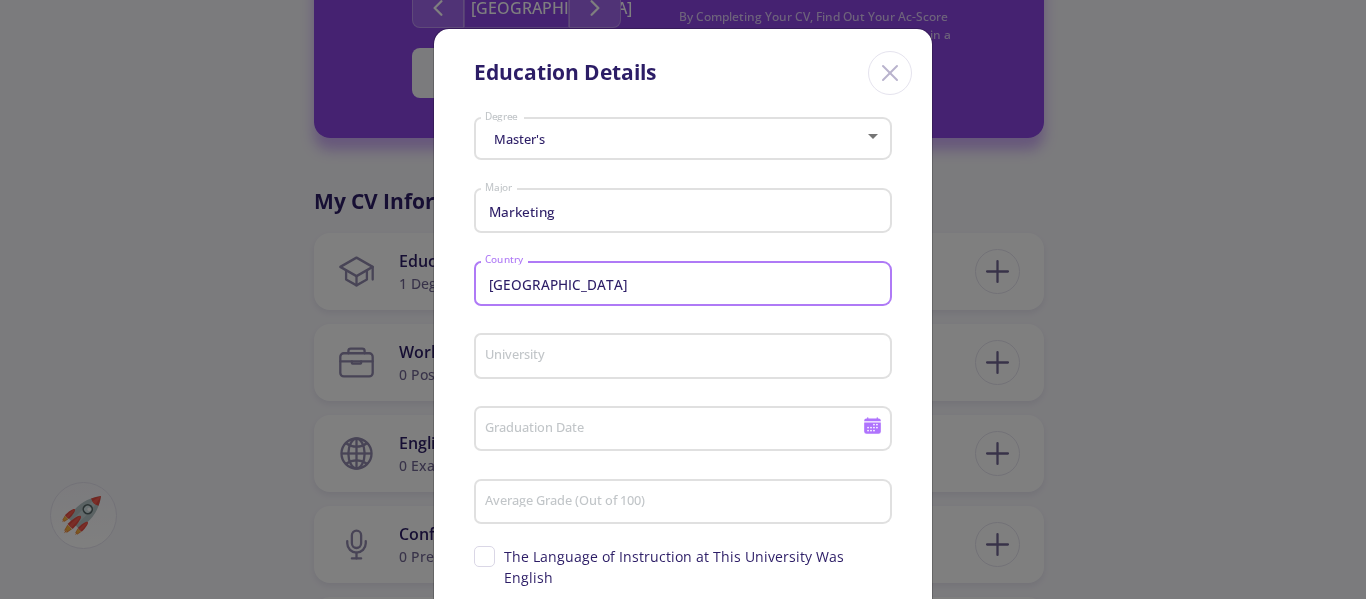 click on "University" at bounding box center [686, 357] 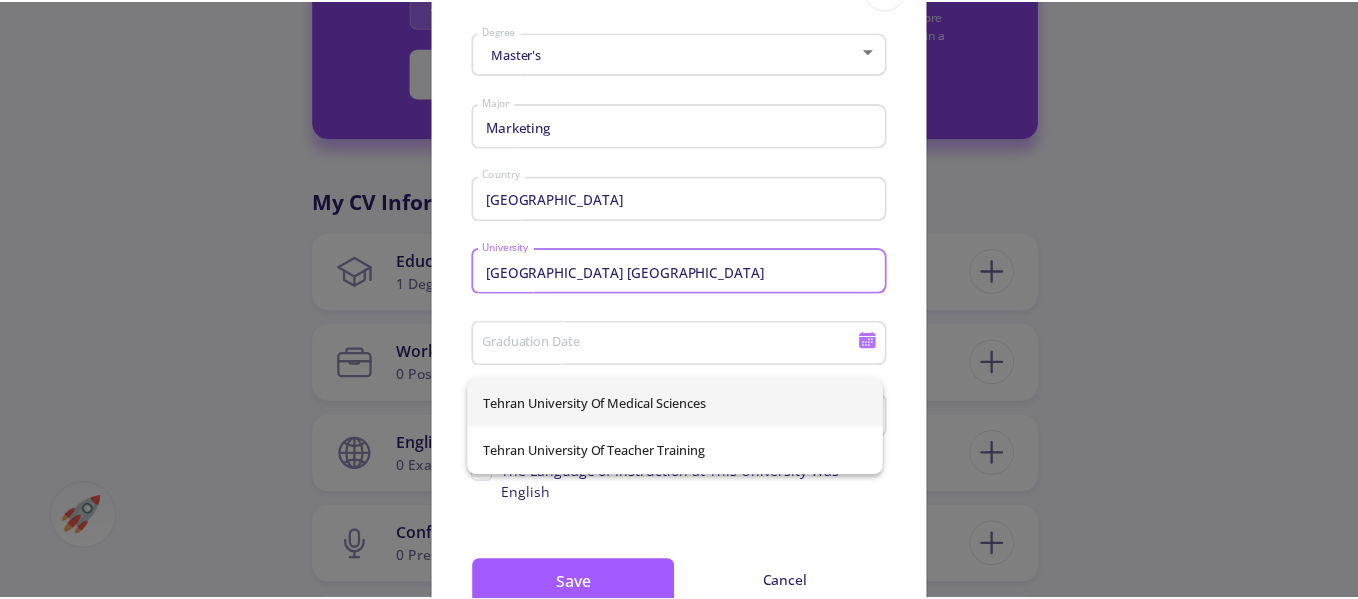 scroll, scrollTop: 101, scrollLeft: 0, axis: vertical 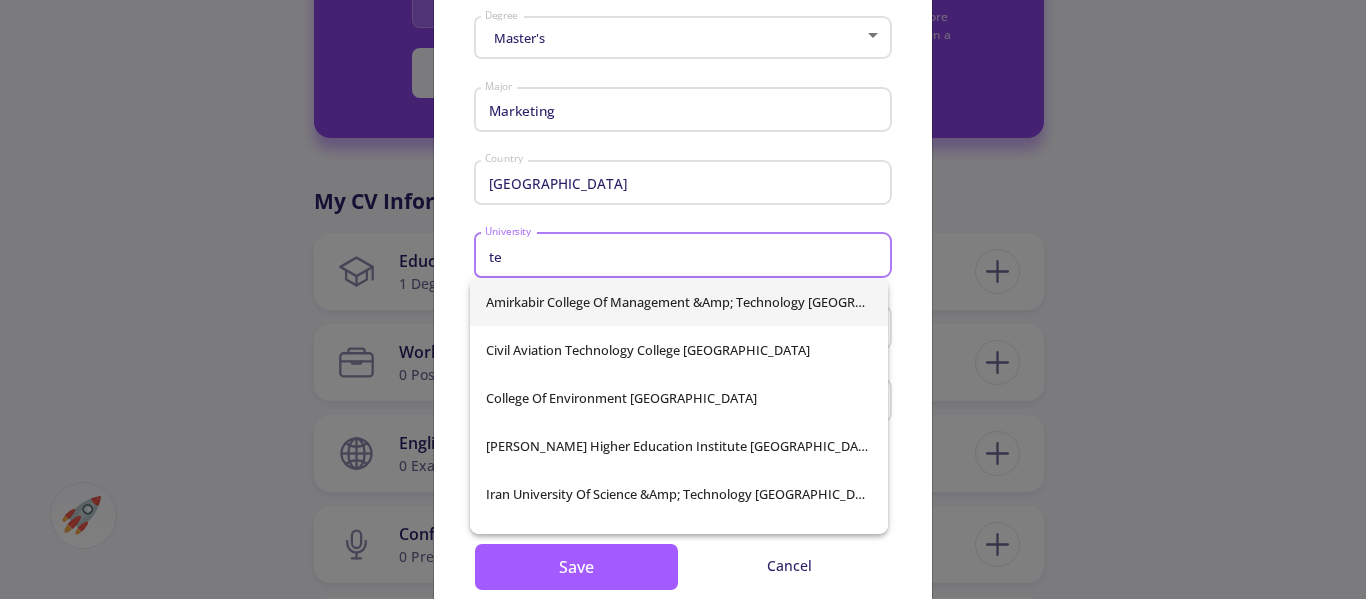 type on "t" 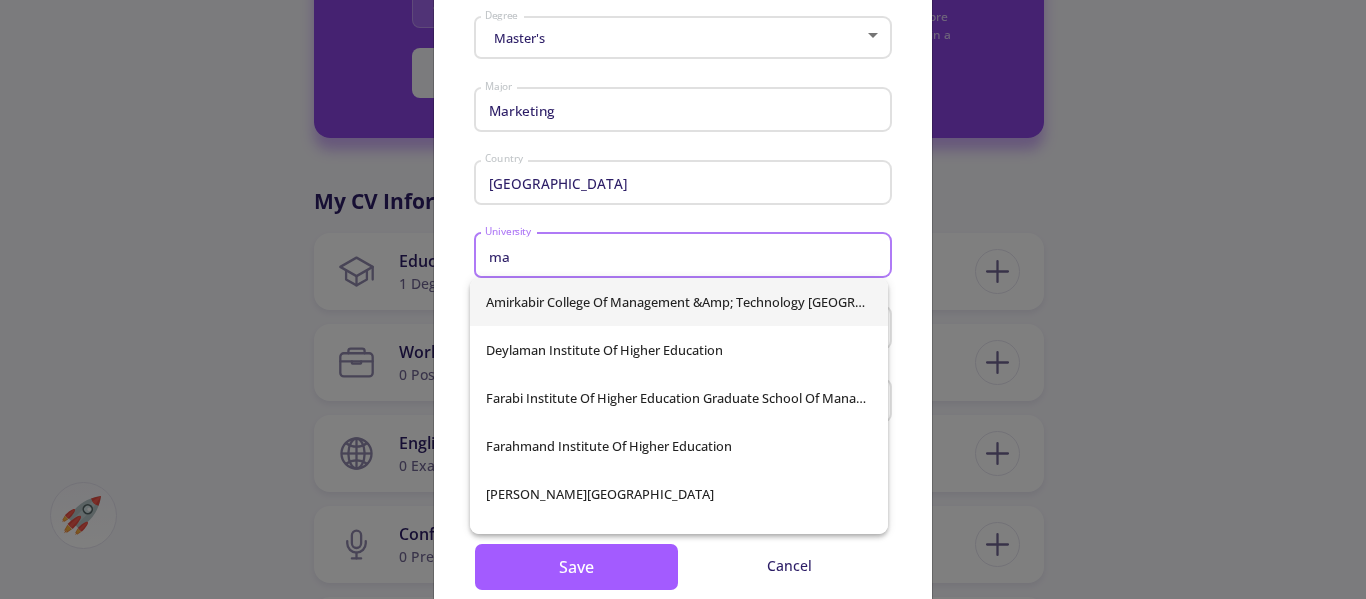 type on "m" 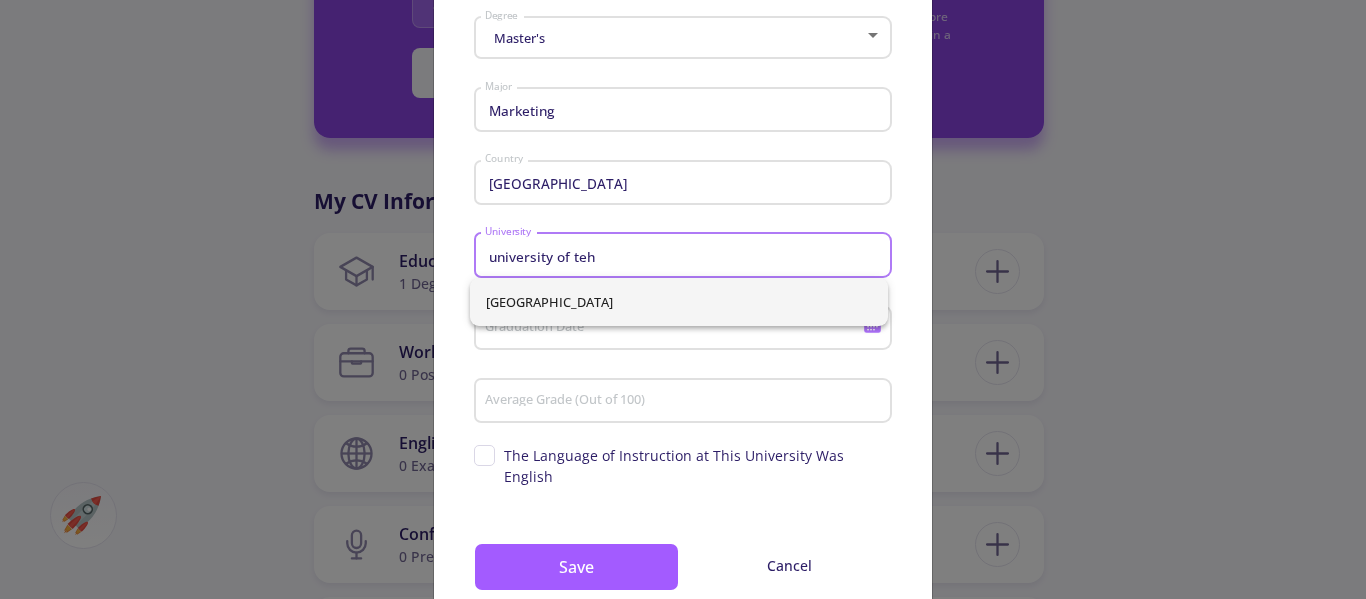 click on "[GEOGRAPHIC_DATA]" at bounding box center [679, 302] 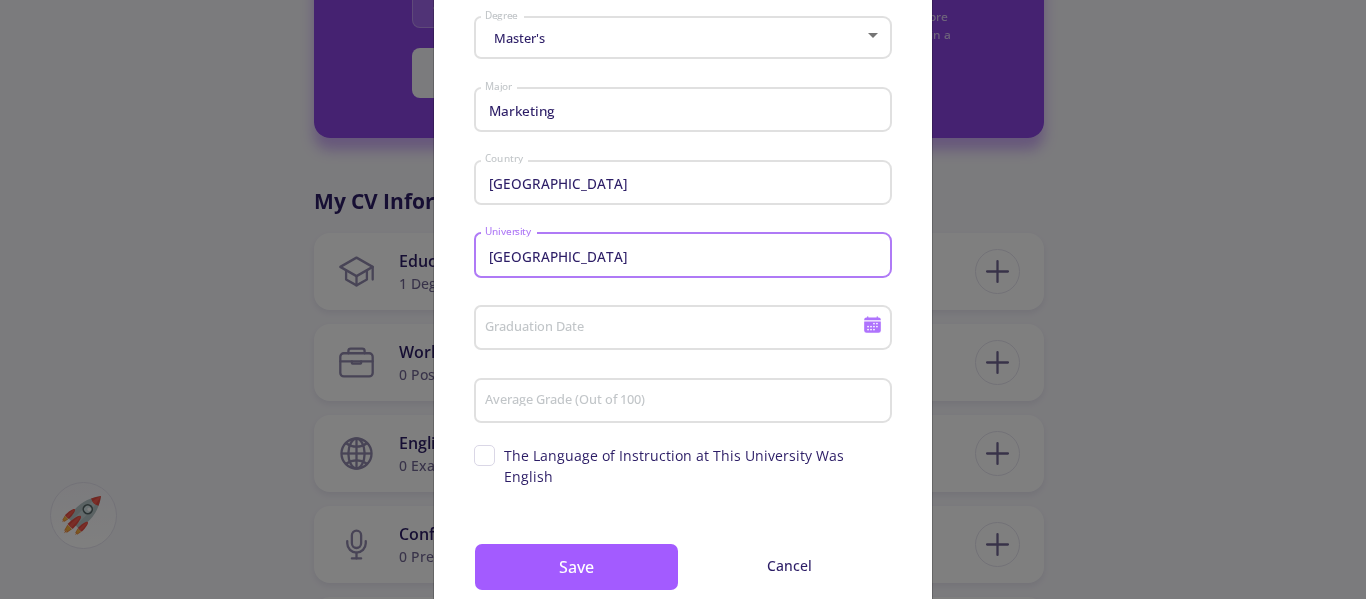 click on "Graduation Date" at bounding box center [676, 329] 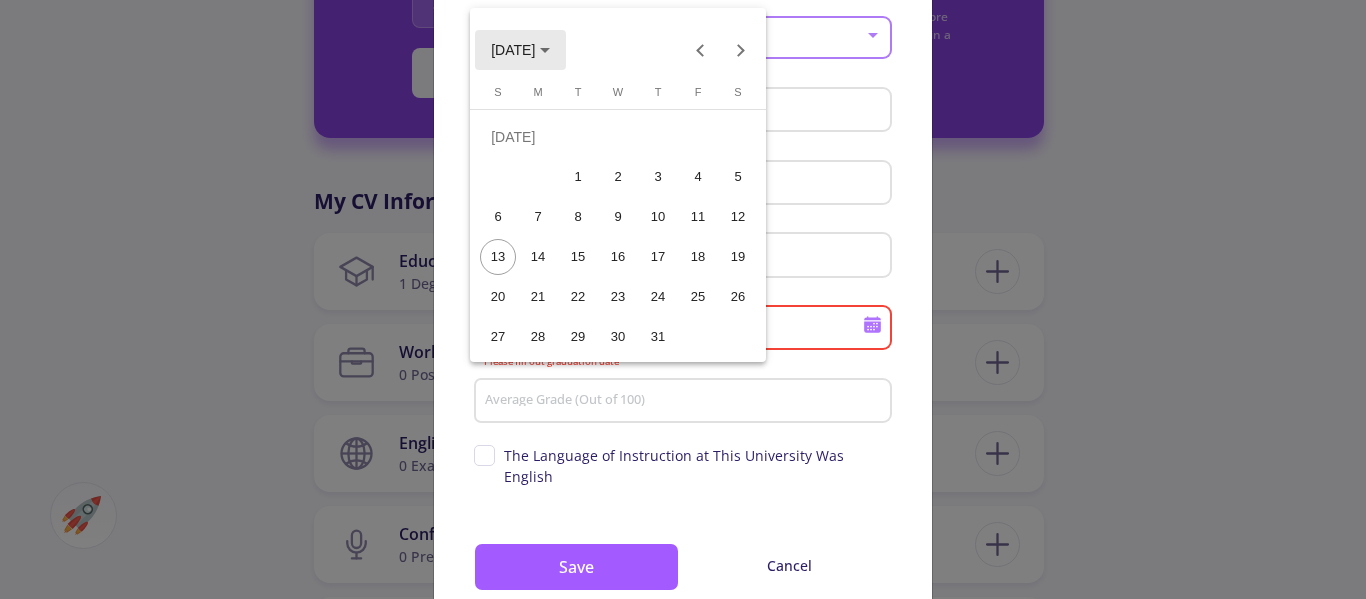 click on "[DATE]" at bounding box center (520, 49) 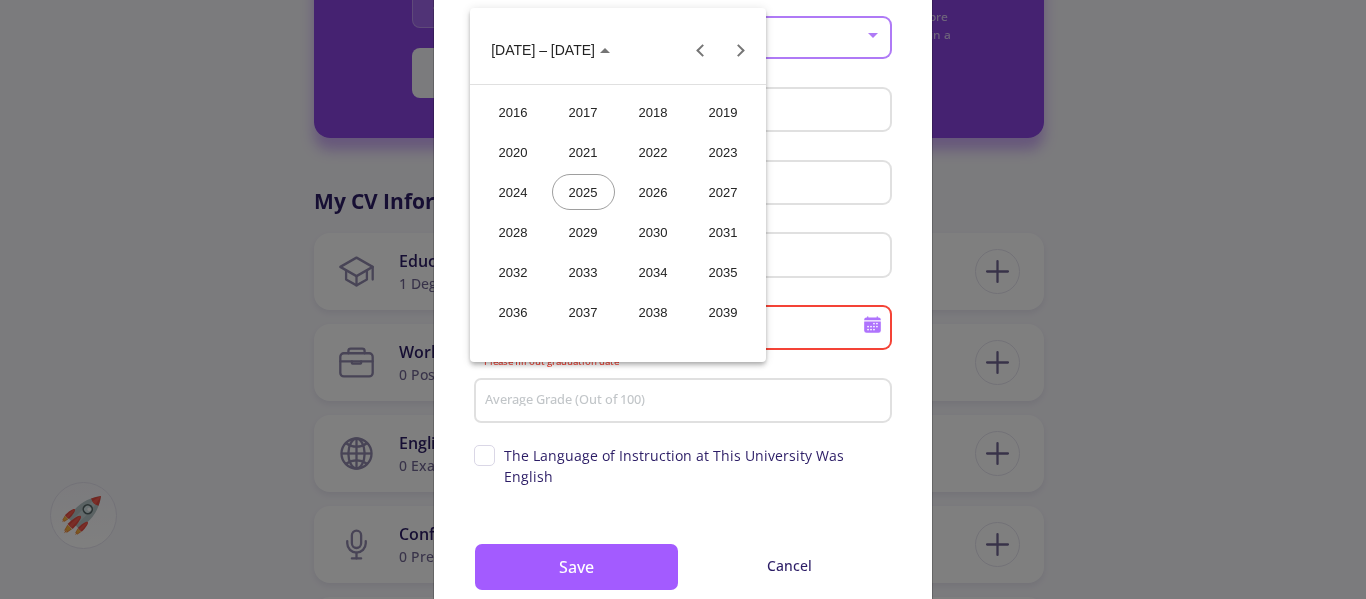 click on "2018" at bounding box center [653, 112] 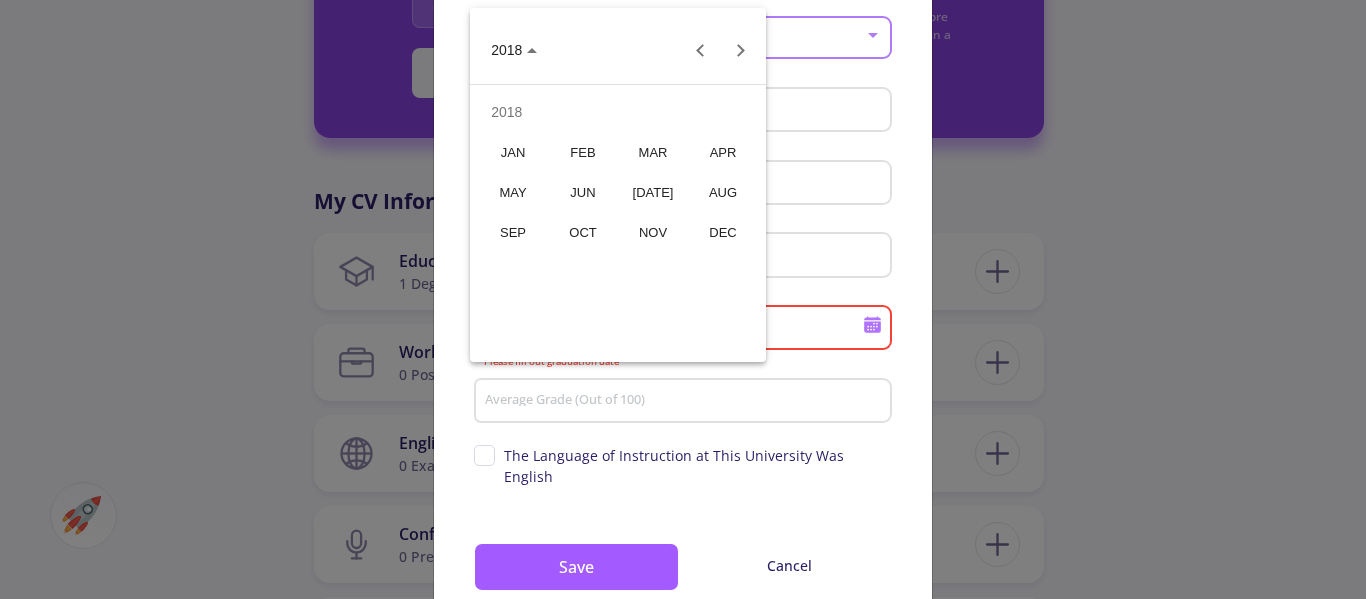 drag, startPoint x: 726, startPoint y: 194, endPoint x: 800, endPoint y: 257, distance: 97.18539 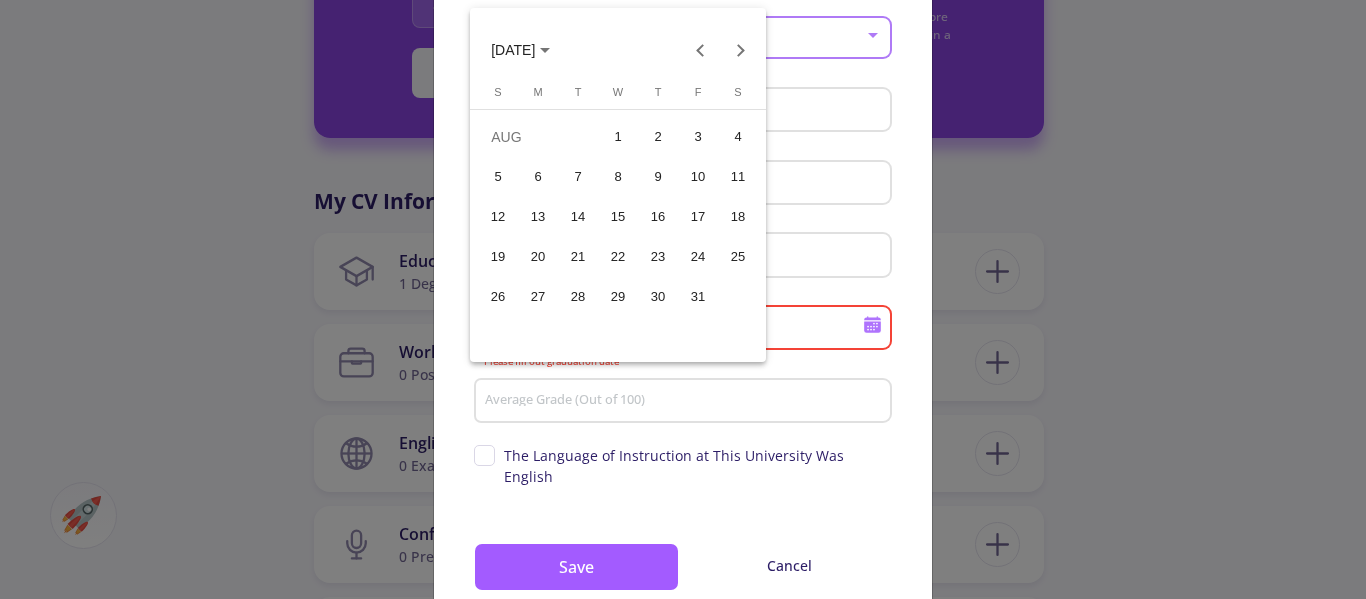 click on "24" at bounding box center (698, 257) 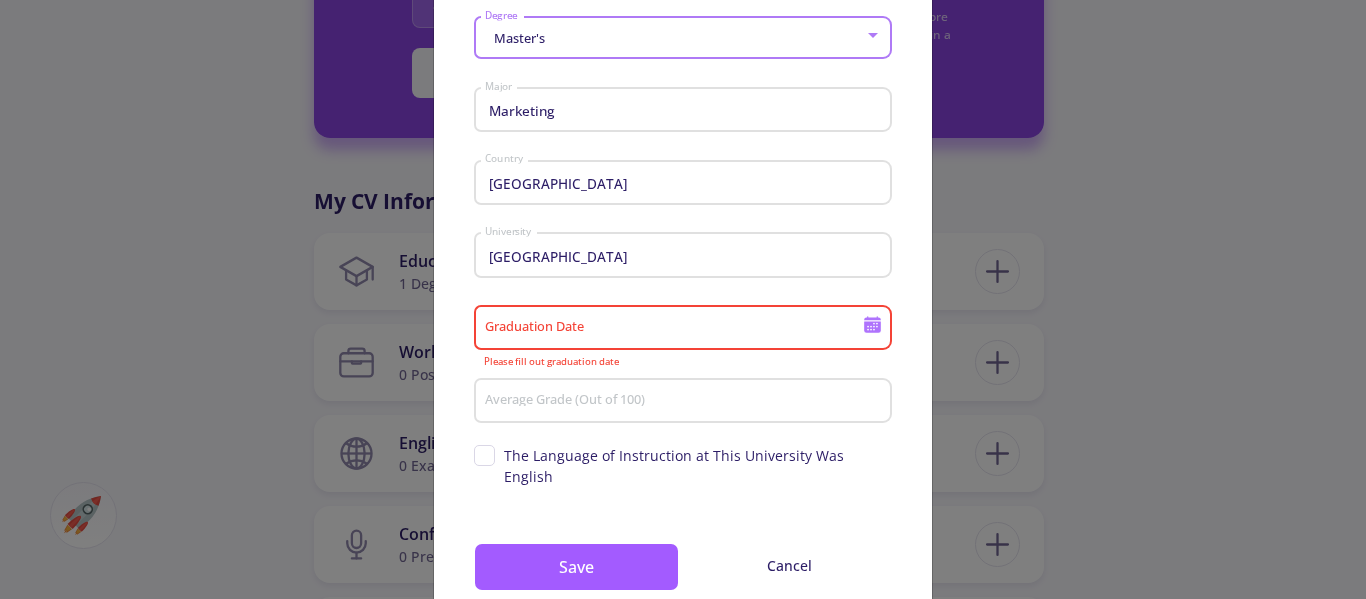 type on "[DATE]" 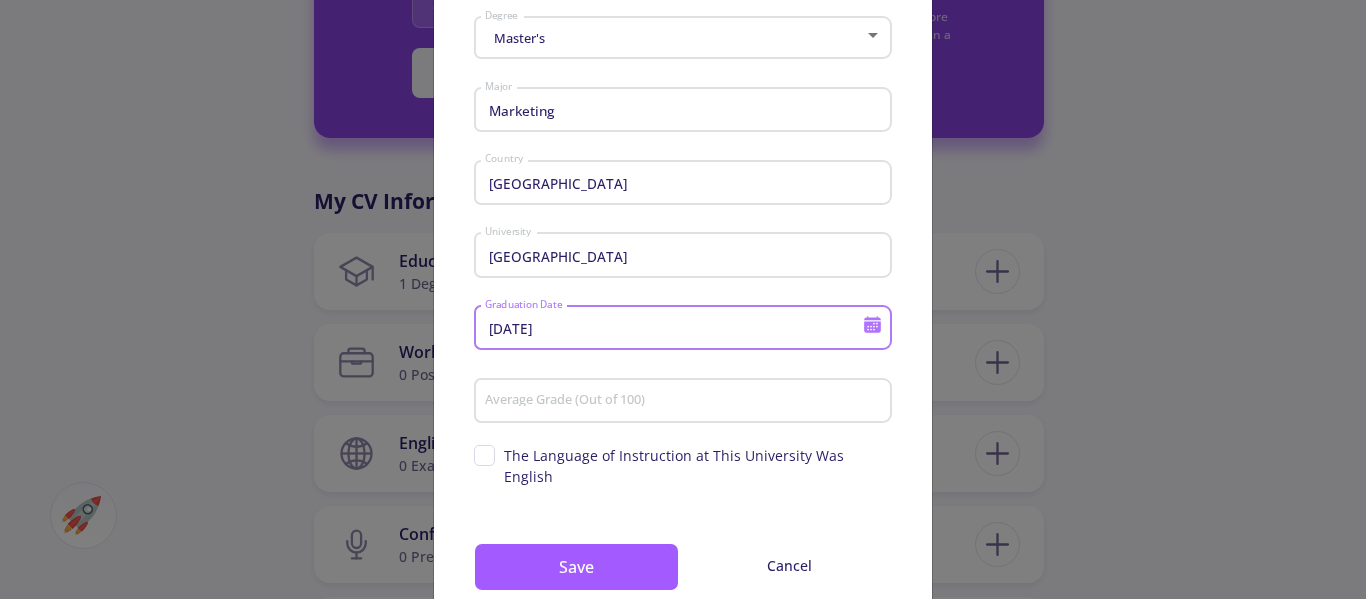 click on "Average Grade (Out of 100)" at bounding box center (686, 402) 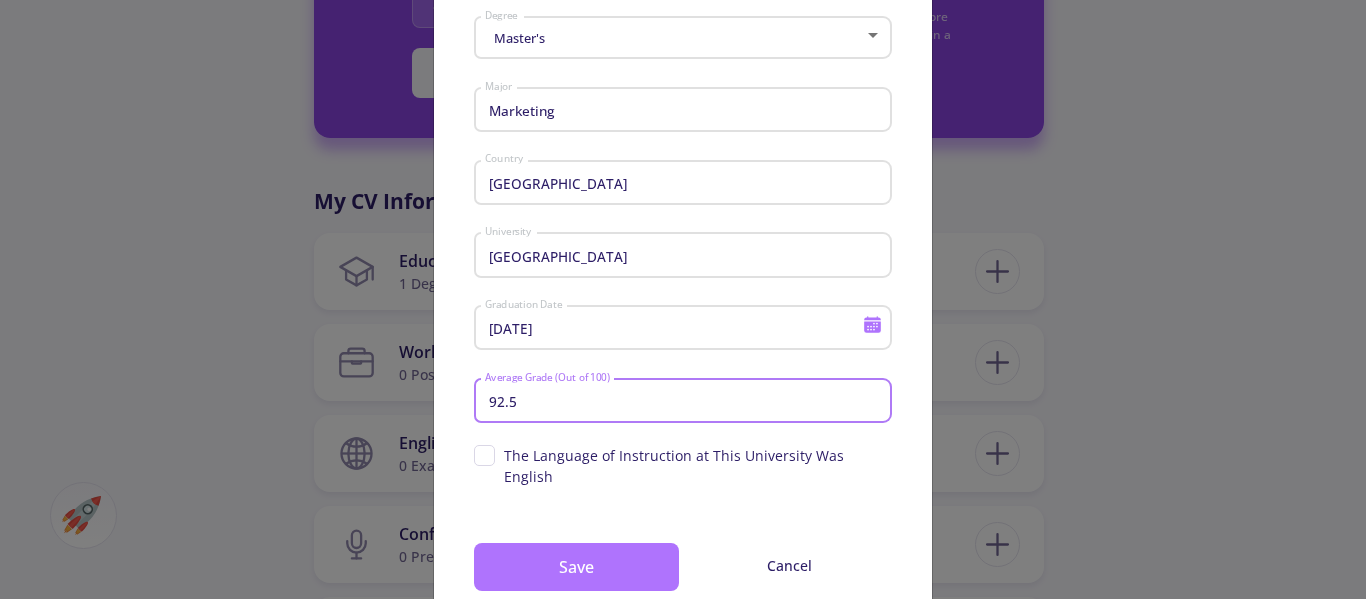 type on "92.5" 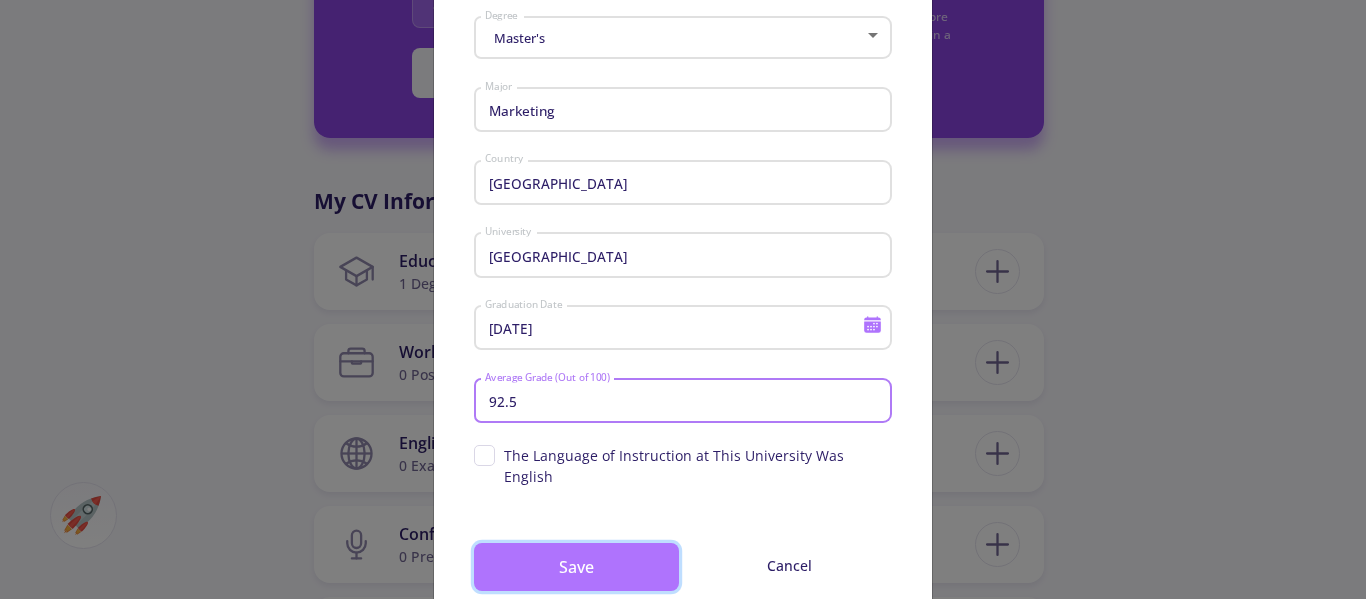 click on "Save" at bounding box center (576, 567) 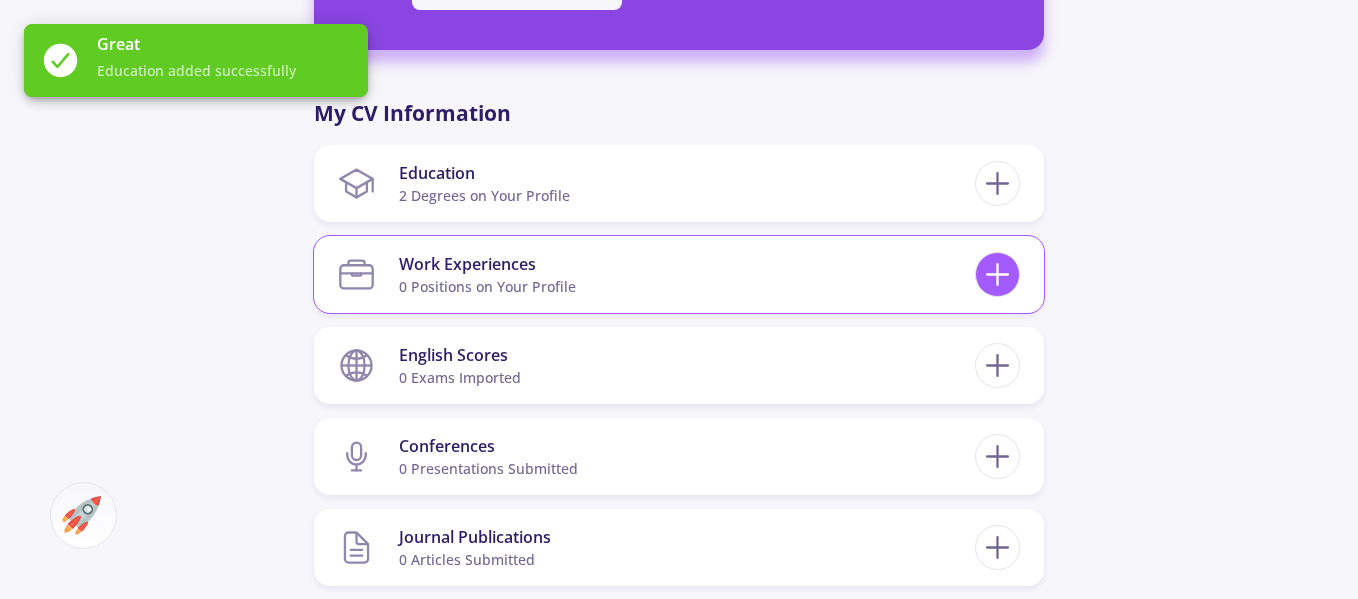 scroll, scrollTop: 854, scrollLeft: 0, axis: vertical 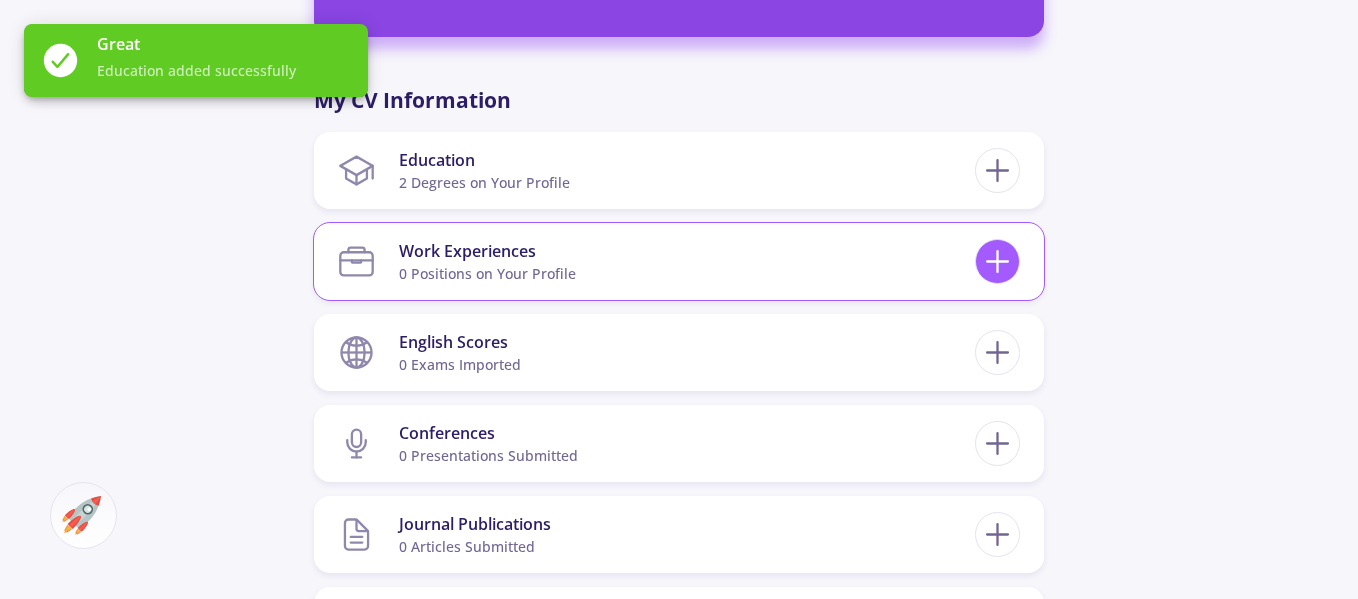 click 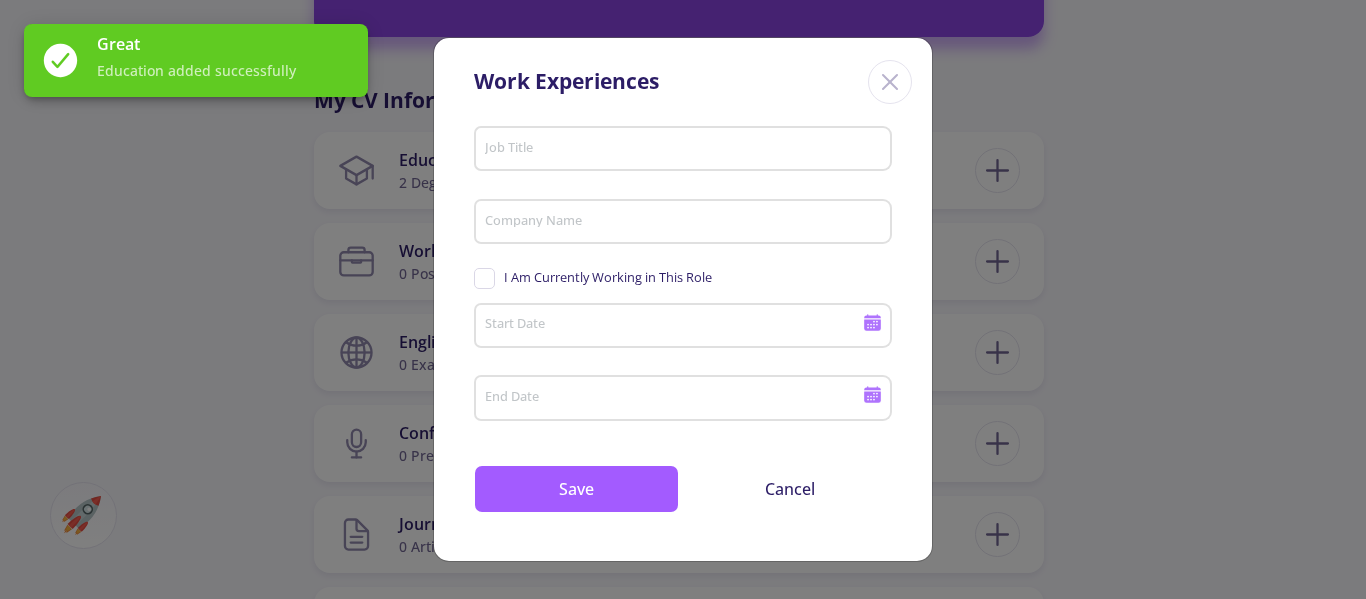 click on "Job Title" at bounding box center (686, 150) 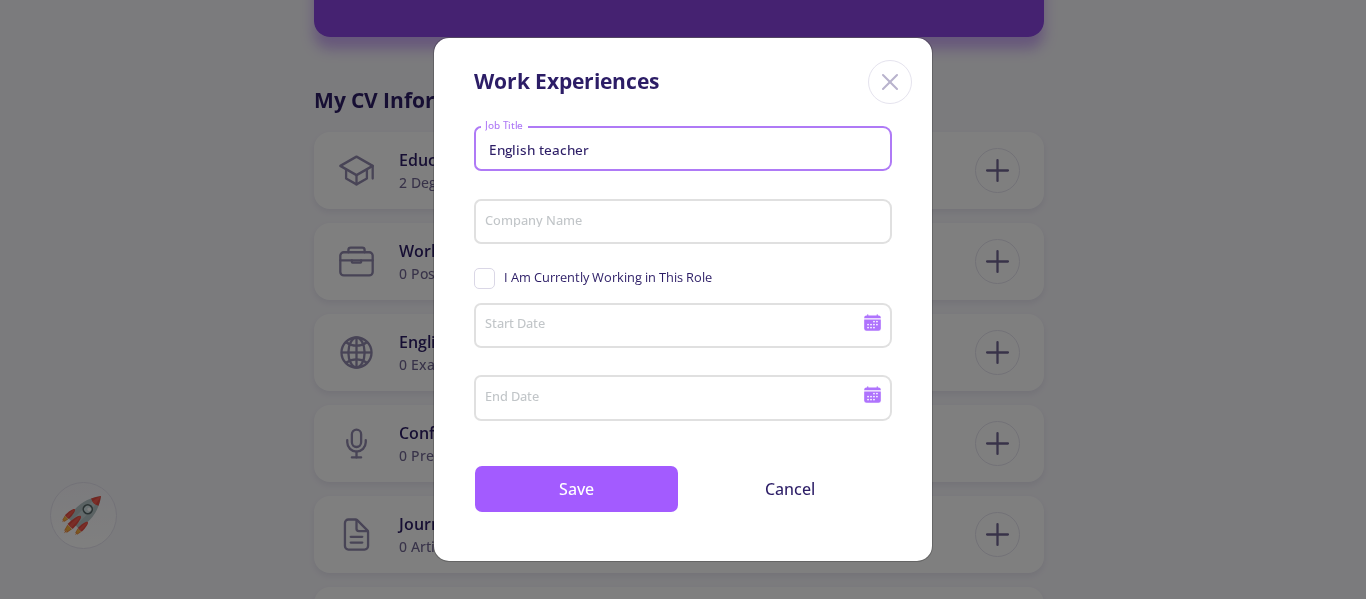 type on "English teacher" 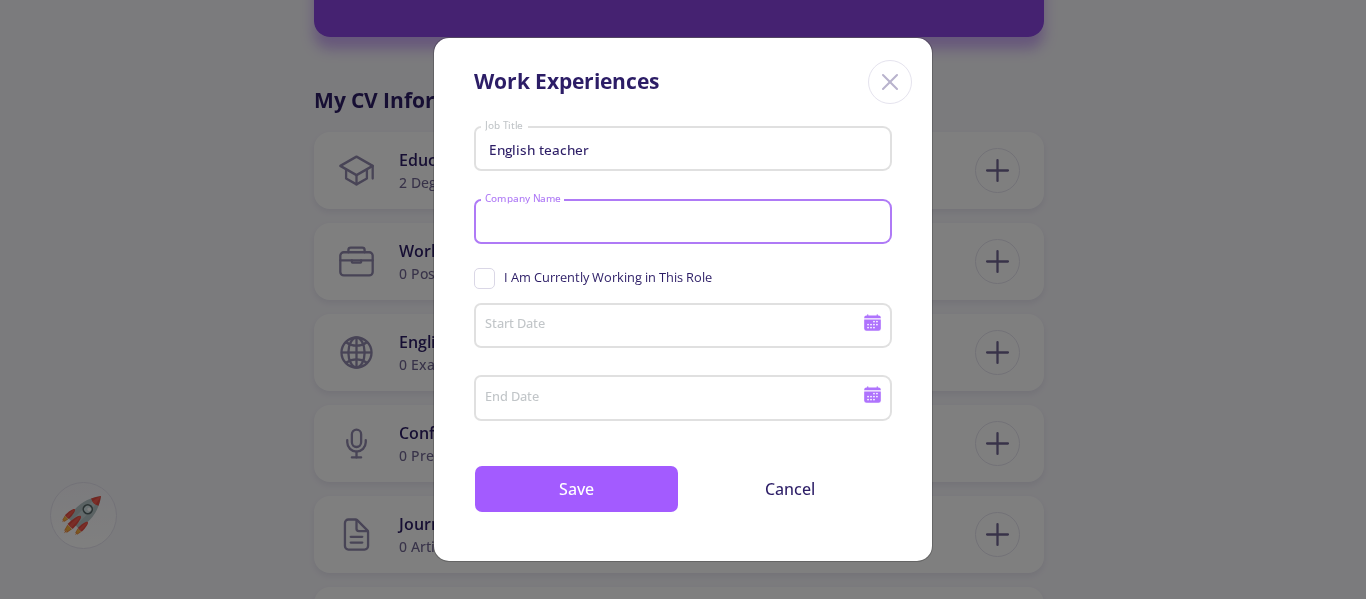click on "I Am Currently Working in This Role" at bounding box center (593, 277) 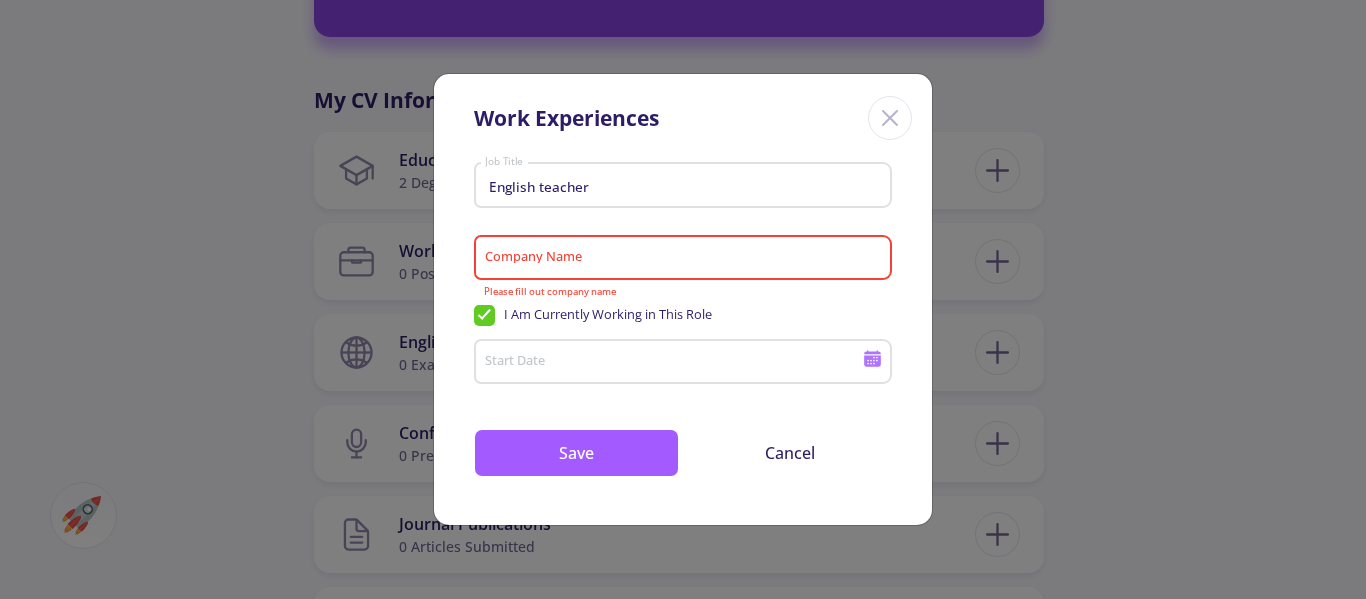 click on "Company Name" at bounding box center [683, 254] 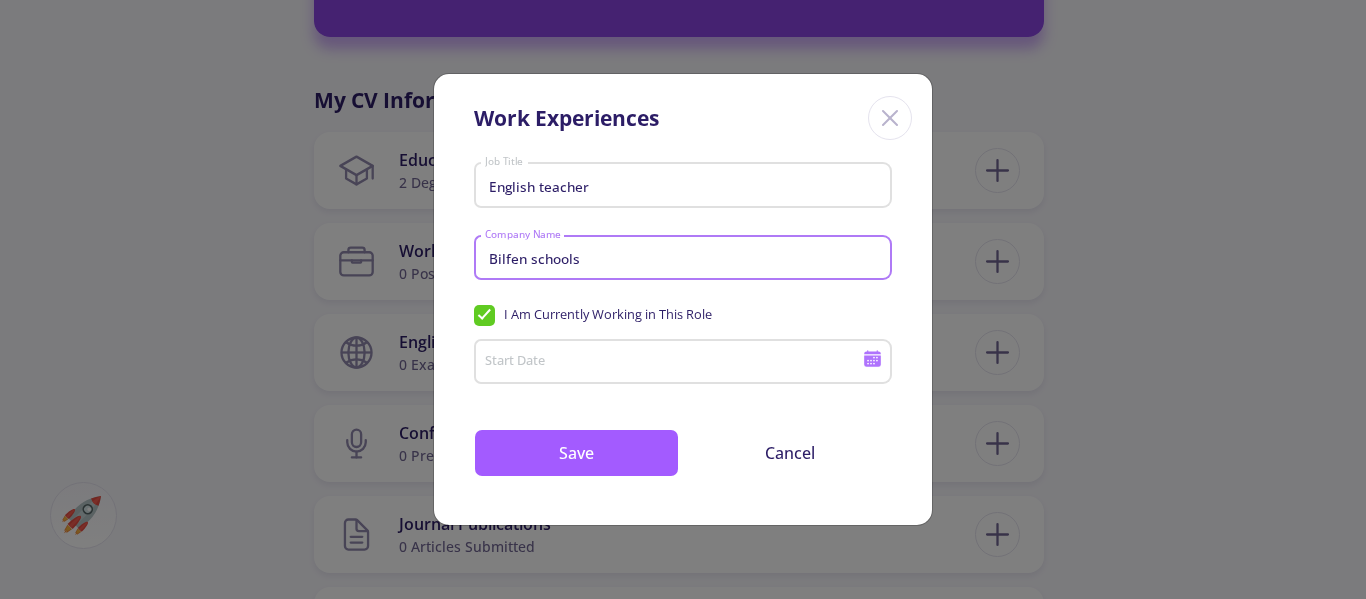 type on "Bilfen schools" 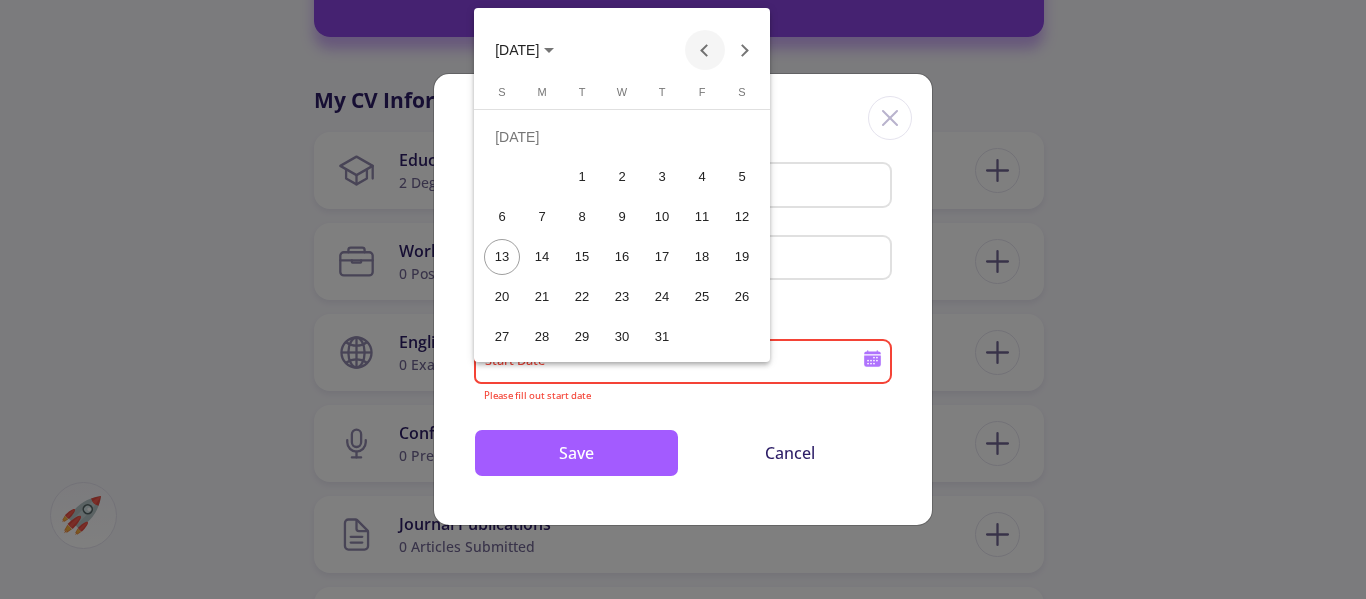 click at bounding box center (705, 50) 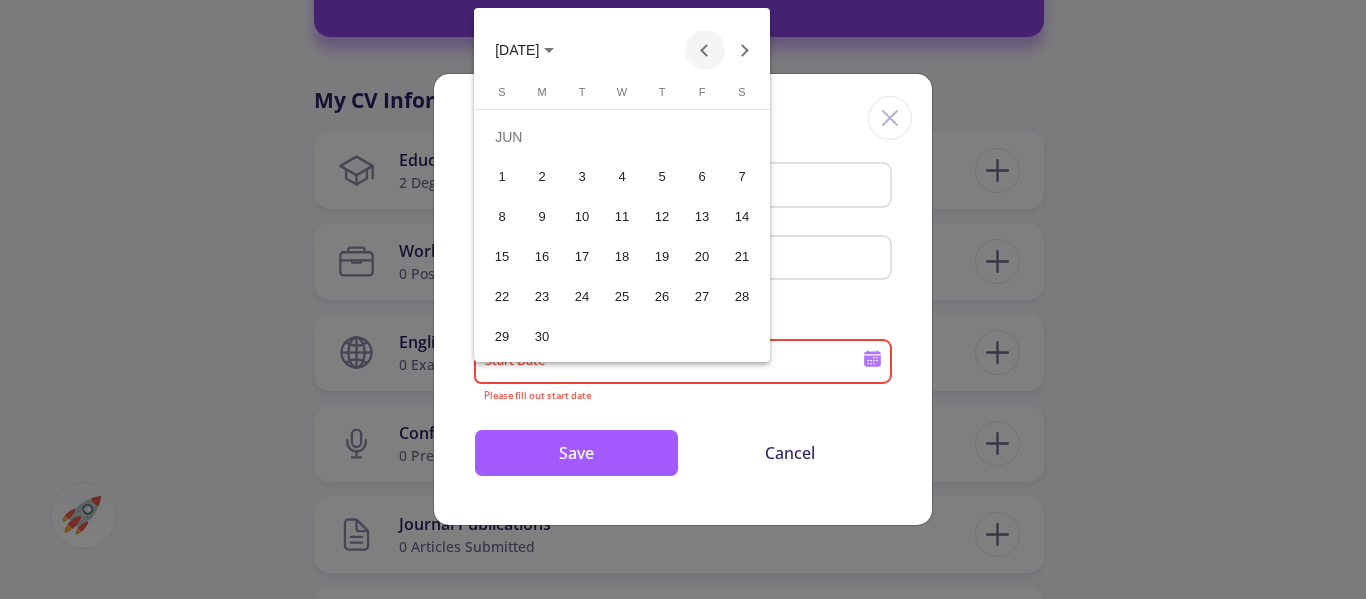 click at bounding box center (705, 50) 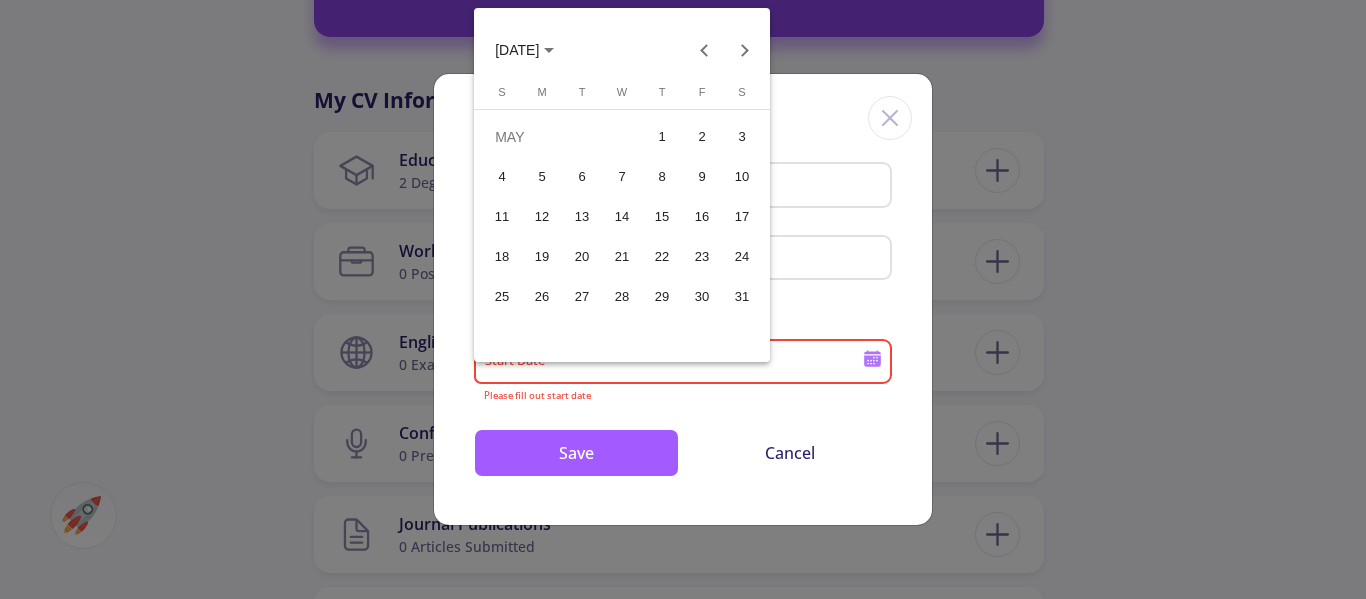 click on "[DATE]" at bounding box center [517, 51] 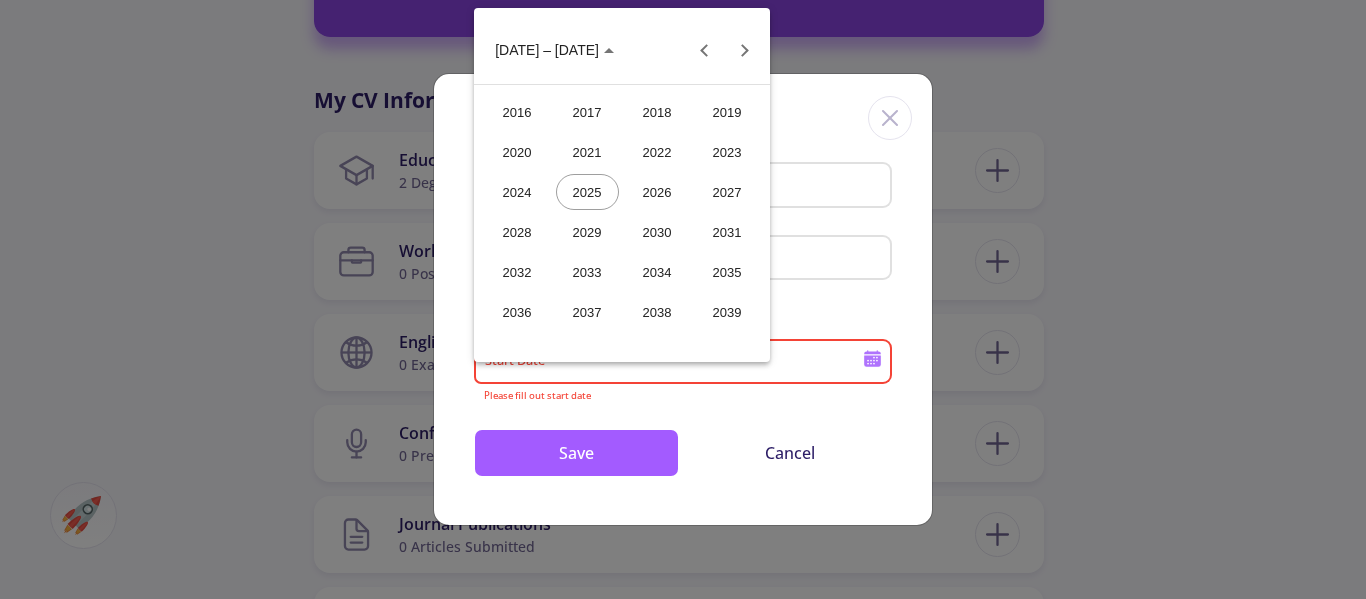click on "2022" at bounding box center (657, 152) 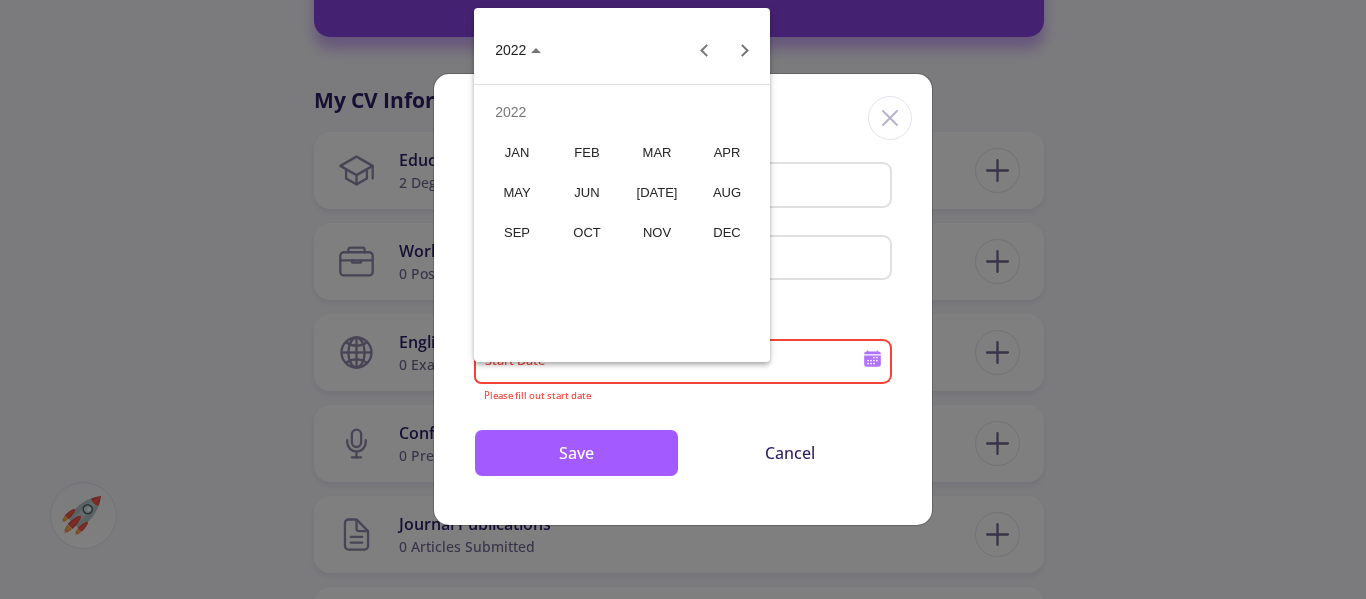 click on "SEP" at bounding box center [517, 232] 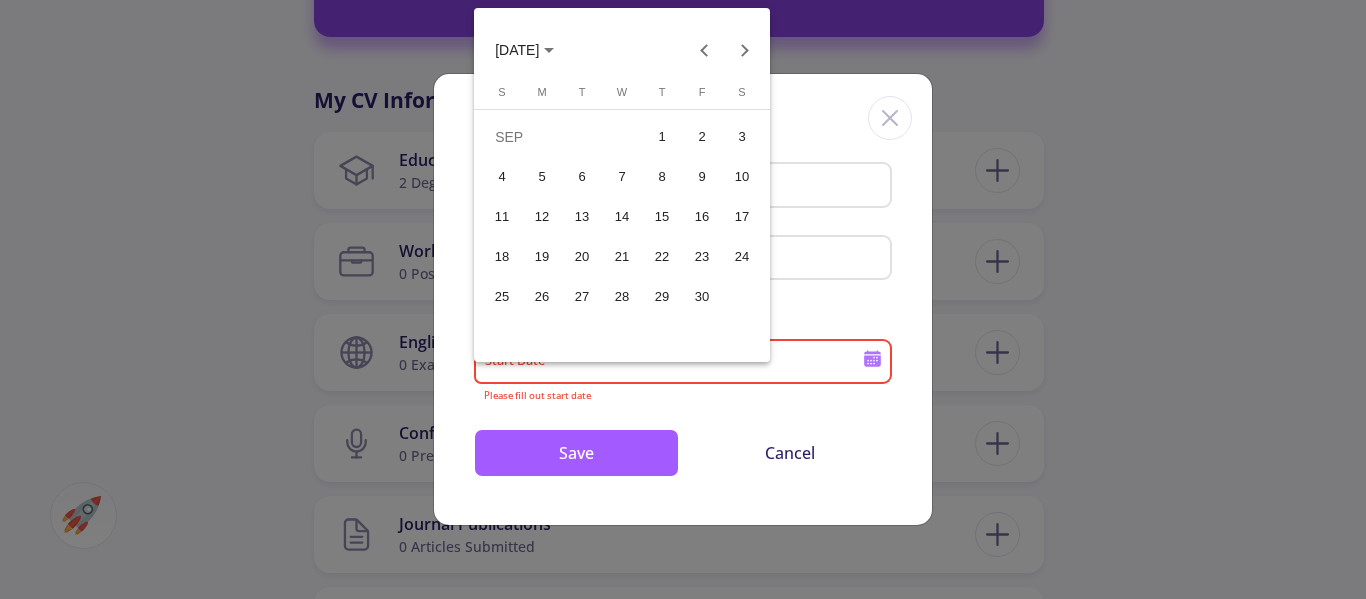 click on "1" at bounding box center [662, 137] 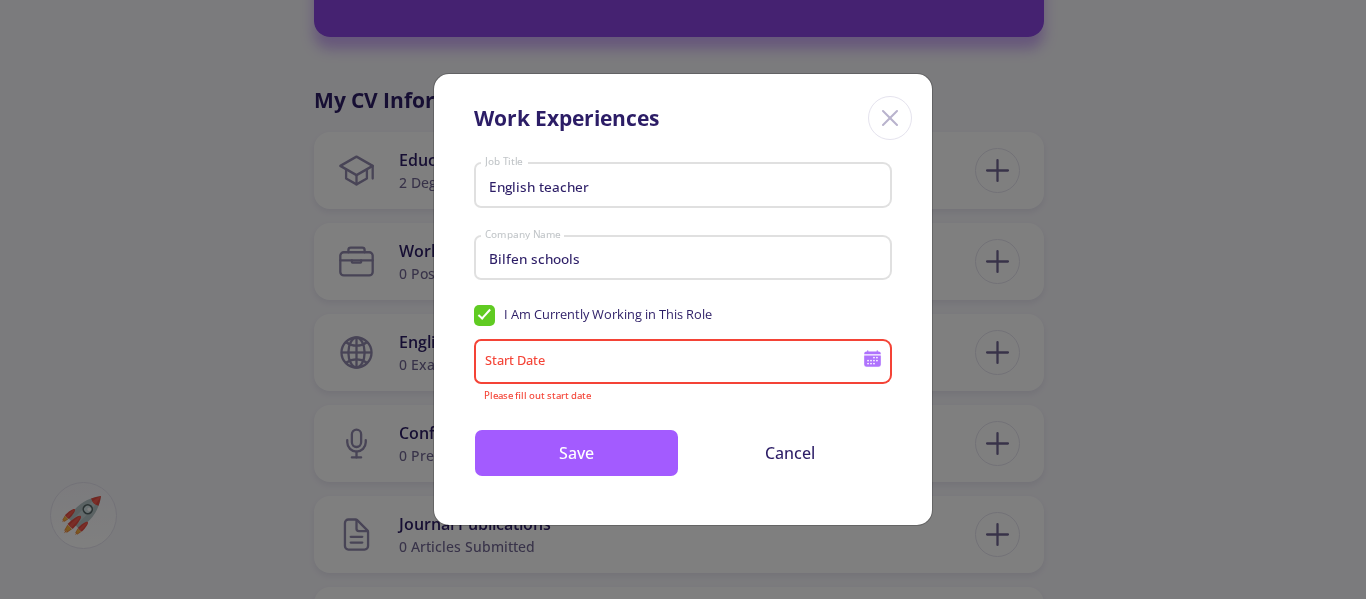 type on "[DATE]" 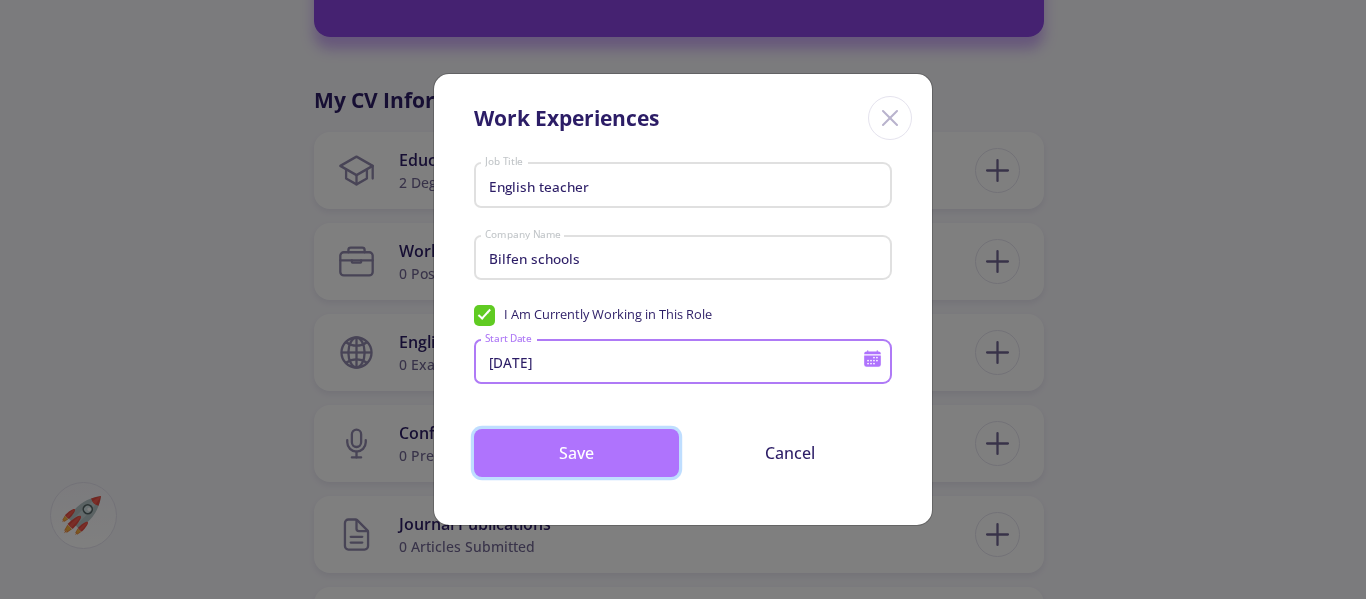 click on "Save" at bounding box center [576, 453] 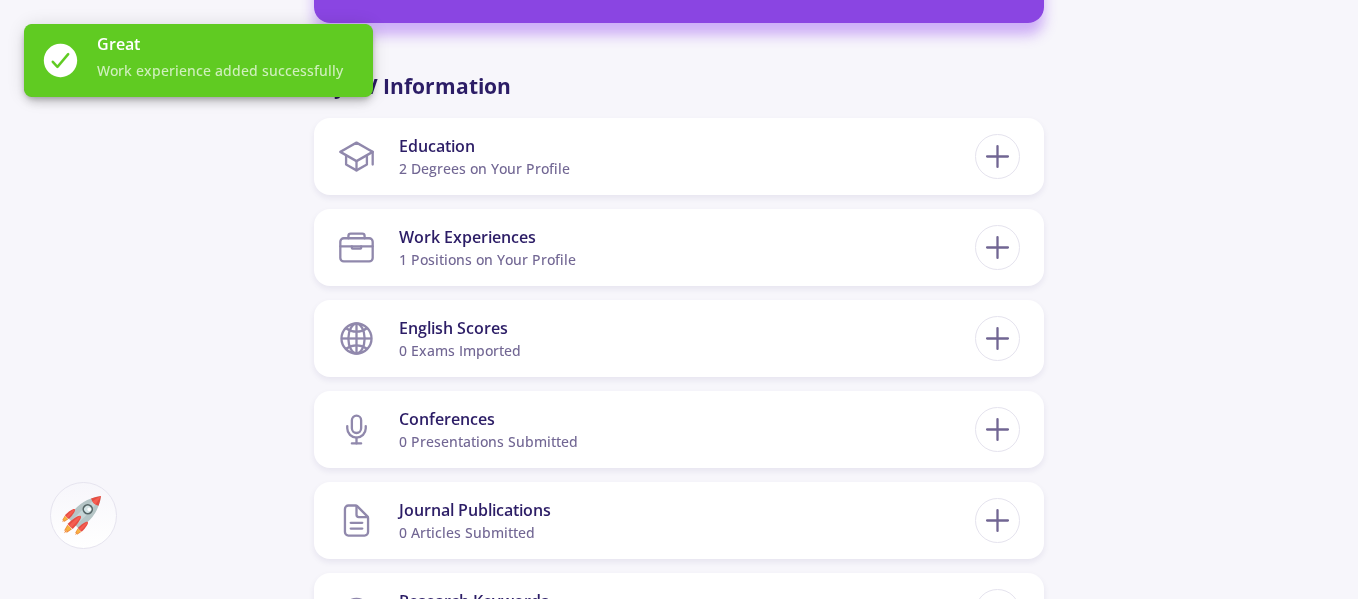 scroll, scrollTop: 932, scrollLeft: 0, axis: vertical 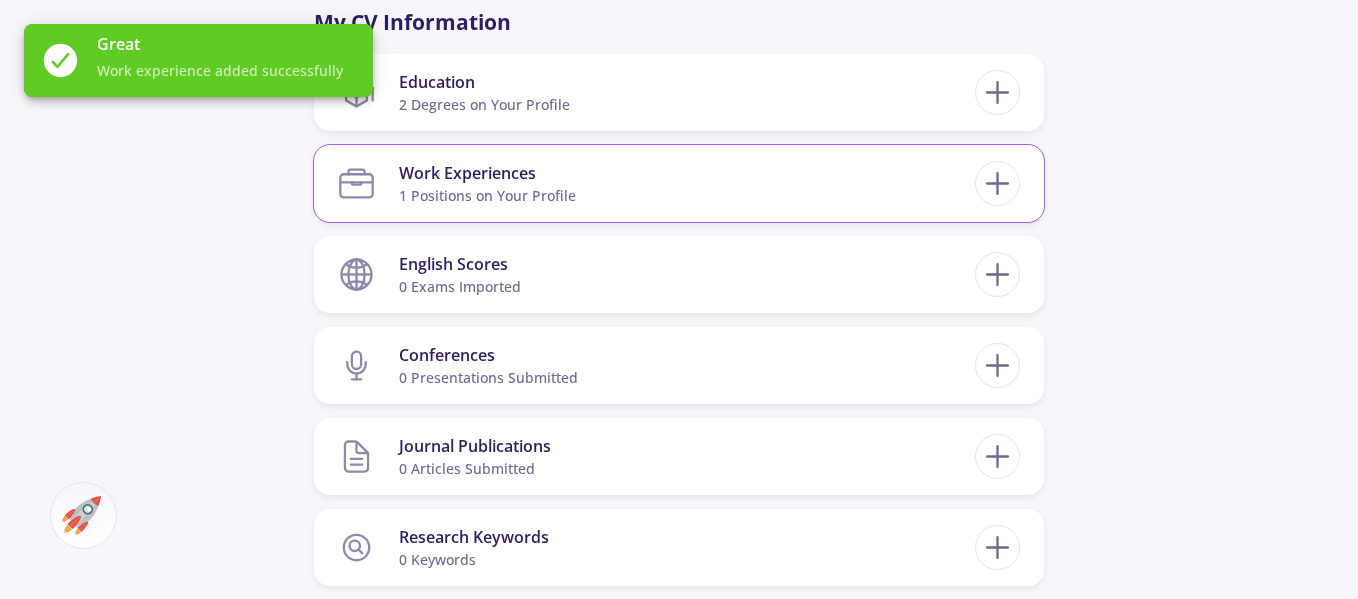 click on "1 Positions on Your Profile" at bounding box center [487, 195] 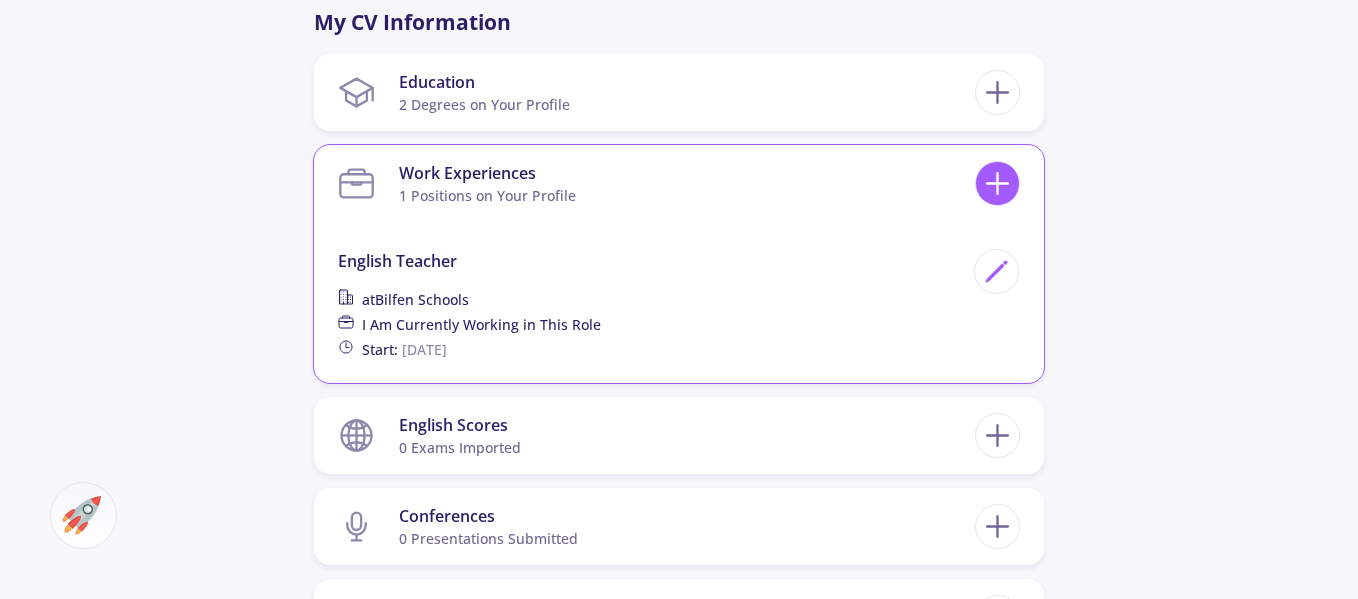 click 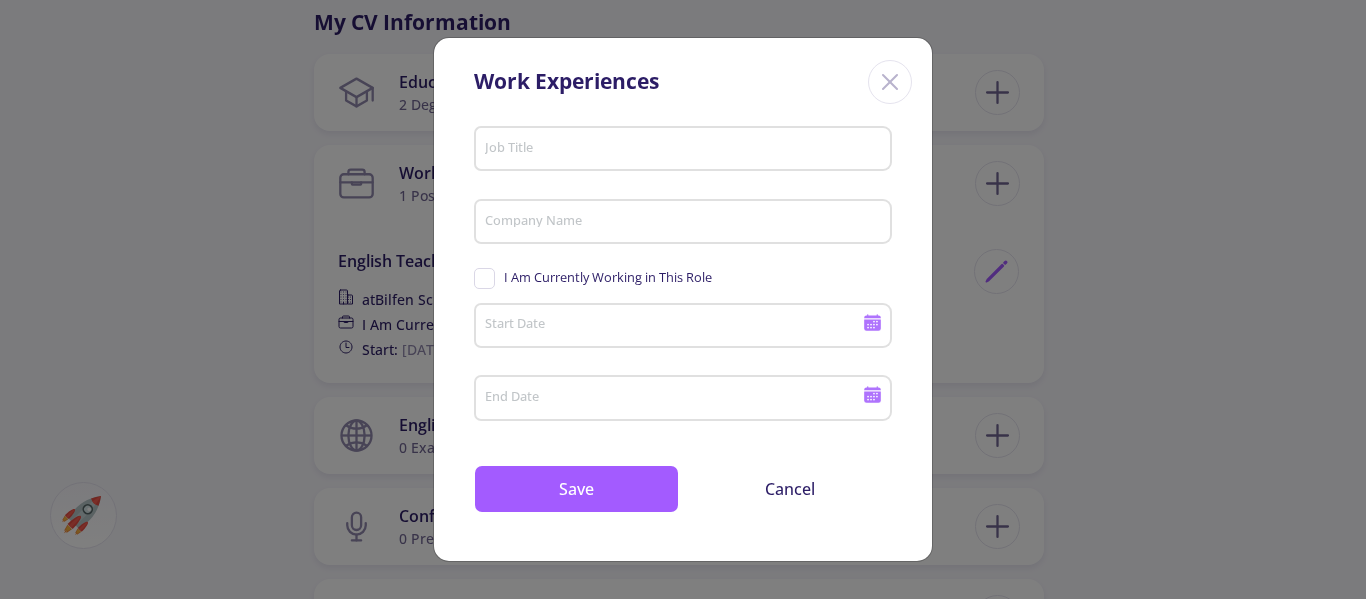 click on "Job Title" at bounding box center (686, 150) 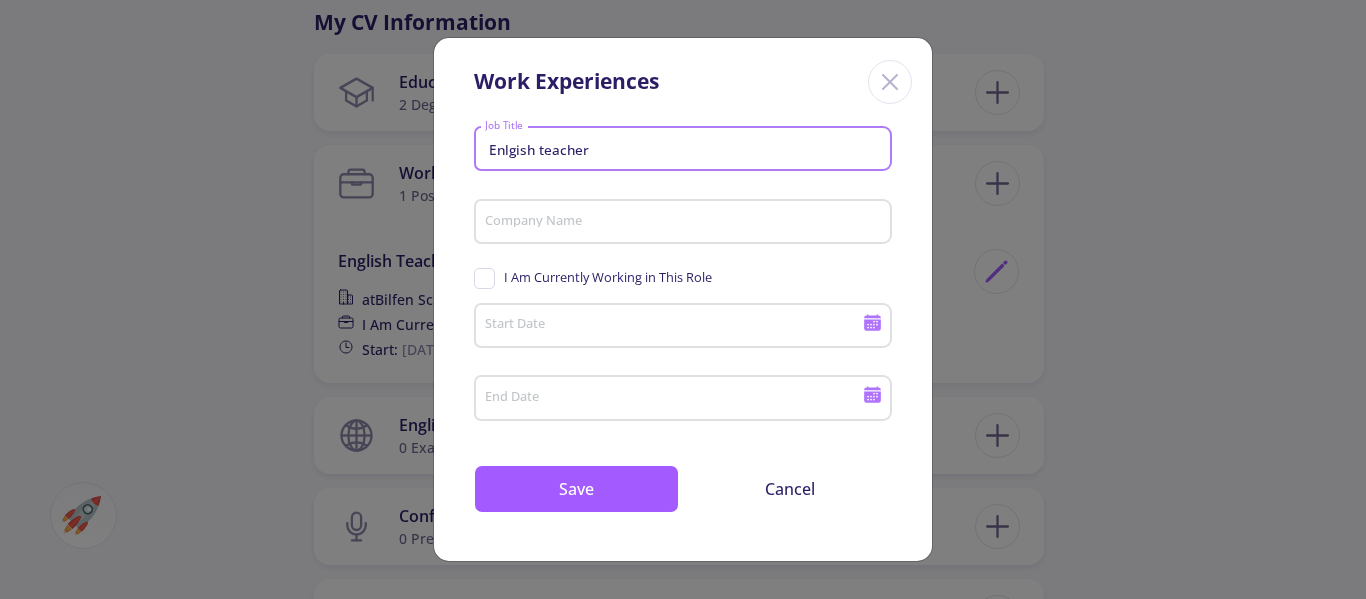 type on "Enlgish teacher" 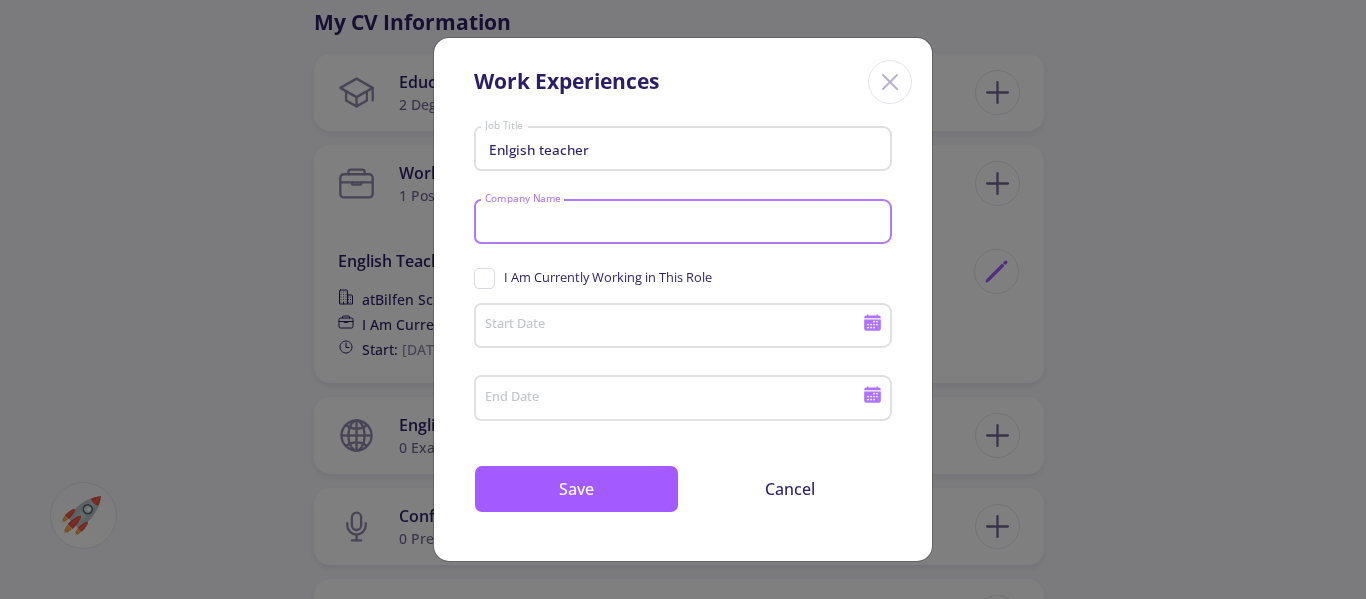 click on "Company Name" at bounding box center (686, 223) 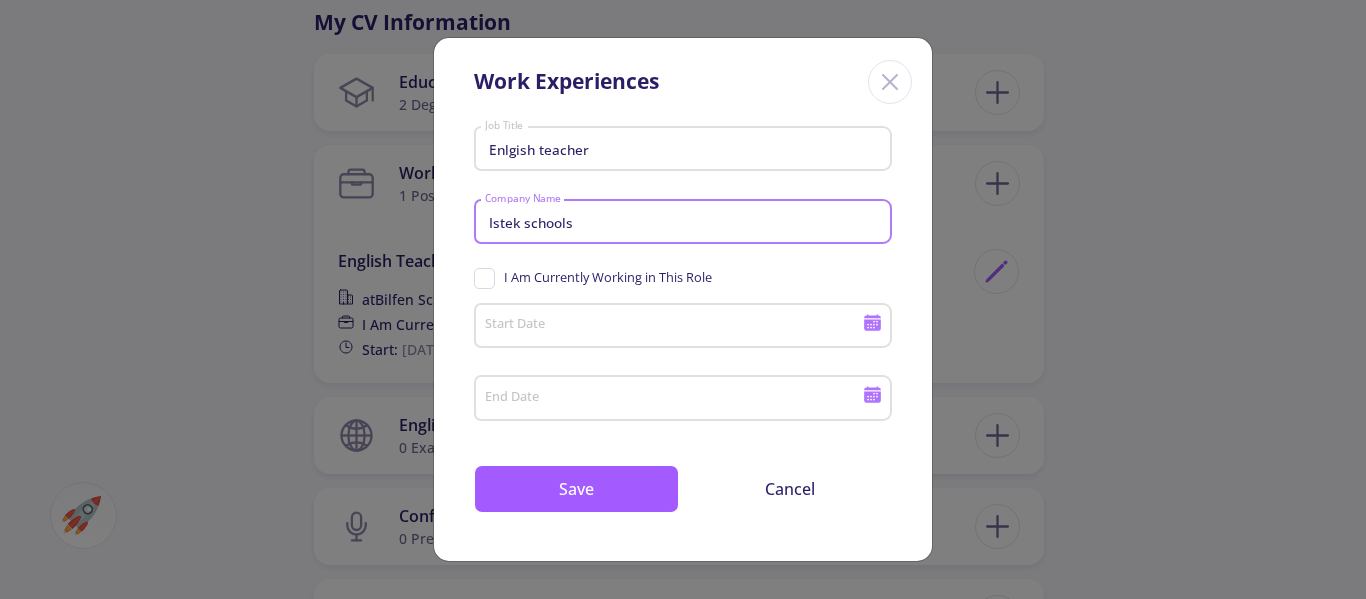 type on "Istek schools" 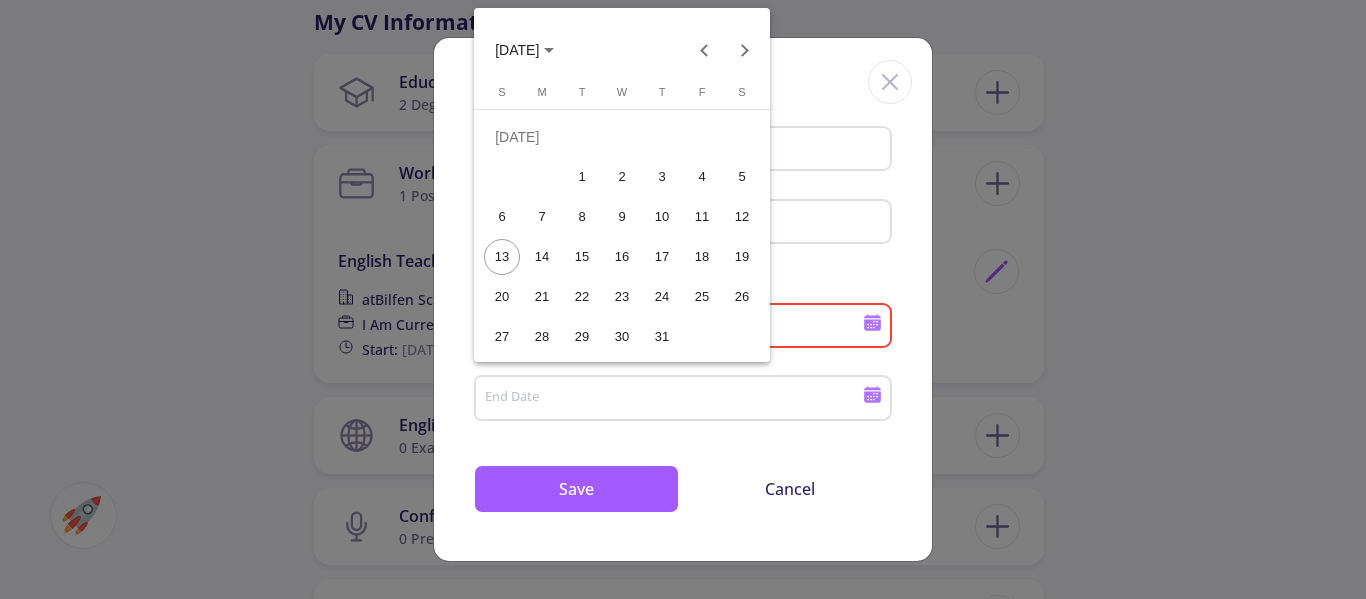 click on "[DATE]" at bounding box center [524, 50] 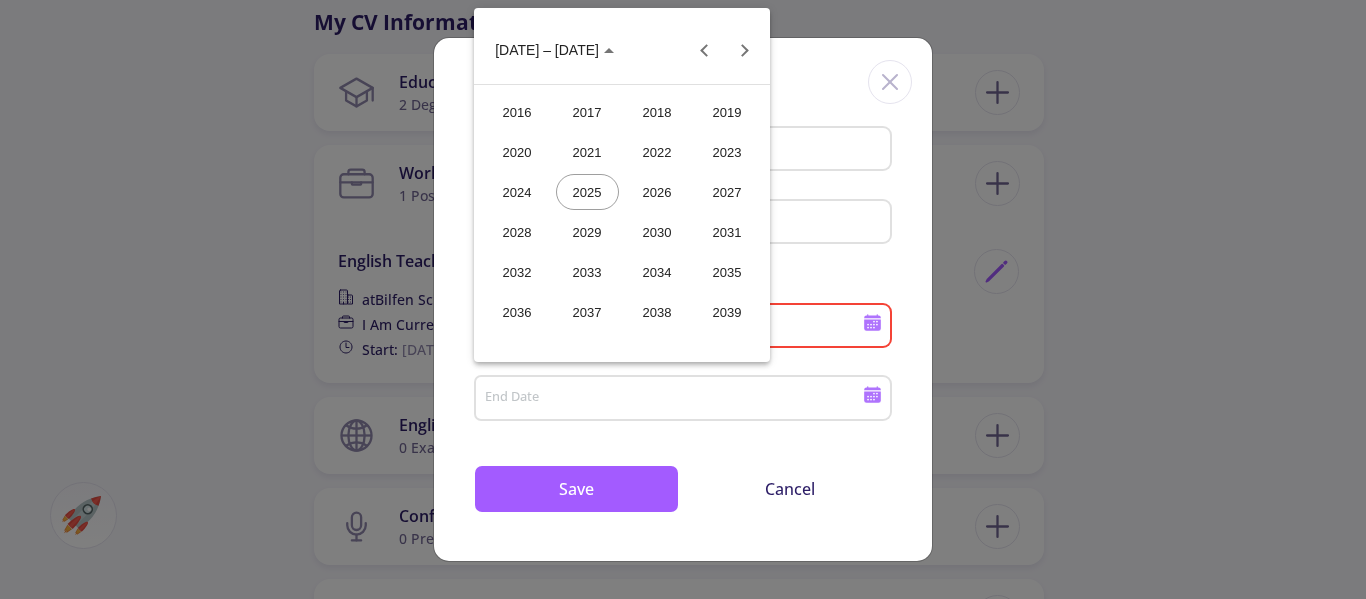 click on "2020" at bounding box center (517, 152) 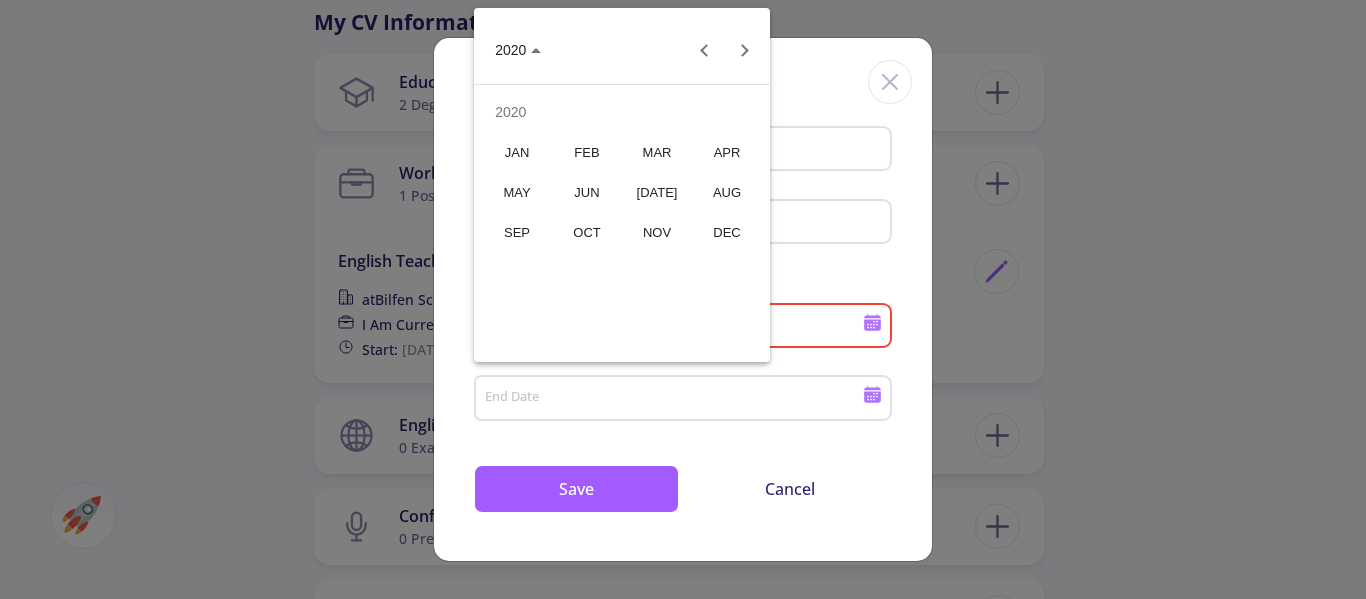 click on "SEP" at bounding box center (517, 232) 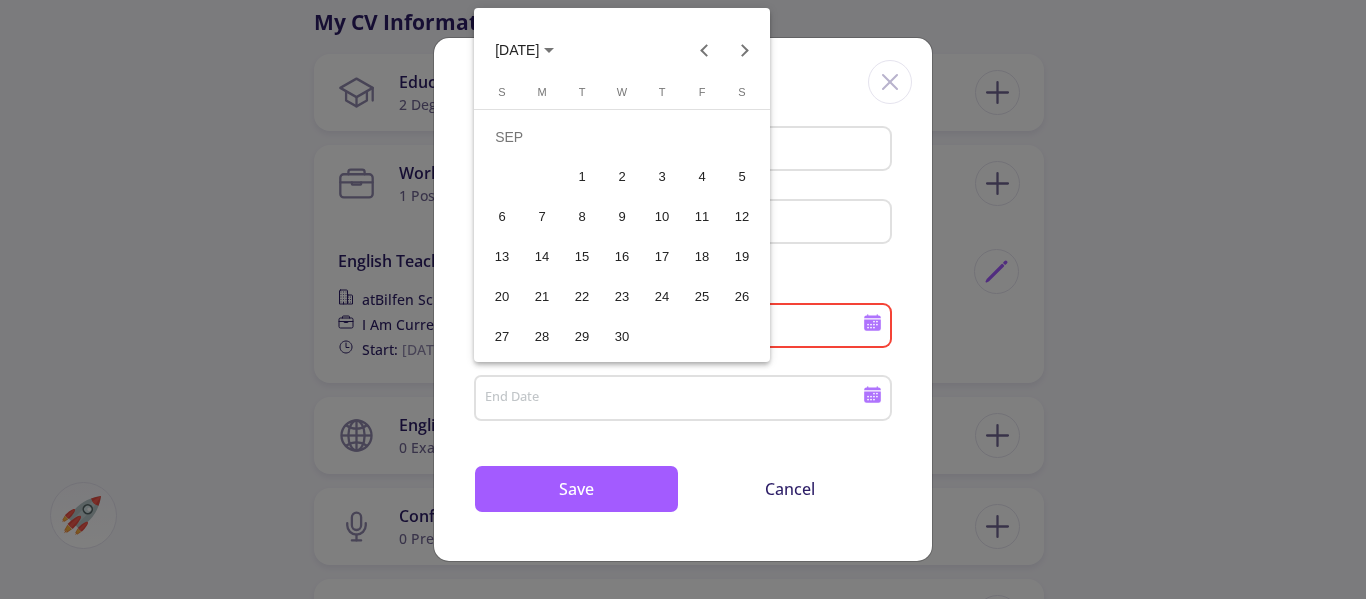 click on "1" at bounding box center (582, 177) 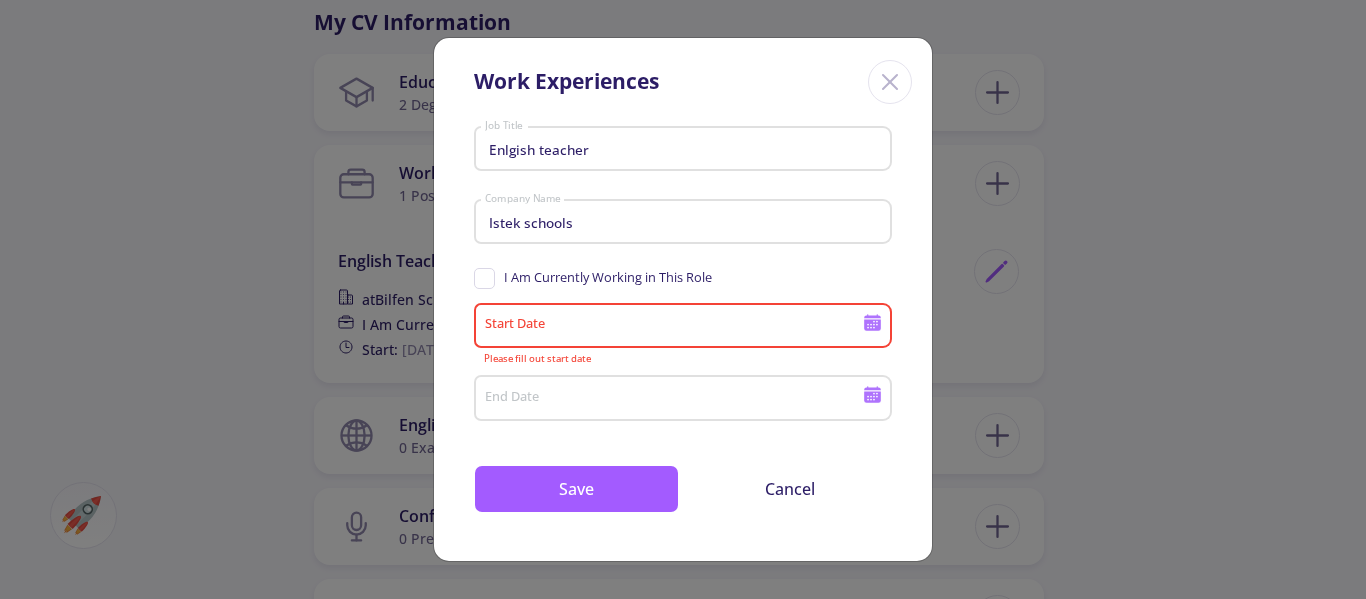 type on "[DATE]" 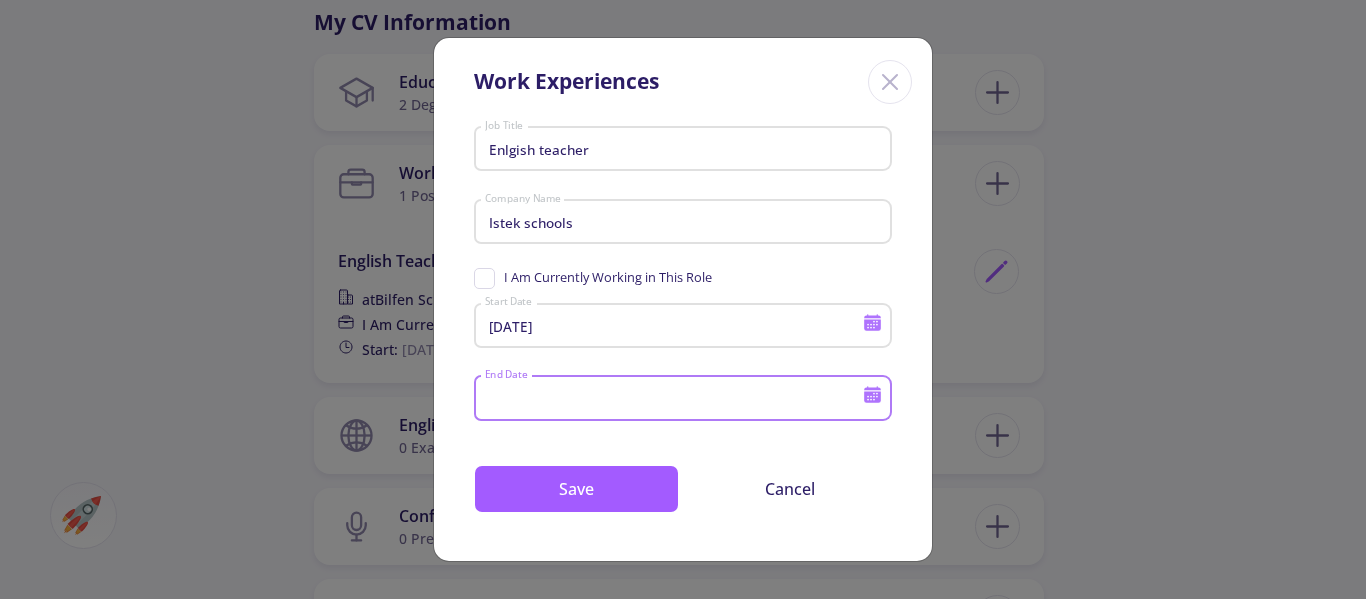 click on "End Date" at bounding box center (676, 399) 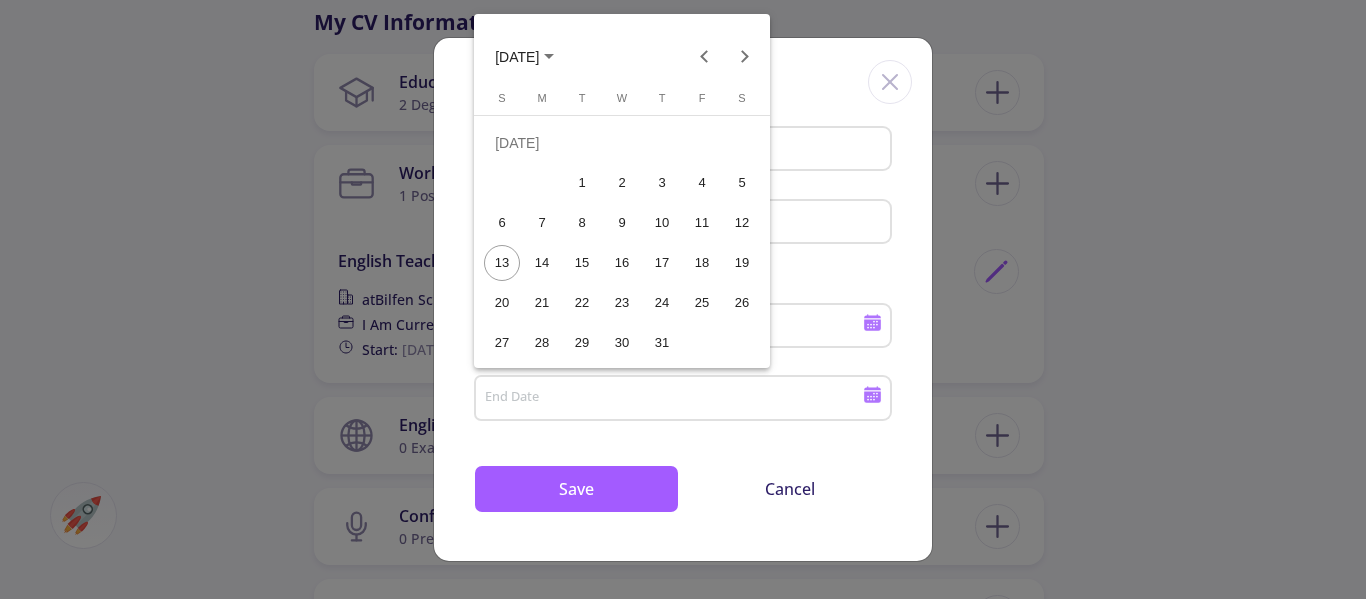 click on "[DATE]" at bounding box center [524, 56] 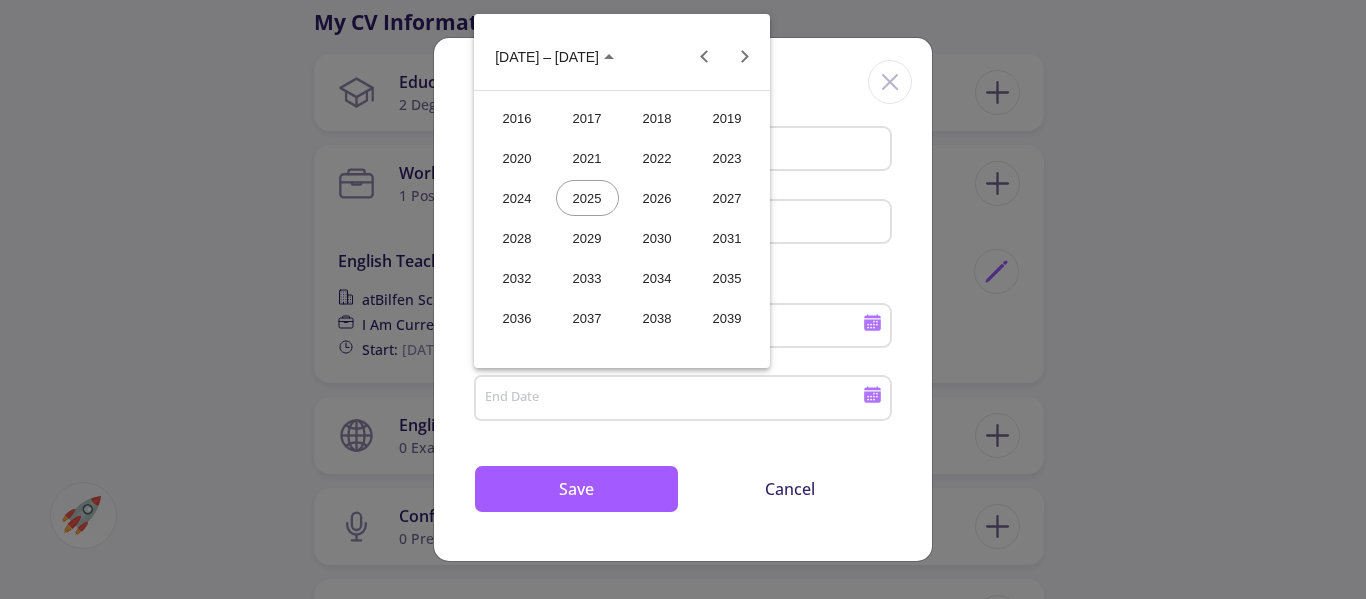 click on "2023" at bounding box center (727, 158) 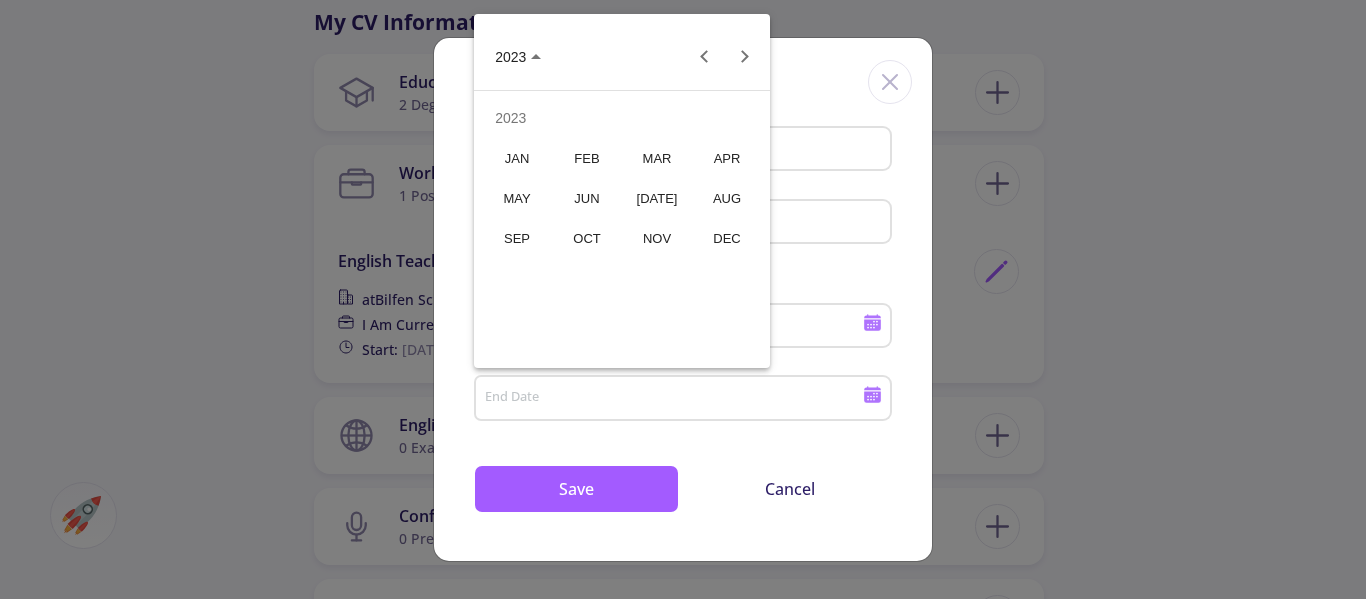 click on "AUG" at bounding box center (727, 198) 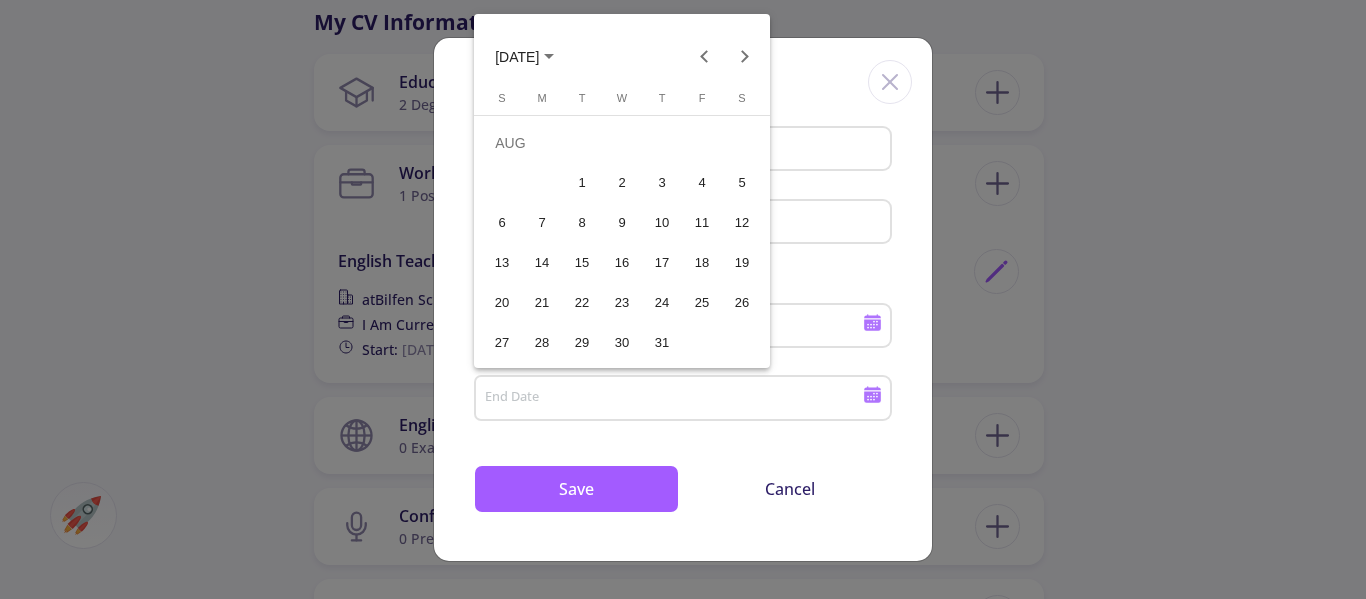 click on "31" at bounding box center [662, 343] 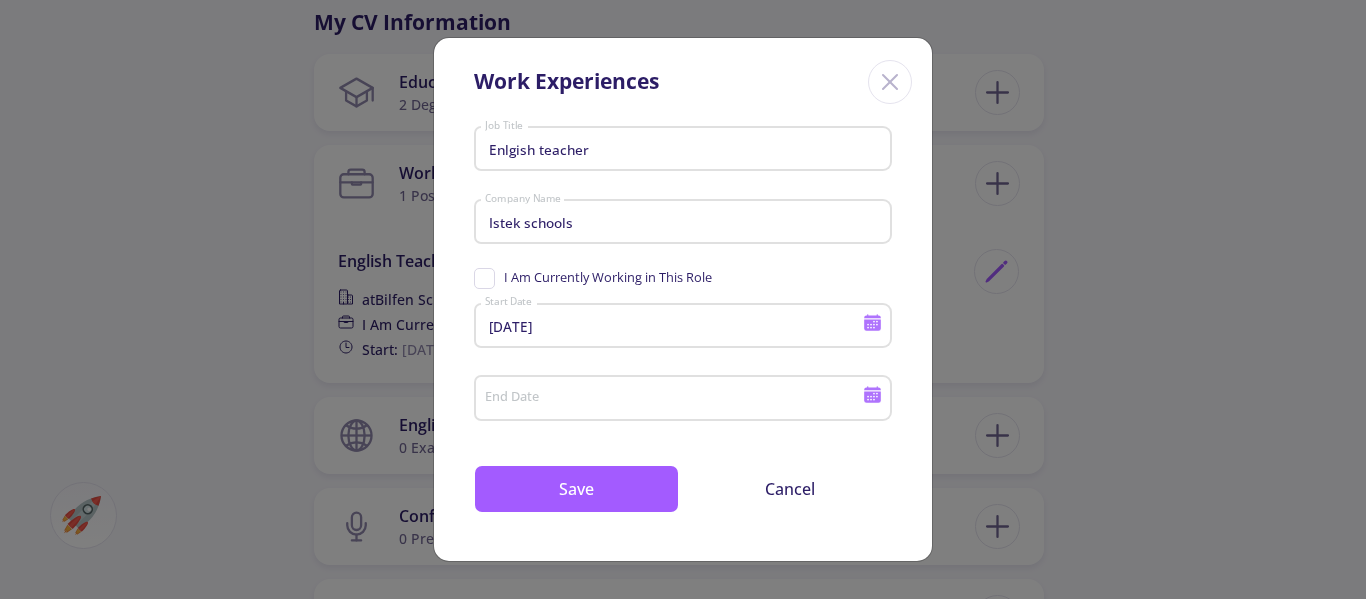 type on "[DATE]" 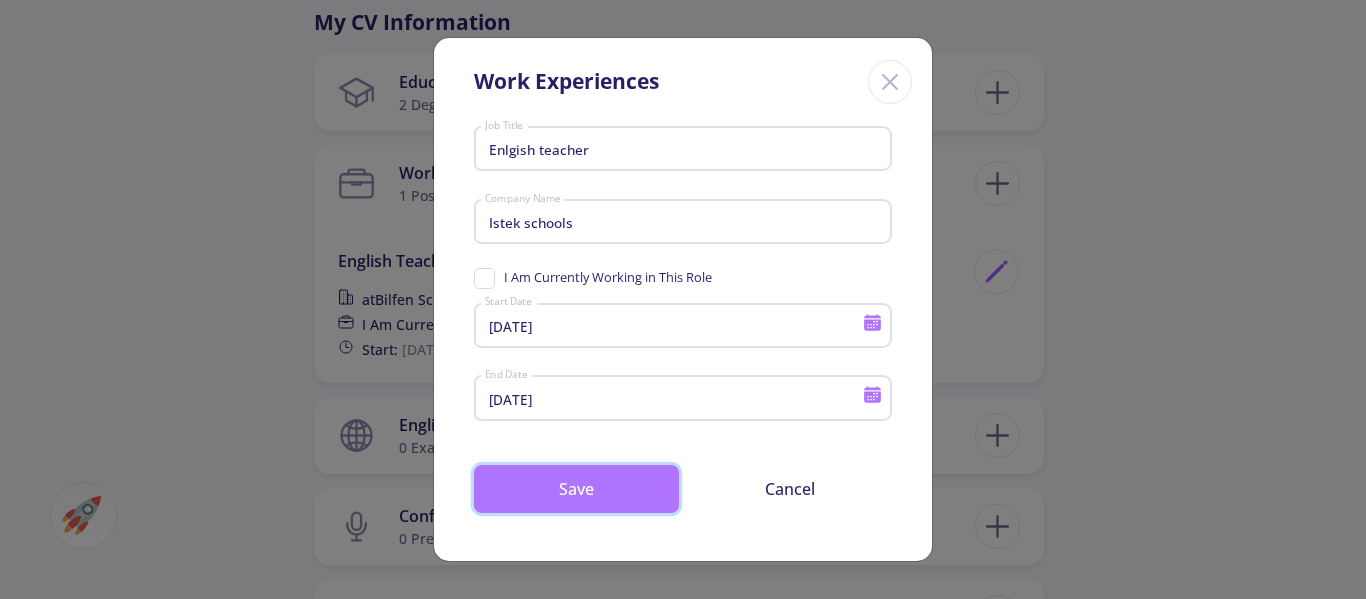 click on "Save" at bounding box center [576, 489] 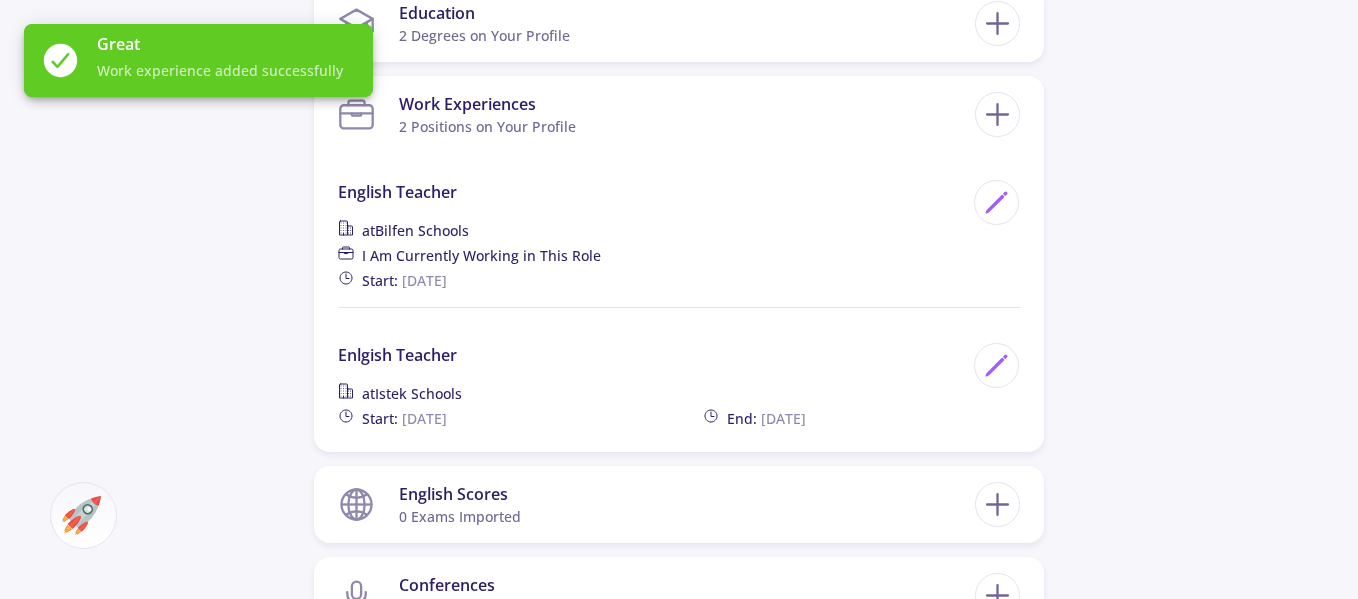 scroll, scrollTop: 979, scrollLeft: 0, axis: vertical 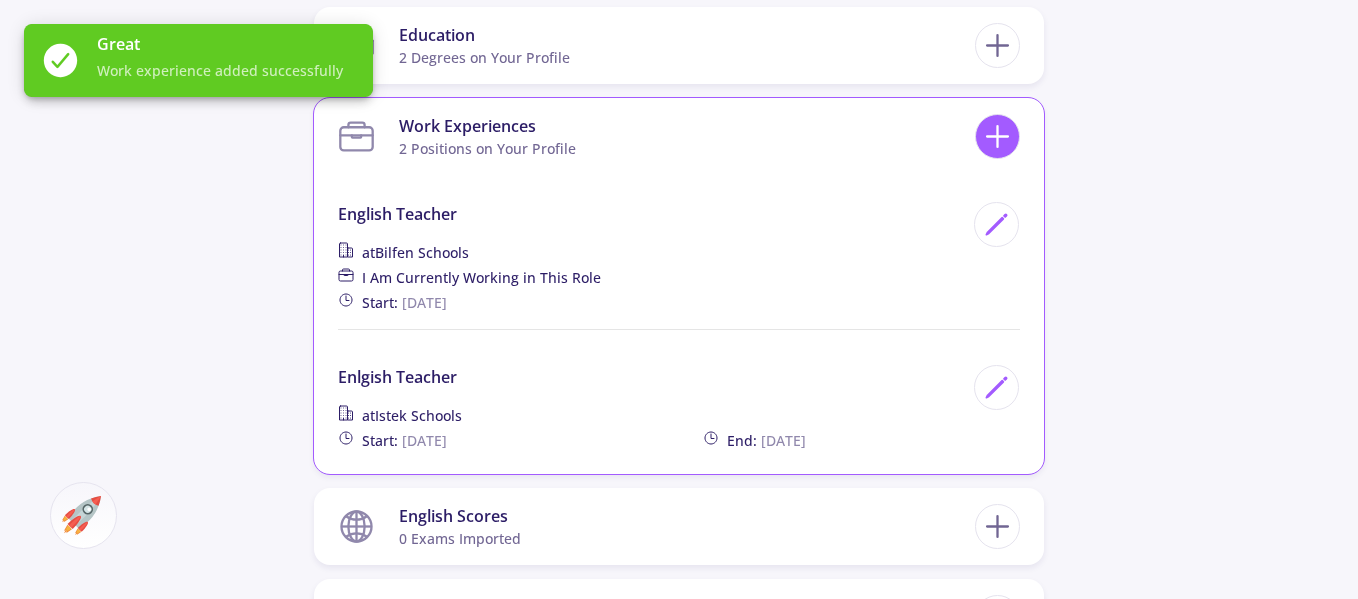 click 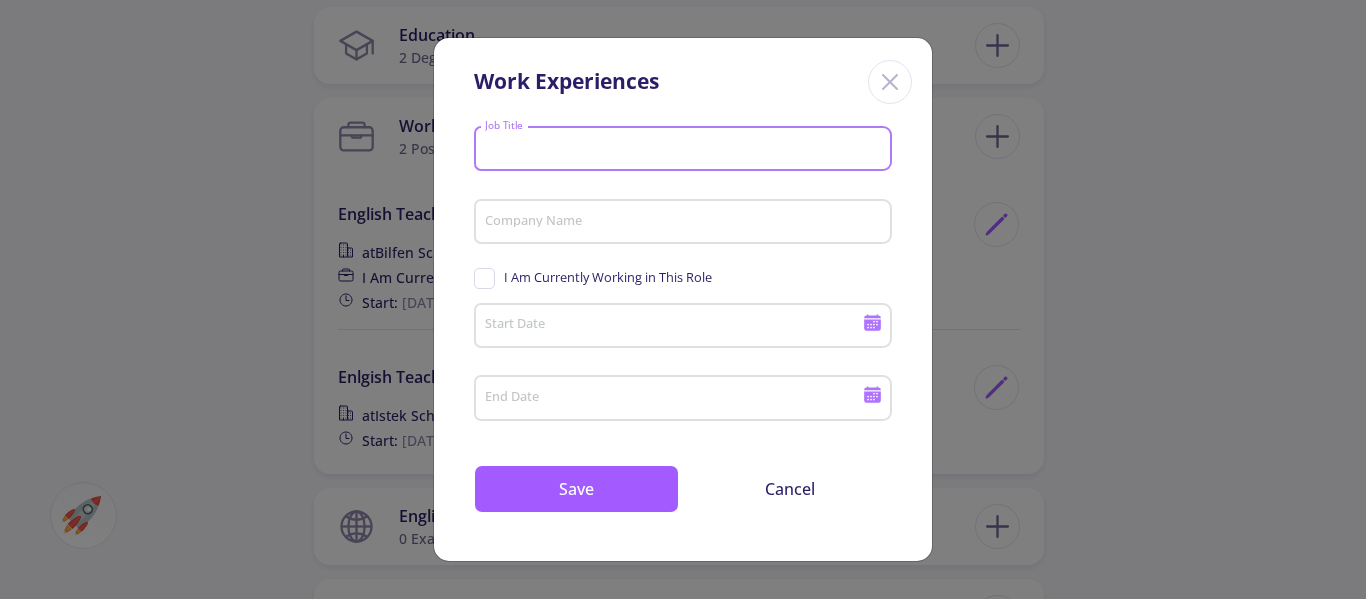 click on "Job Title" at bounding box center [686, 150] 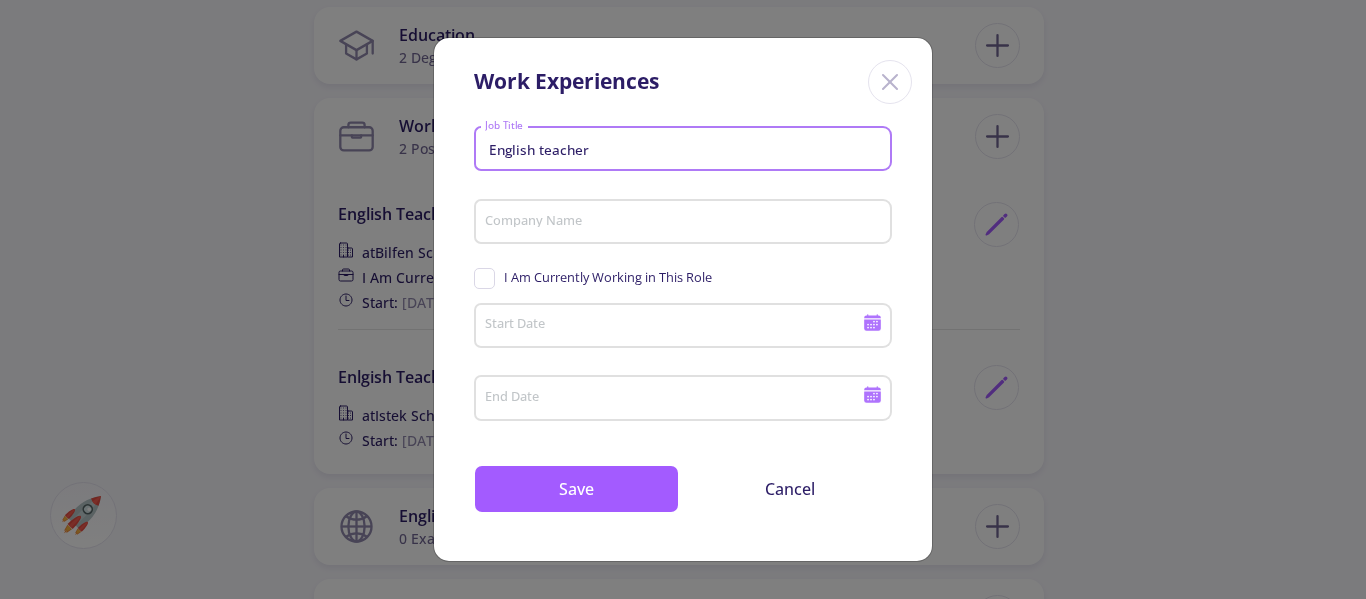 type on "English teacher" 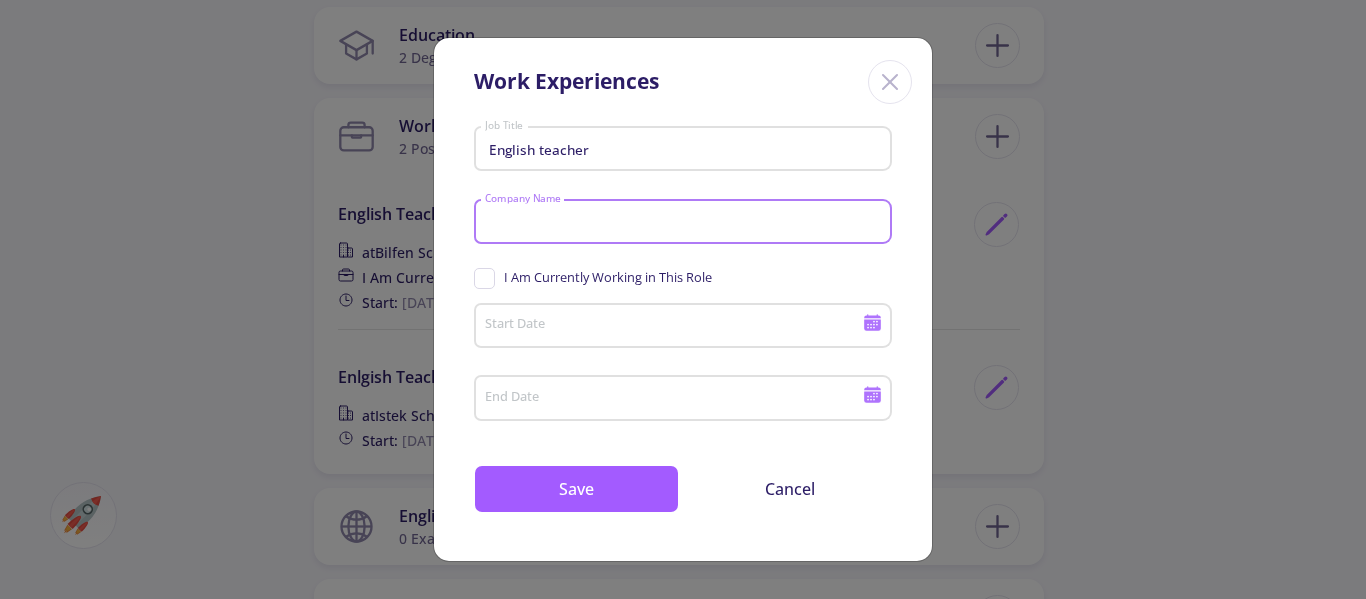 type on "N" 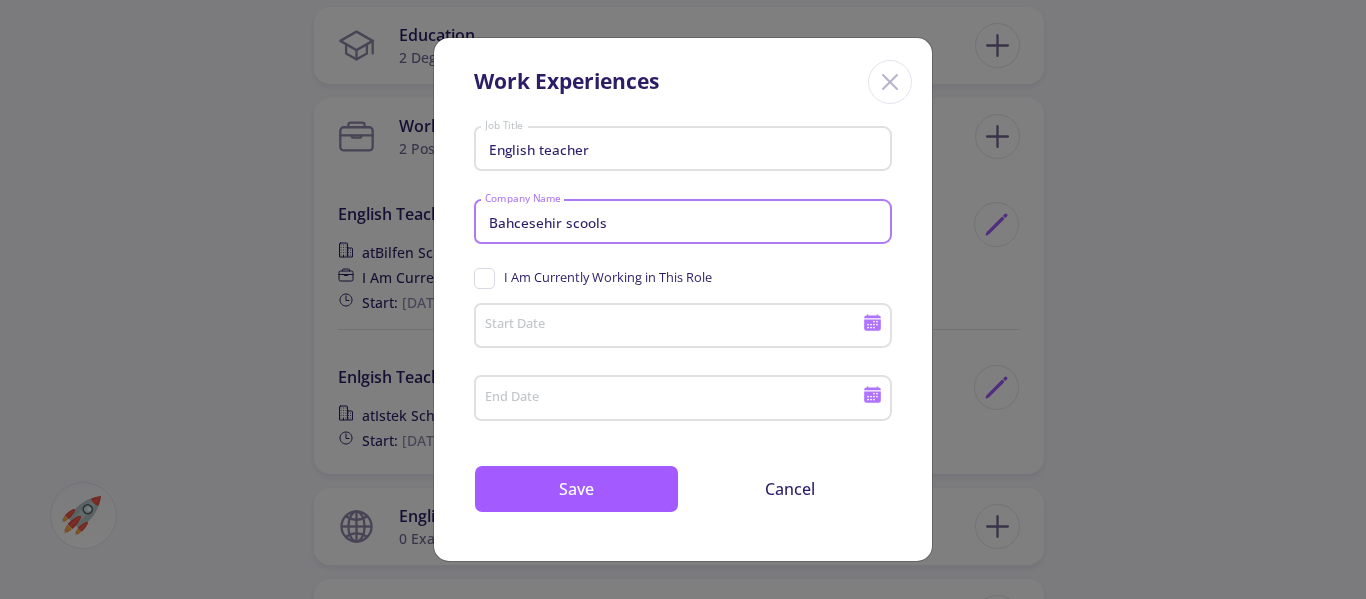 type on "Bahcesehir scools" 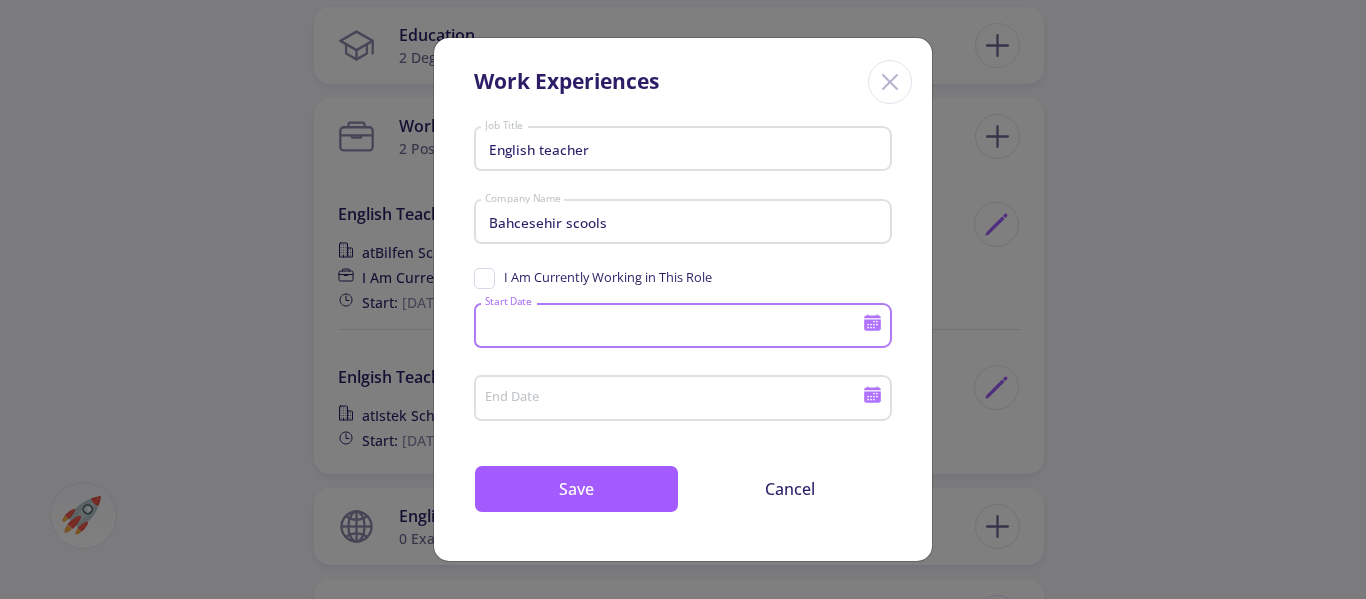 click on "Start Date" at bounding box center (676, 327) 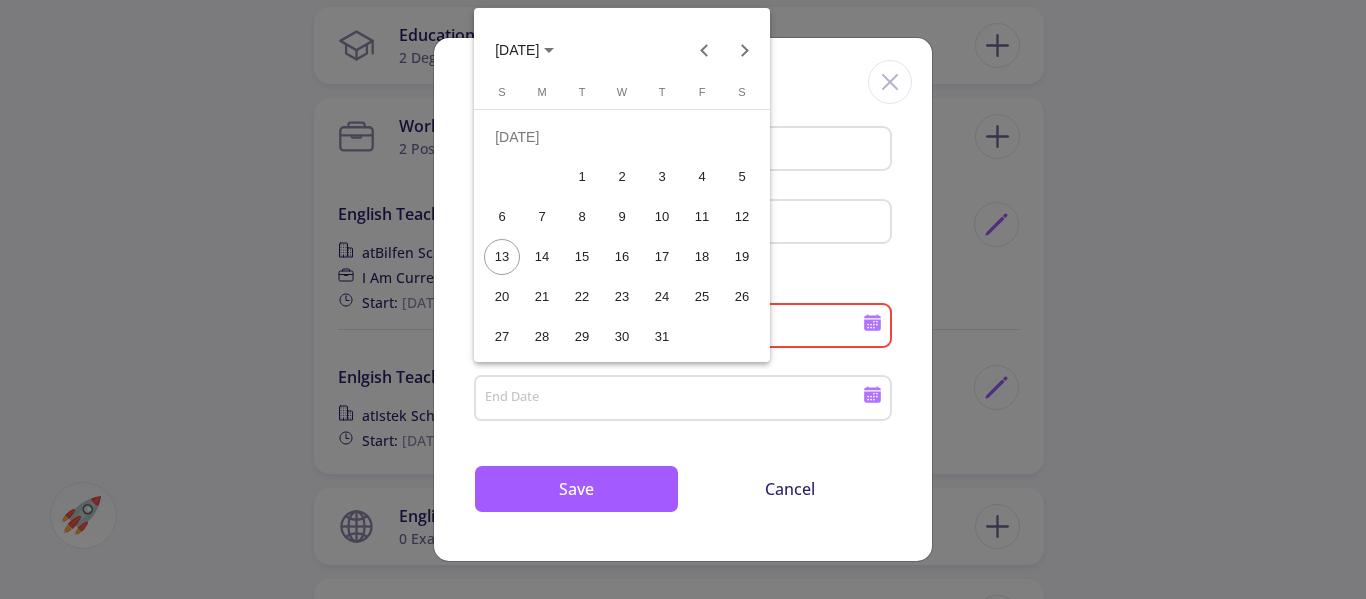 click on "[DATE]" at bounding box center (517, 51) 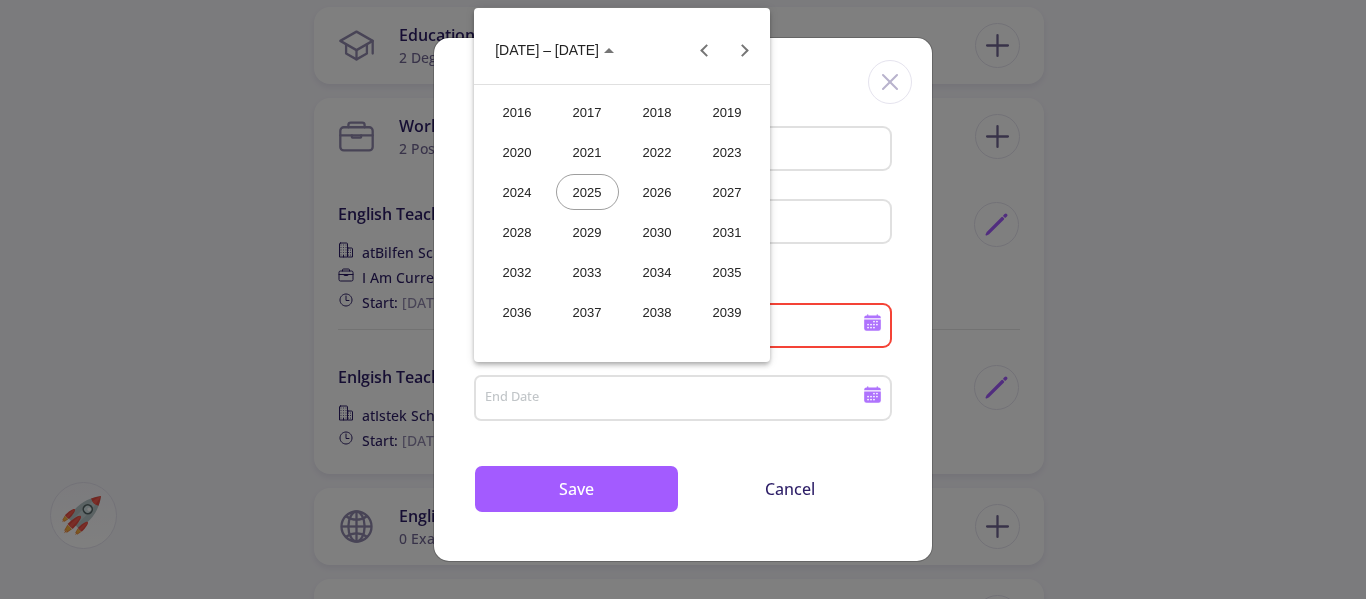 click on "[DATE] – [DATE]" at bounding box center (547, 51) 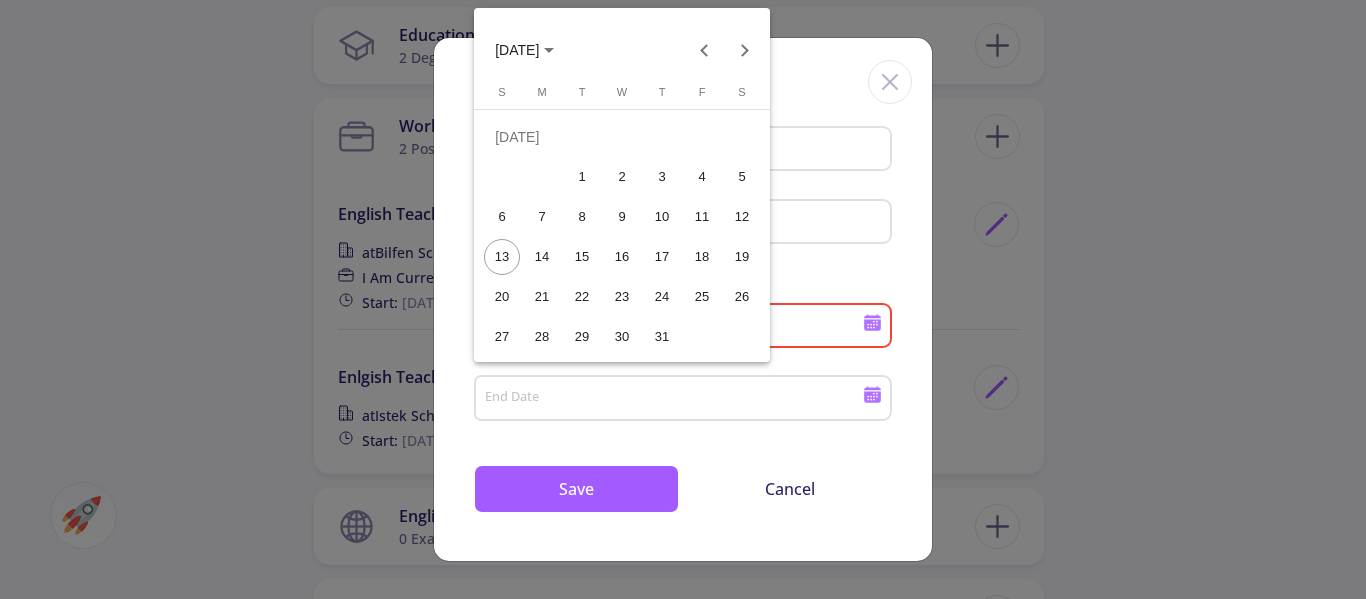 click on "[DATE]" at bounding box center [517, 51] 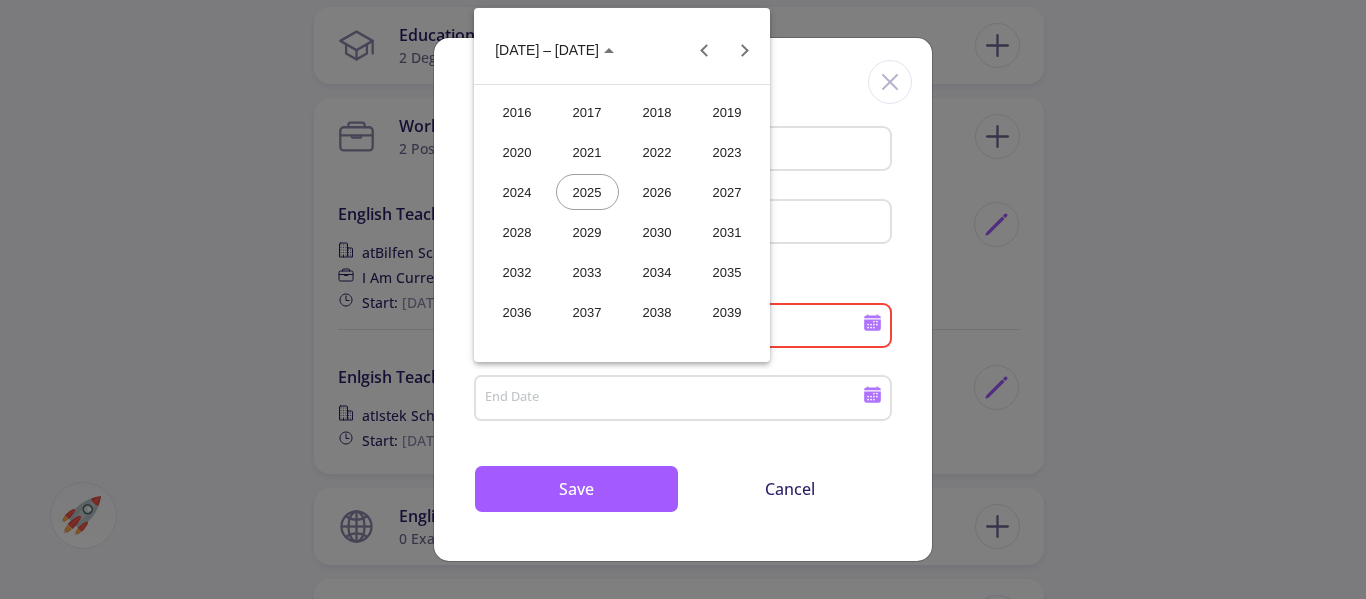 click on "2019" at bounding box center [727, 112] 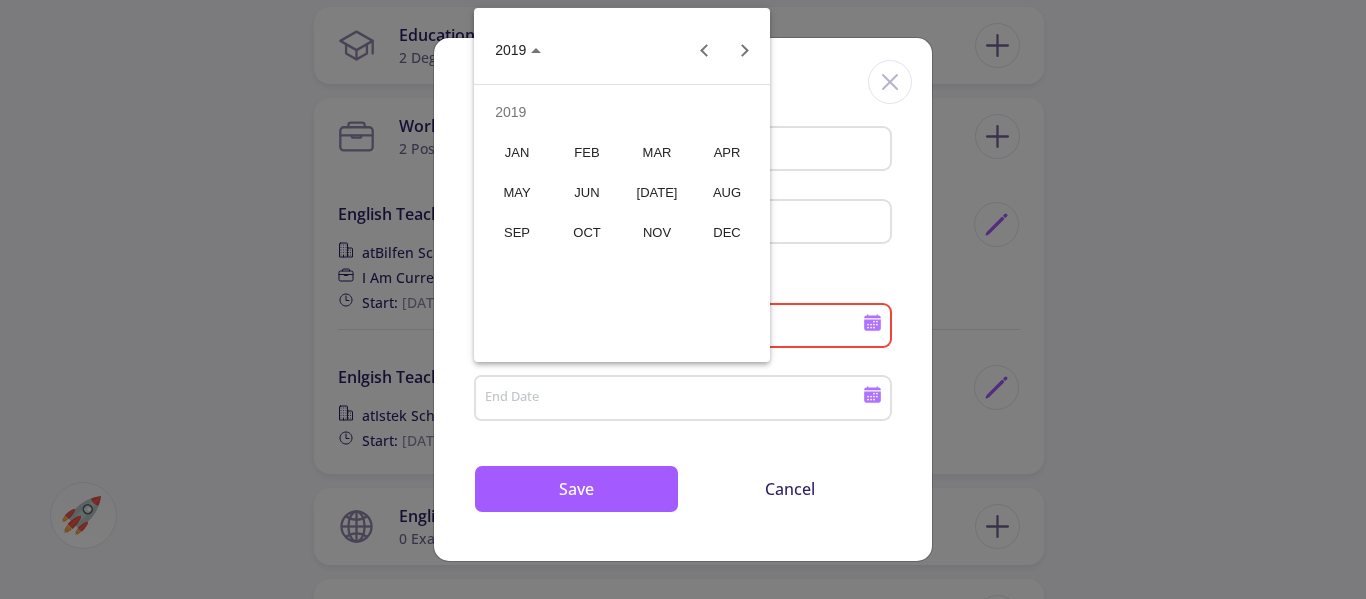 click on "SEP" at bounding box center [517, 232] 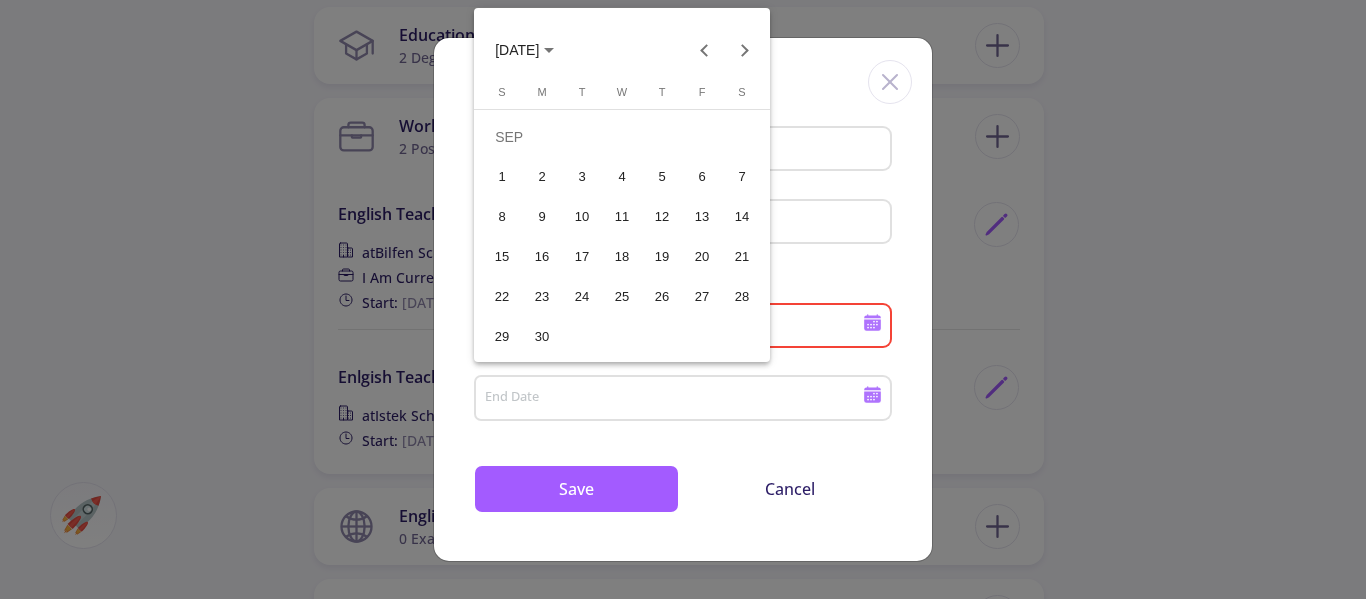 drag, startPoint x: 506, startPoint y: 175, endPoint x: 530, endPoint y: 188, distance: 27.294687 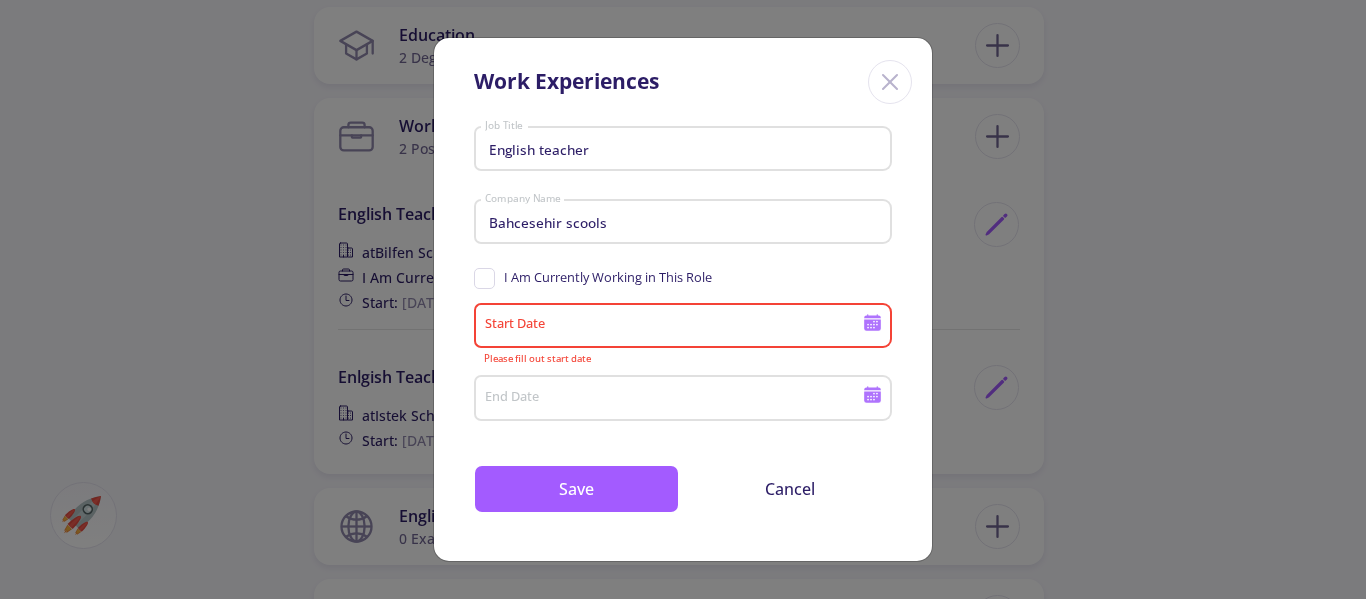 type on "[DATE]" 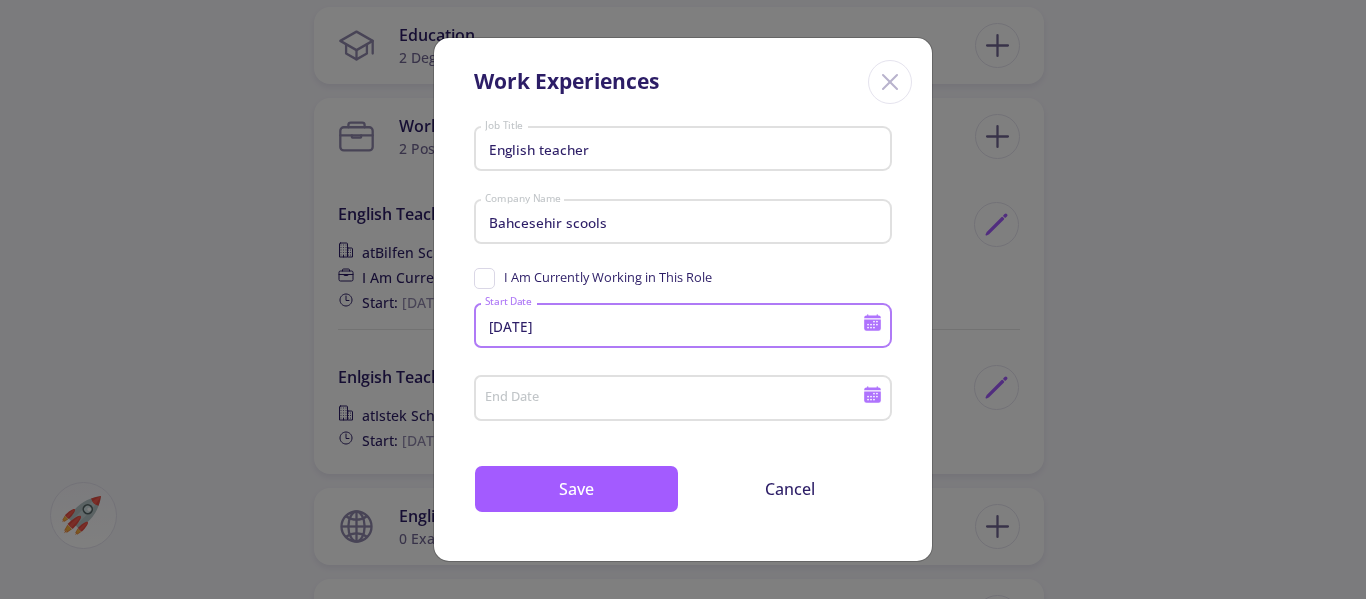 click on "End Date" at bounding box center (676, 399) 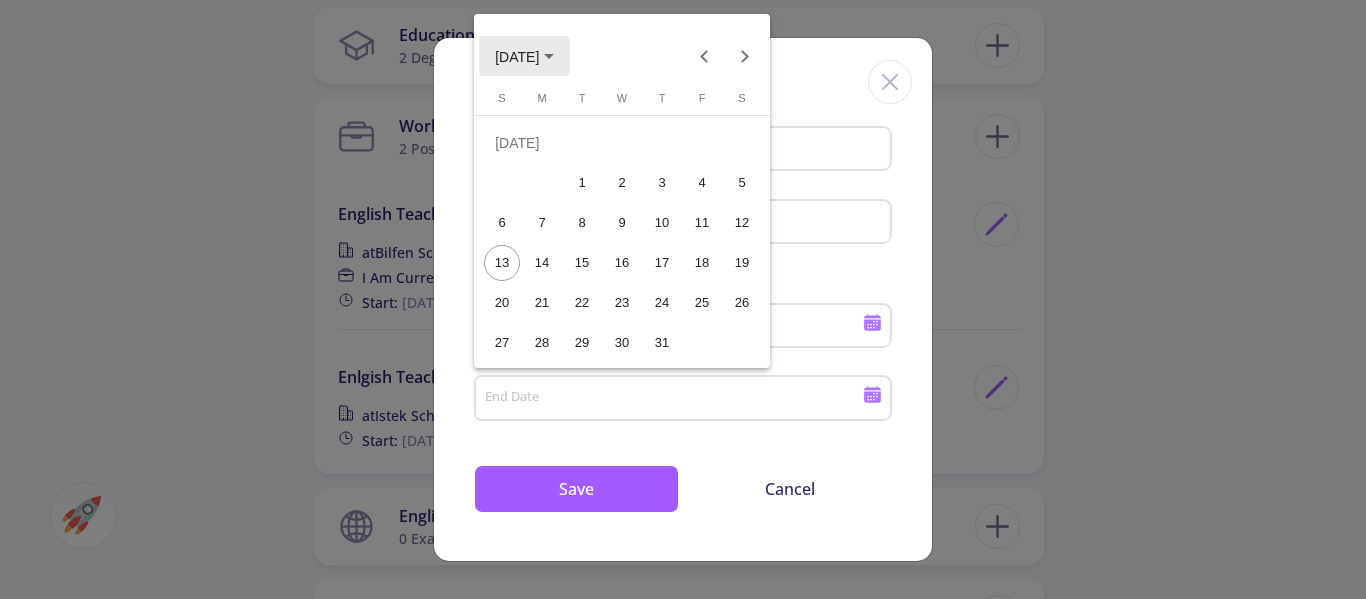 click on "[DATE]" at bounding box center [517, 57] 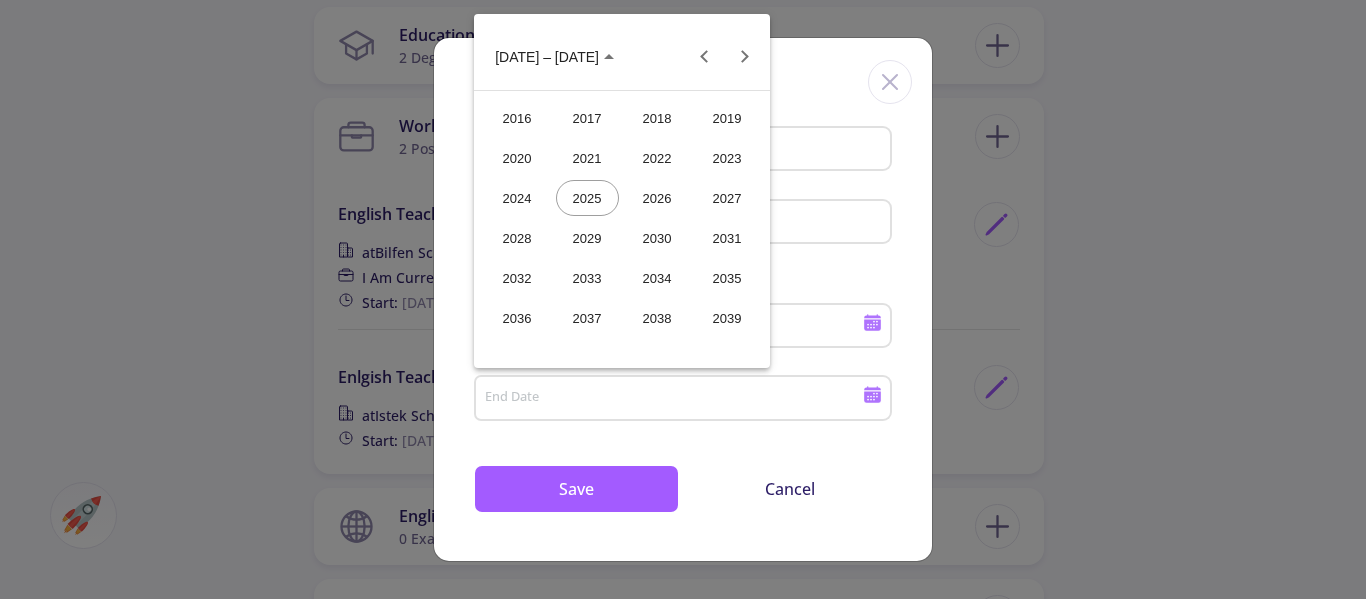 click on "2020" at bounding box center (517, 158) 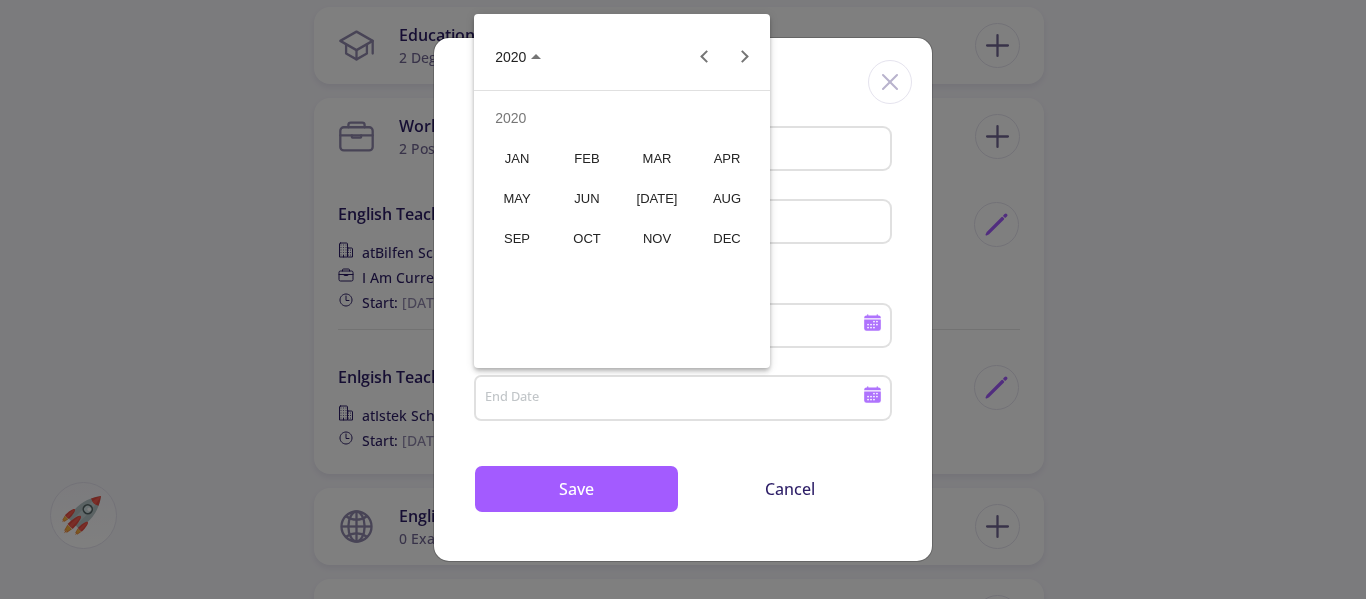 click on "AUG" at bounding box center (727, 198) 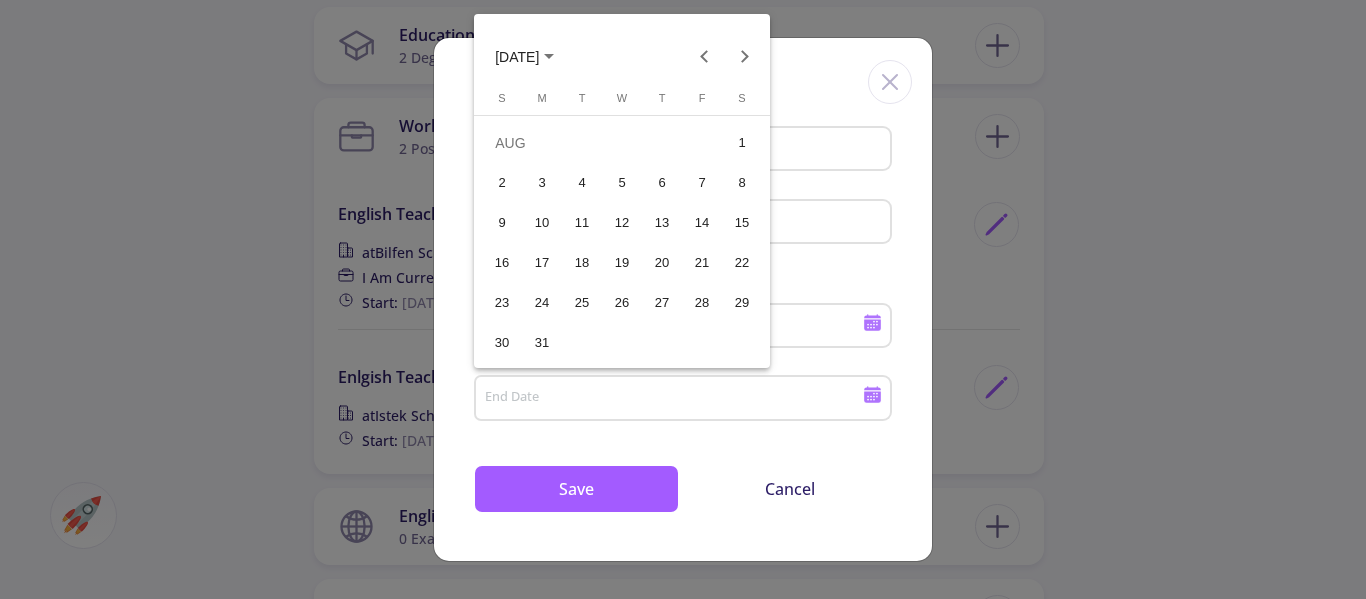 click on "31" at bounding box center [542, 343] 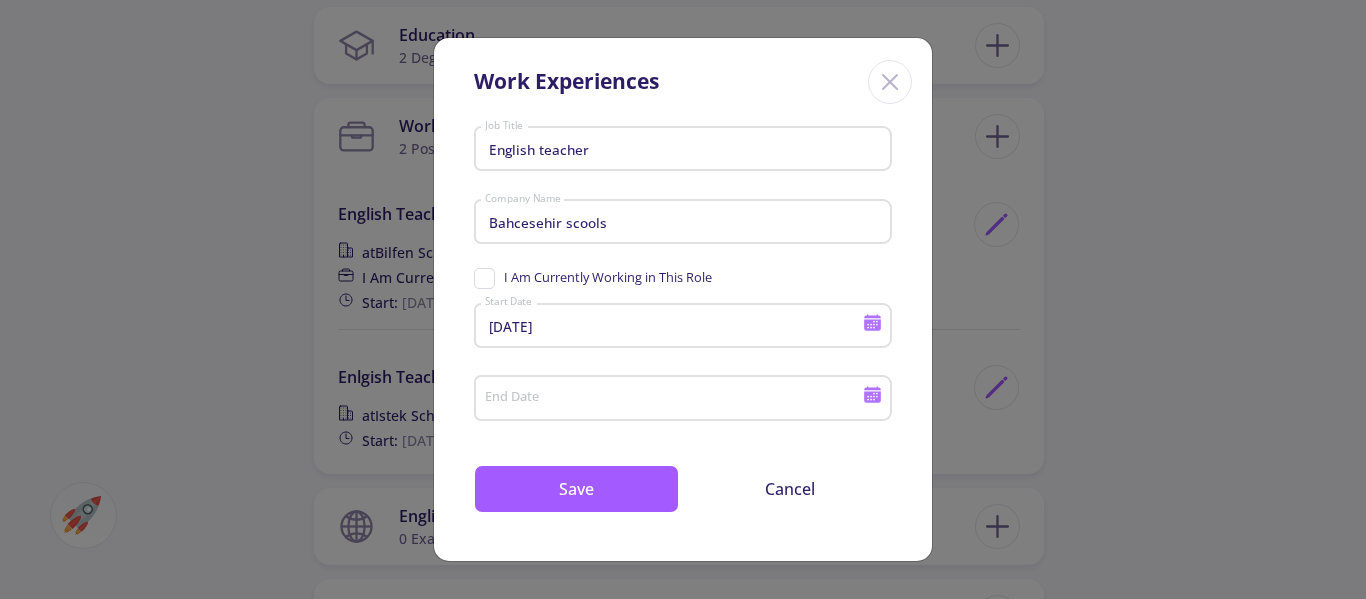 type on "[DATE]" 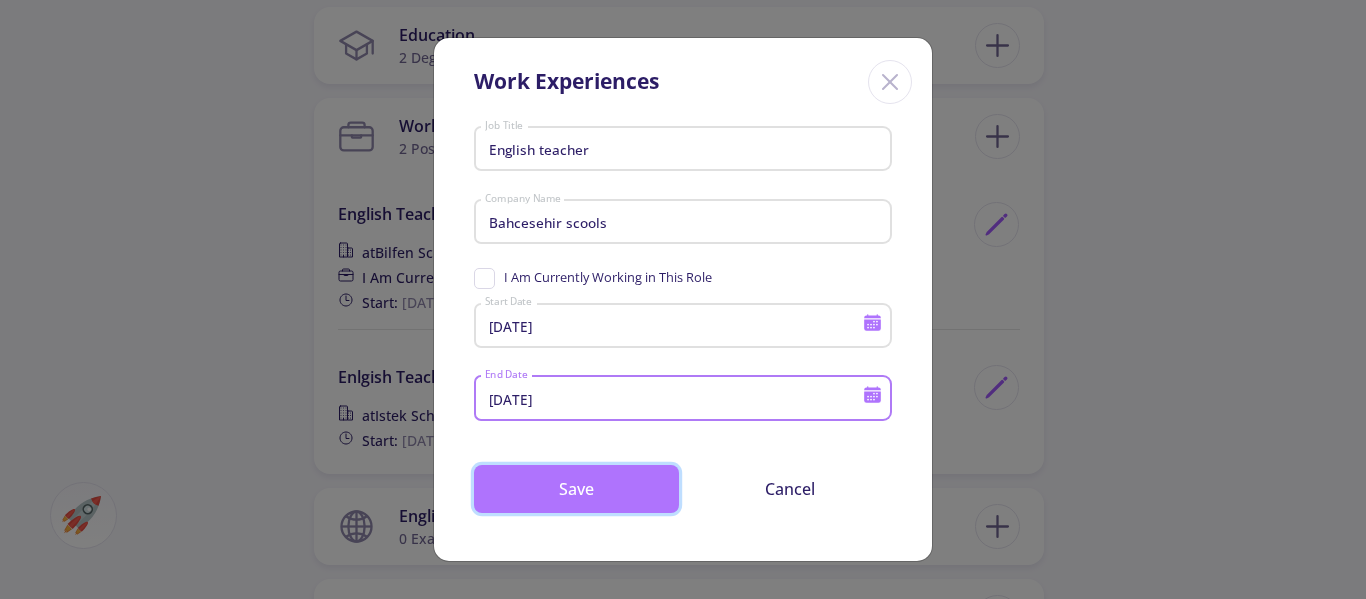 click on "Save" at bounding box center [576, 489] 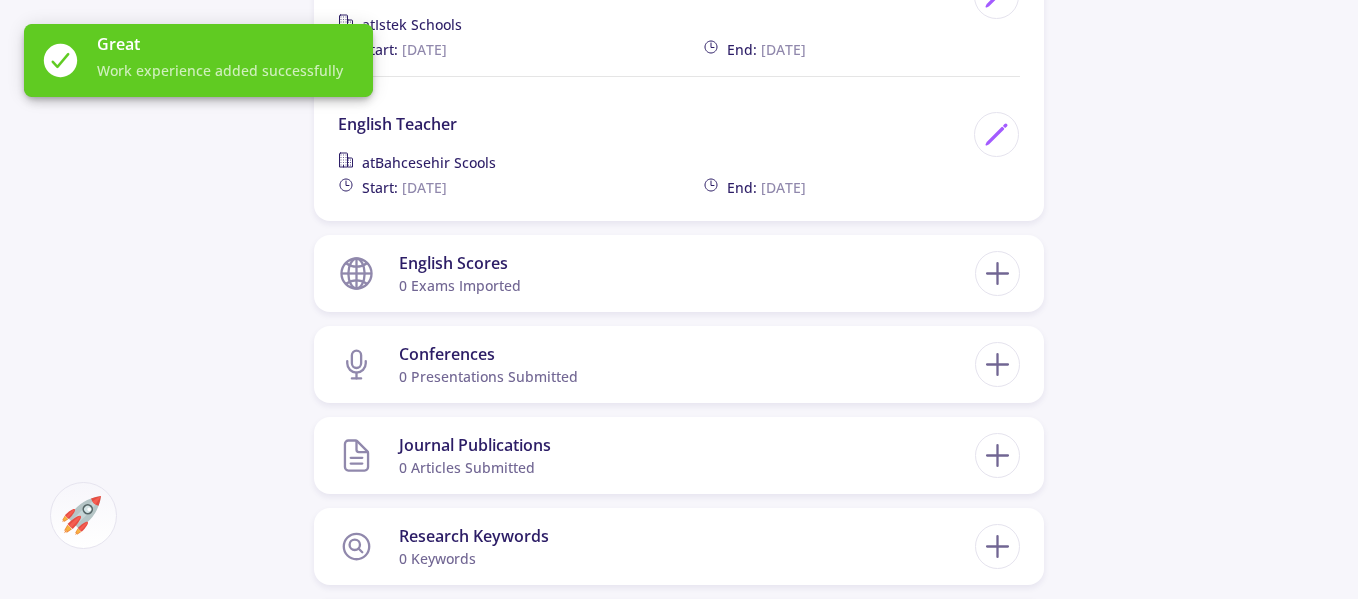 scroll, scrollTop: 1377, scrollLeft: 0, axis: vertical 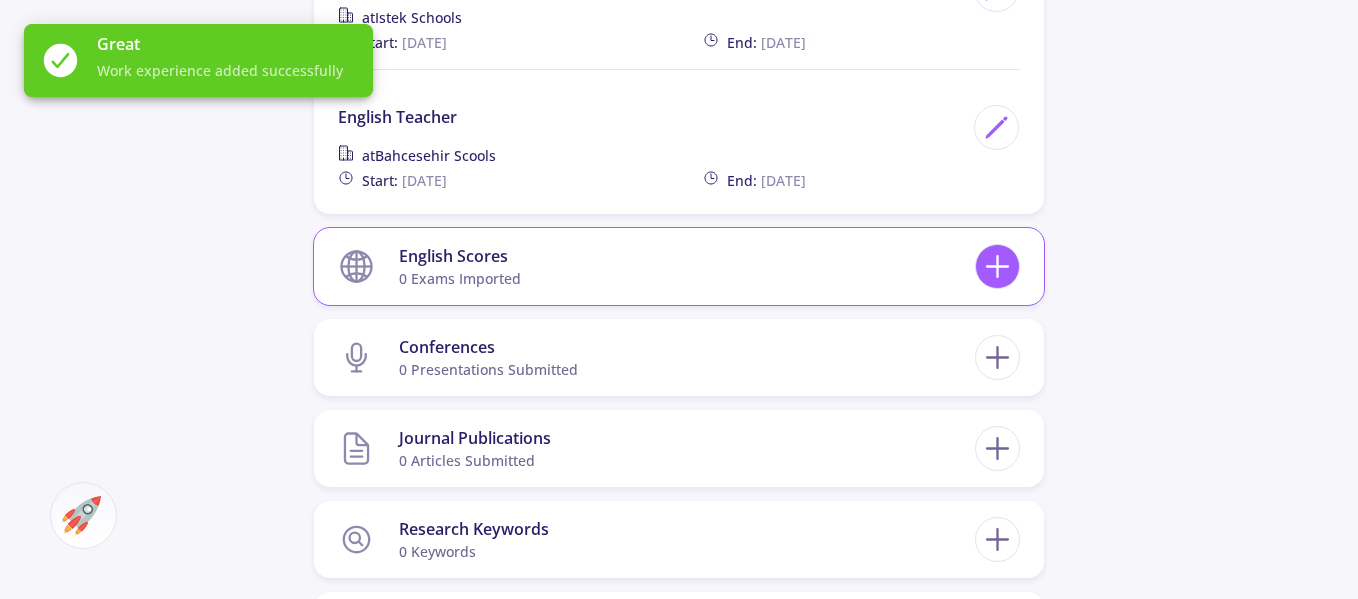 click 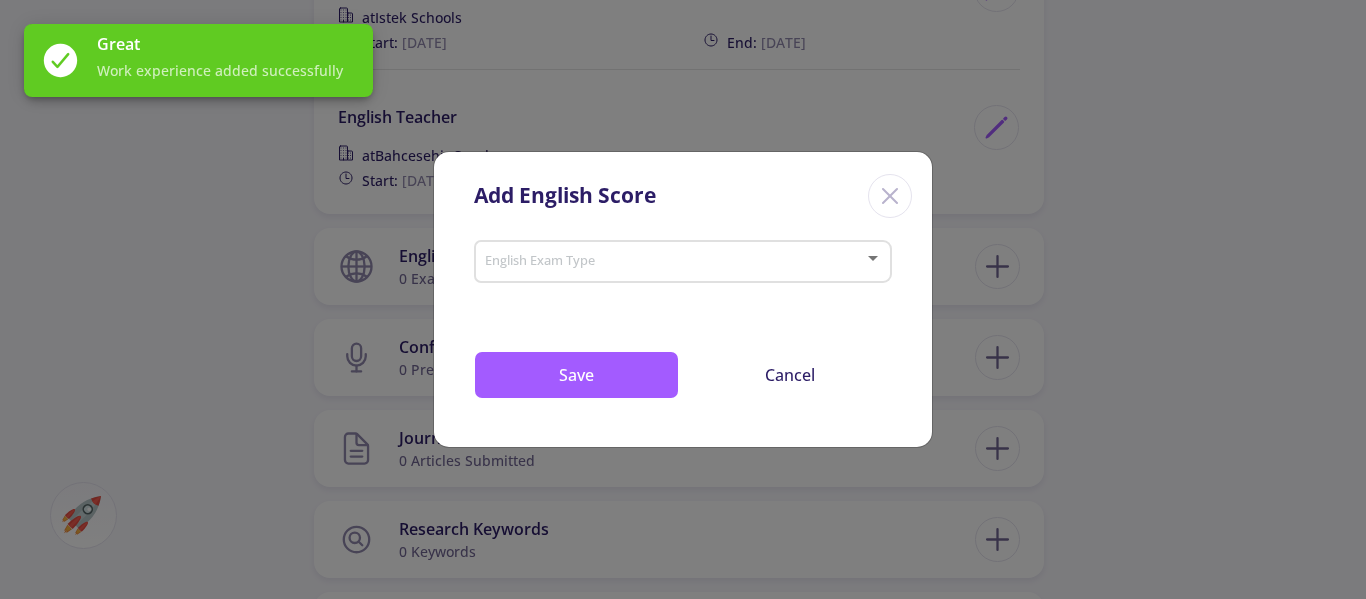 click on "English Exam Type" at bounding box center (683, 258) 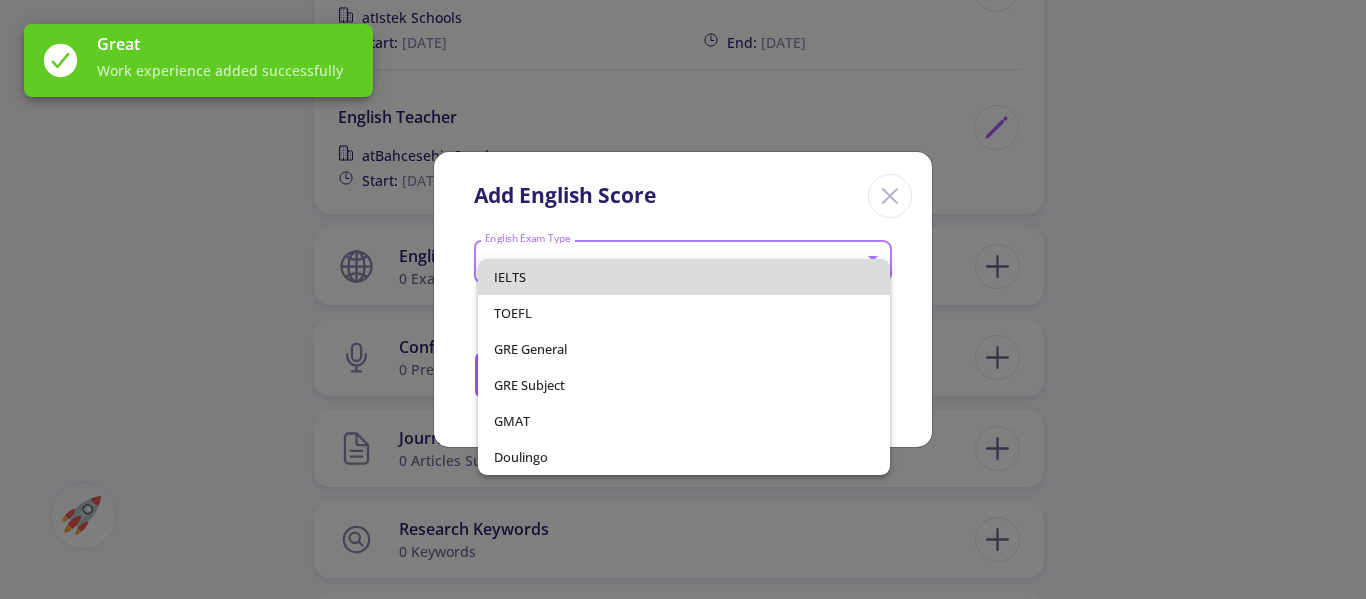 click on "IELTS" at bounding box center [684, 277] 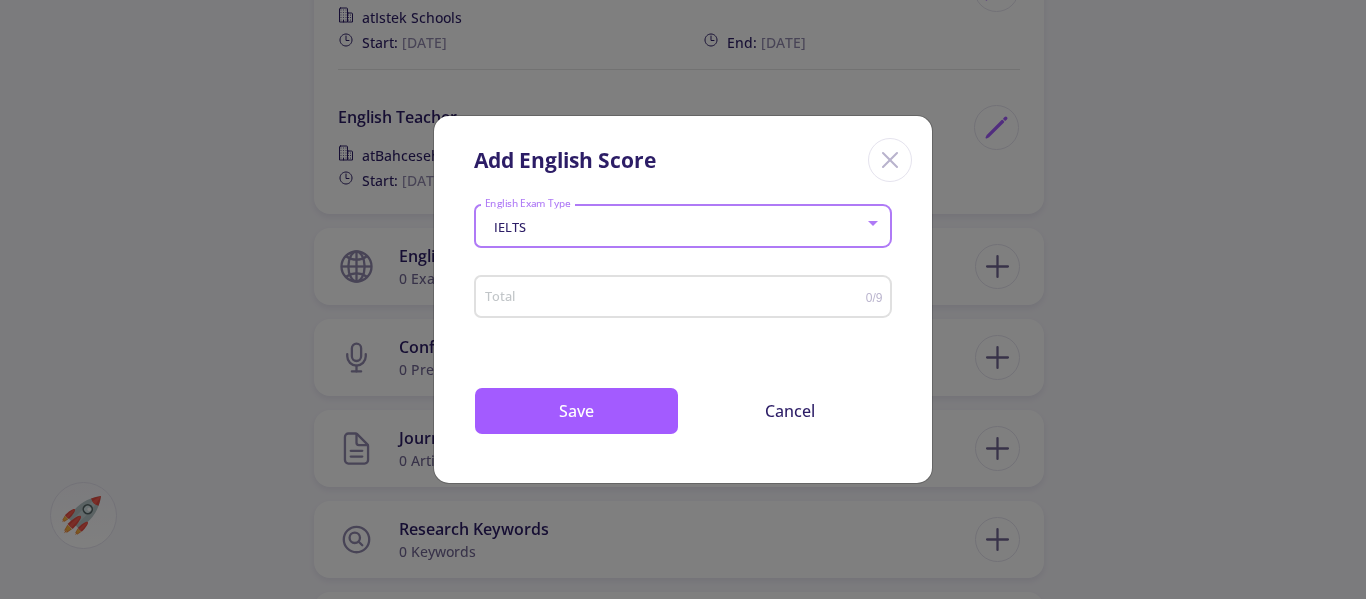 click on "Total" at bounding box center (675, 297) 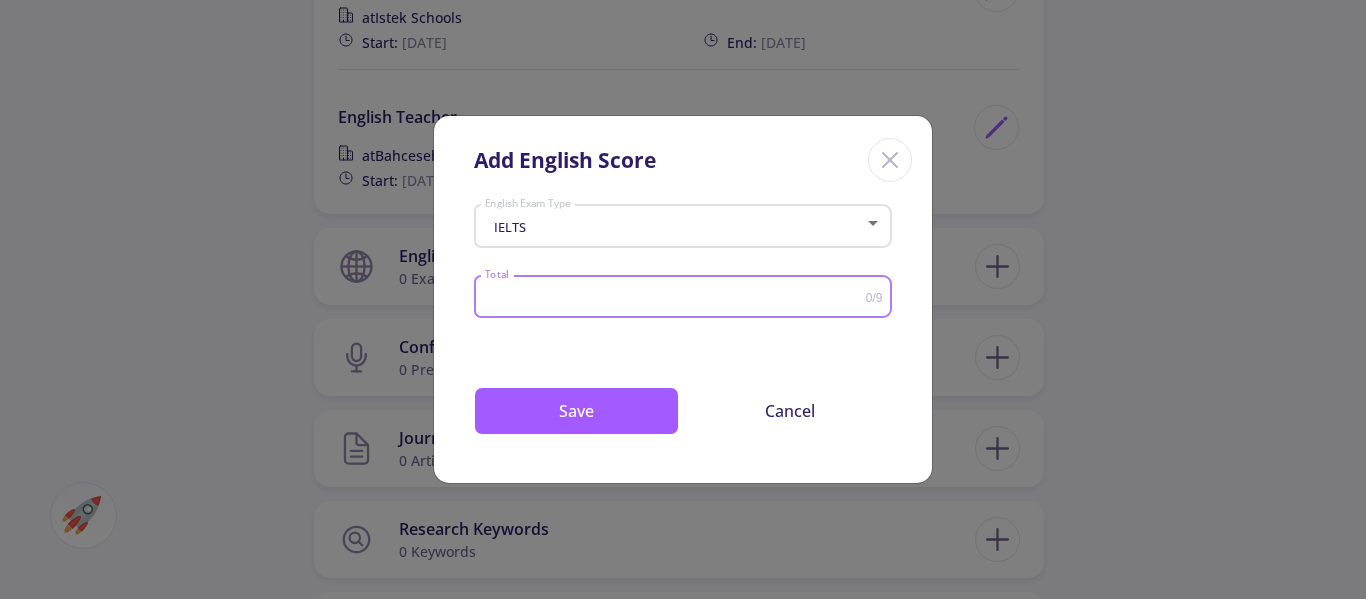 type on "8" 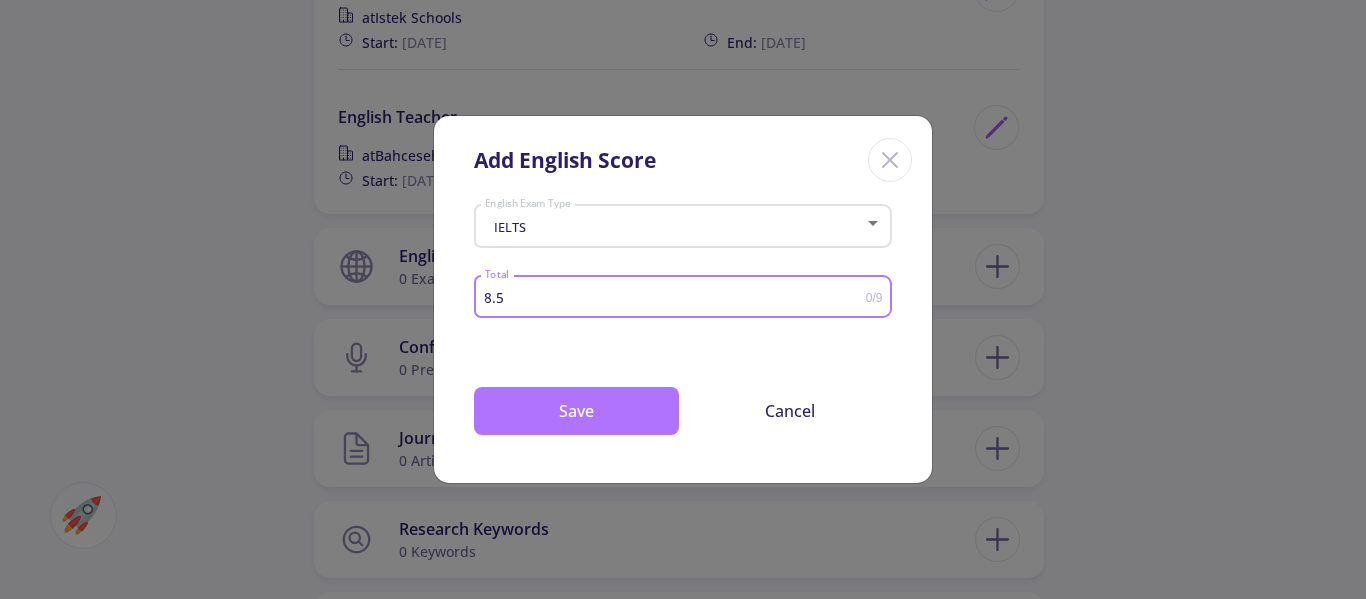 type on "8.5" 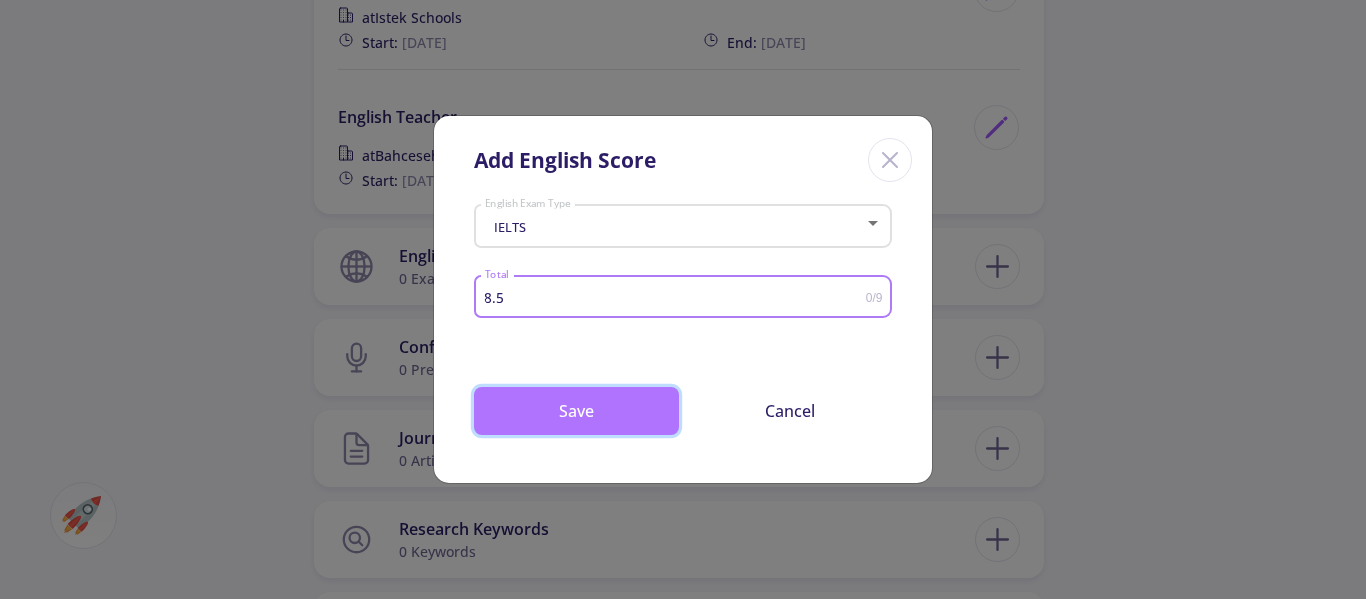 click on "Save" at bounding box center (576, 411) 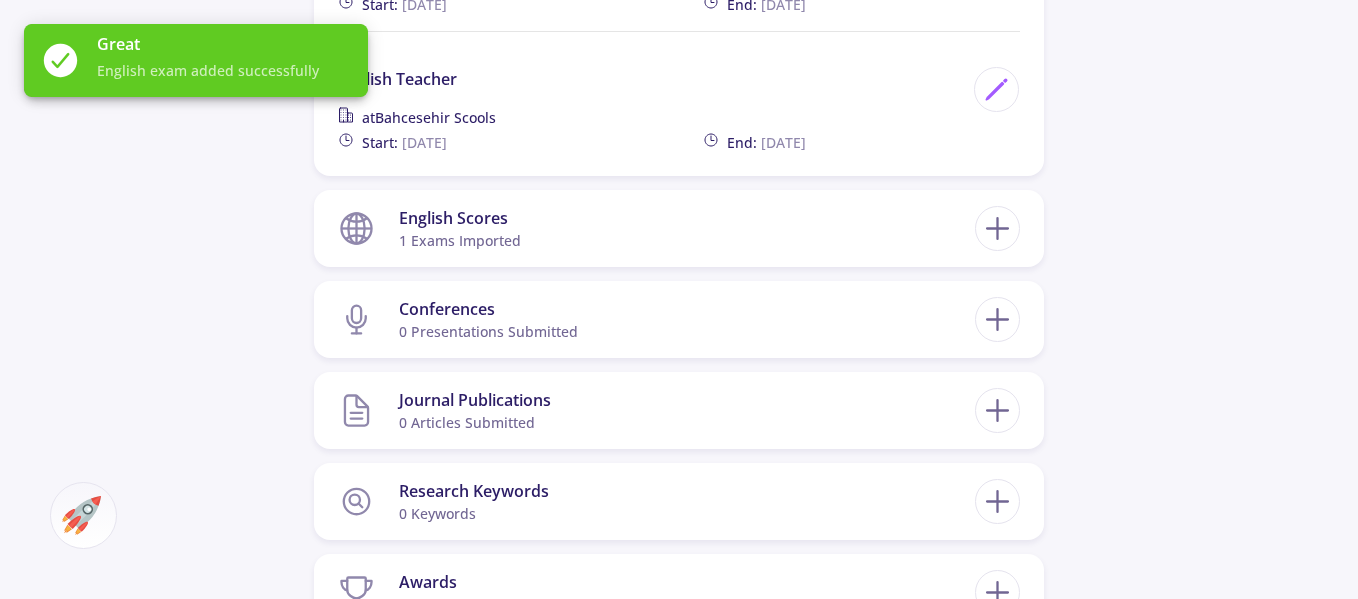 scroll, scrollTop: 1438, scrollLeft: 0, axis: vertical 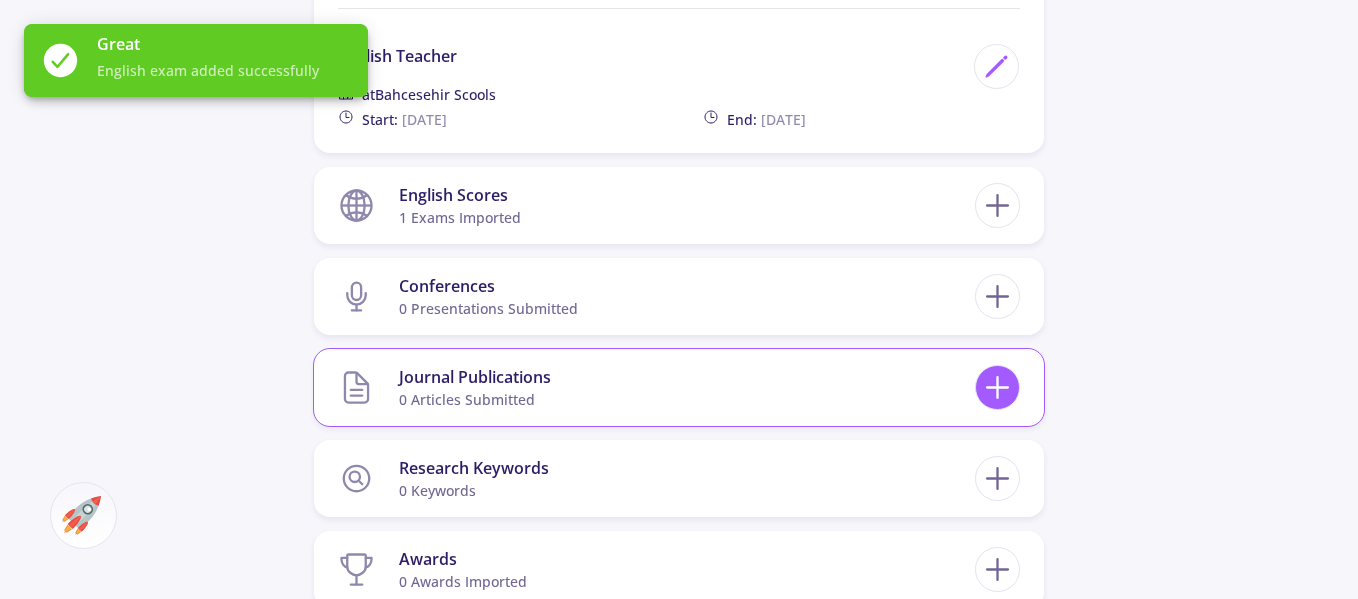 click 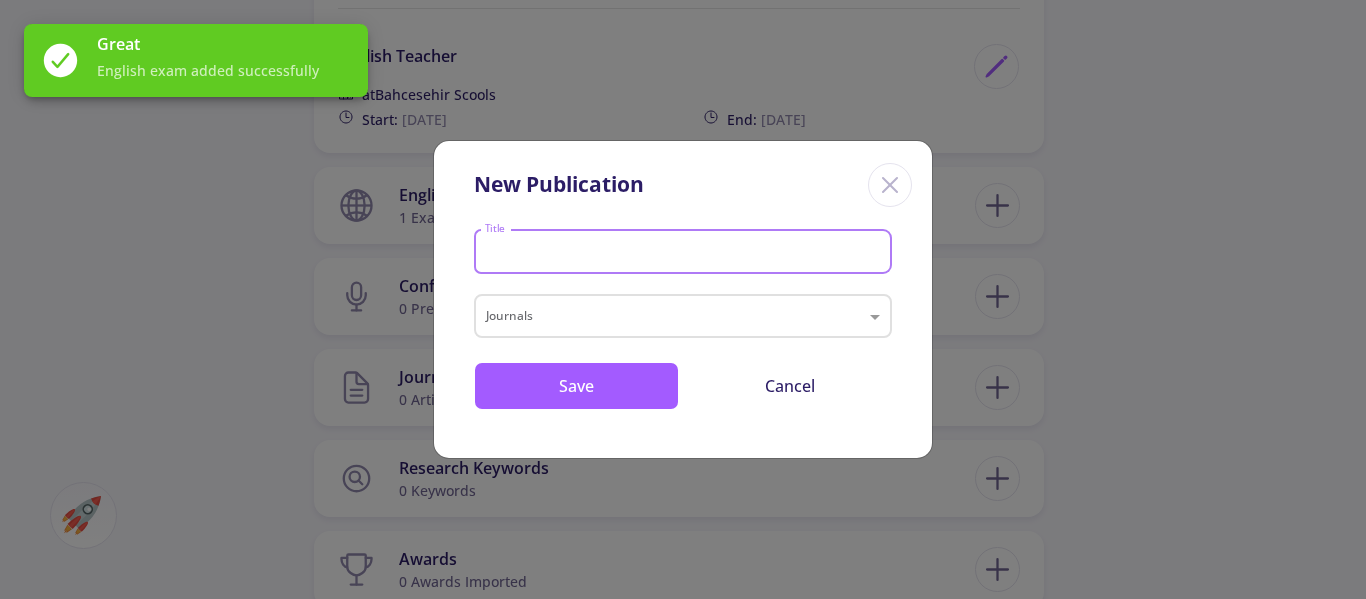 click on "Title" at bounding box center (686, 253) 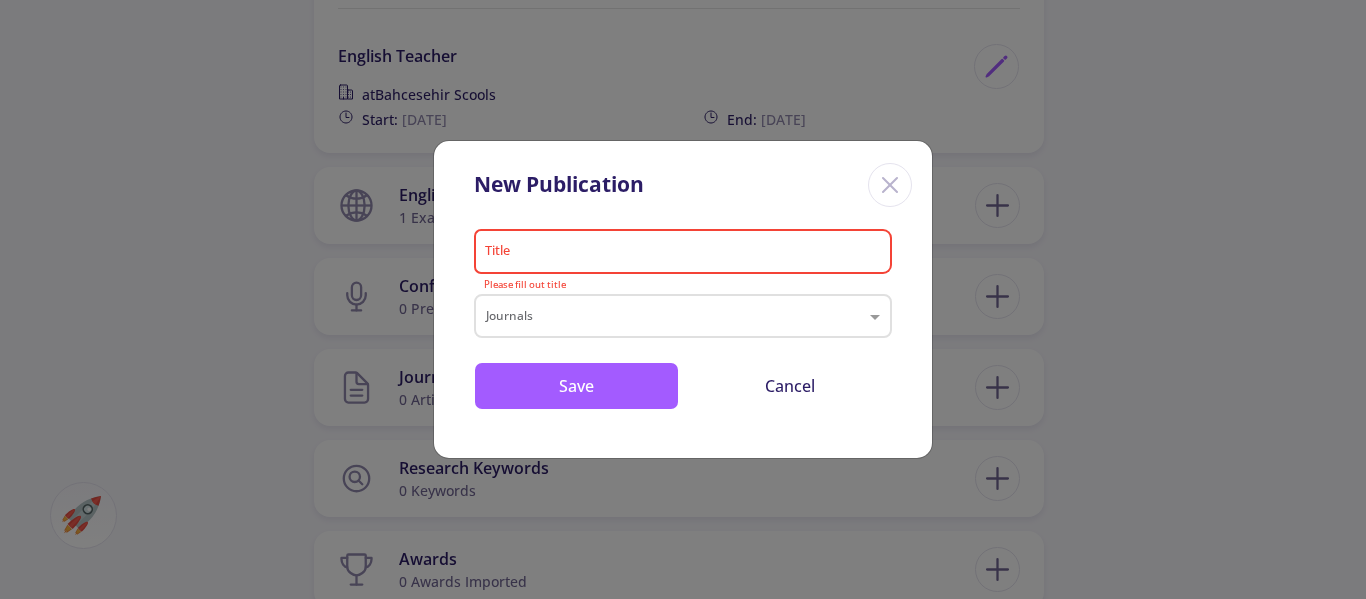 click 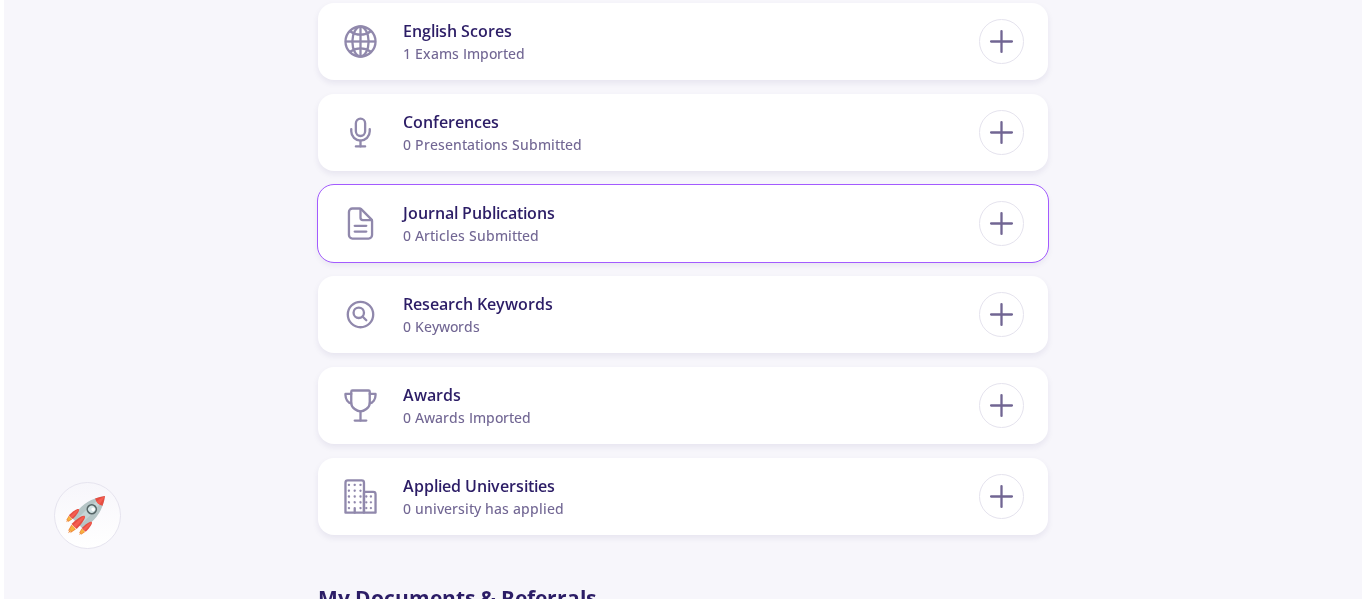 scroll, scrollTop: 1595, scrollLeft: 0, axis: vertical 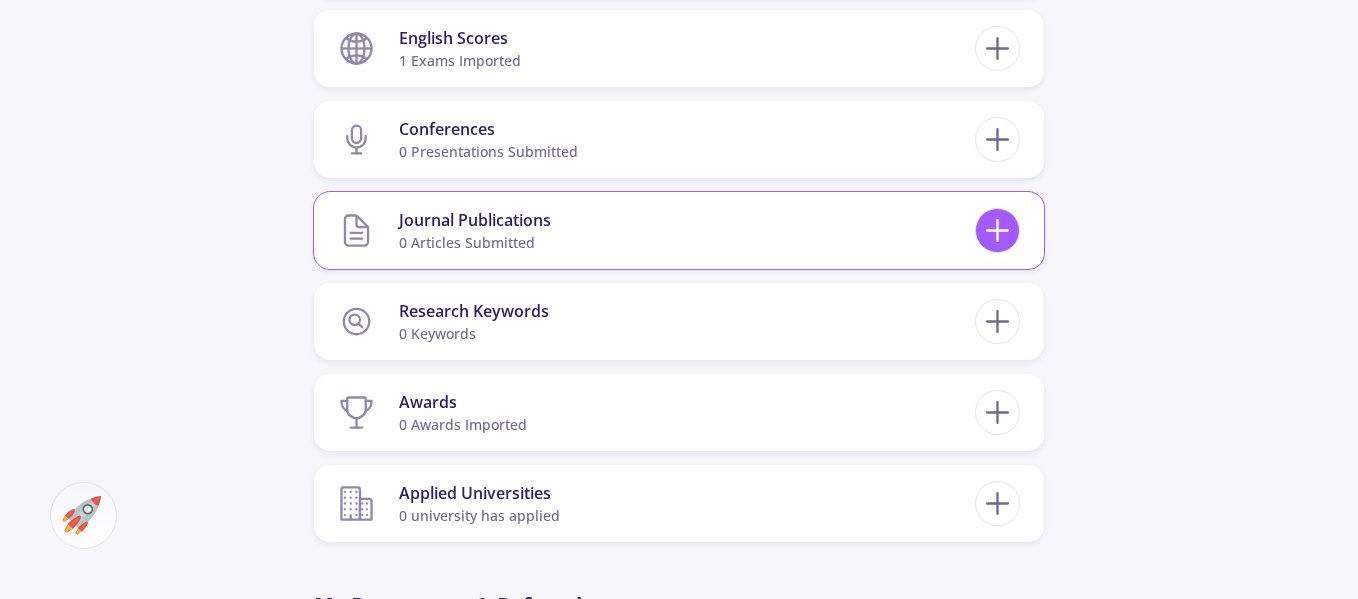 click 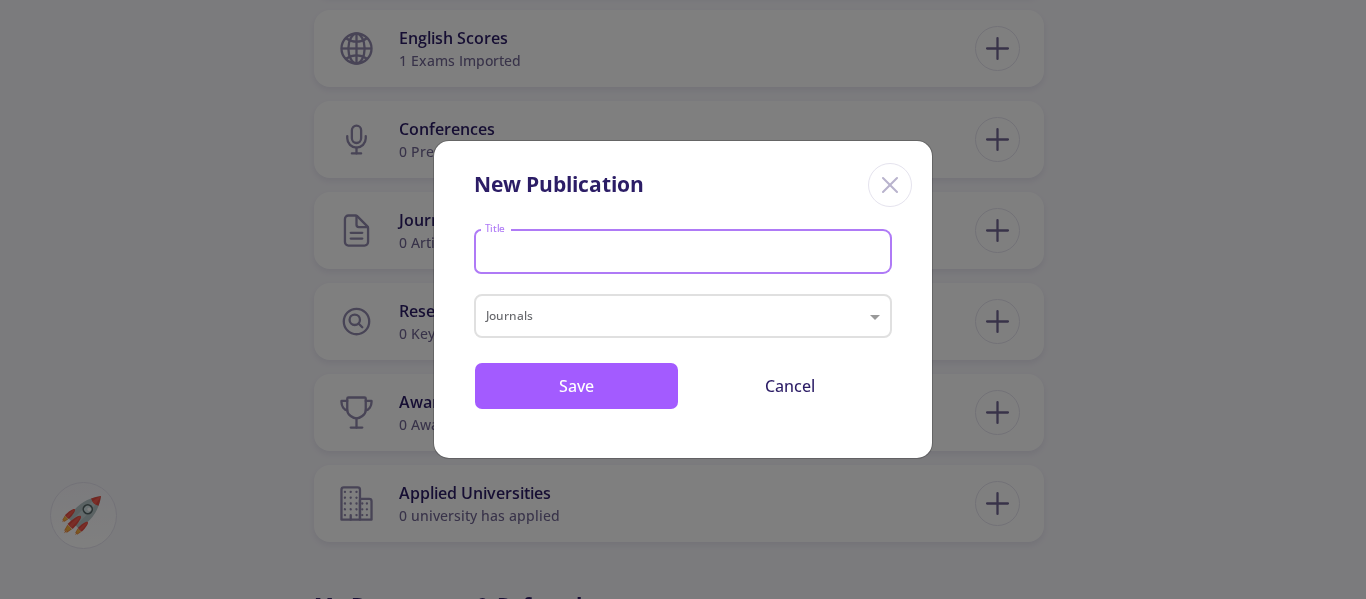 paste on "Insights into intercultural communication from a global citizenship framework: Voices of [DEMOGRAPHIC_DATA] university students" 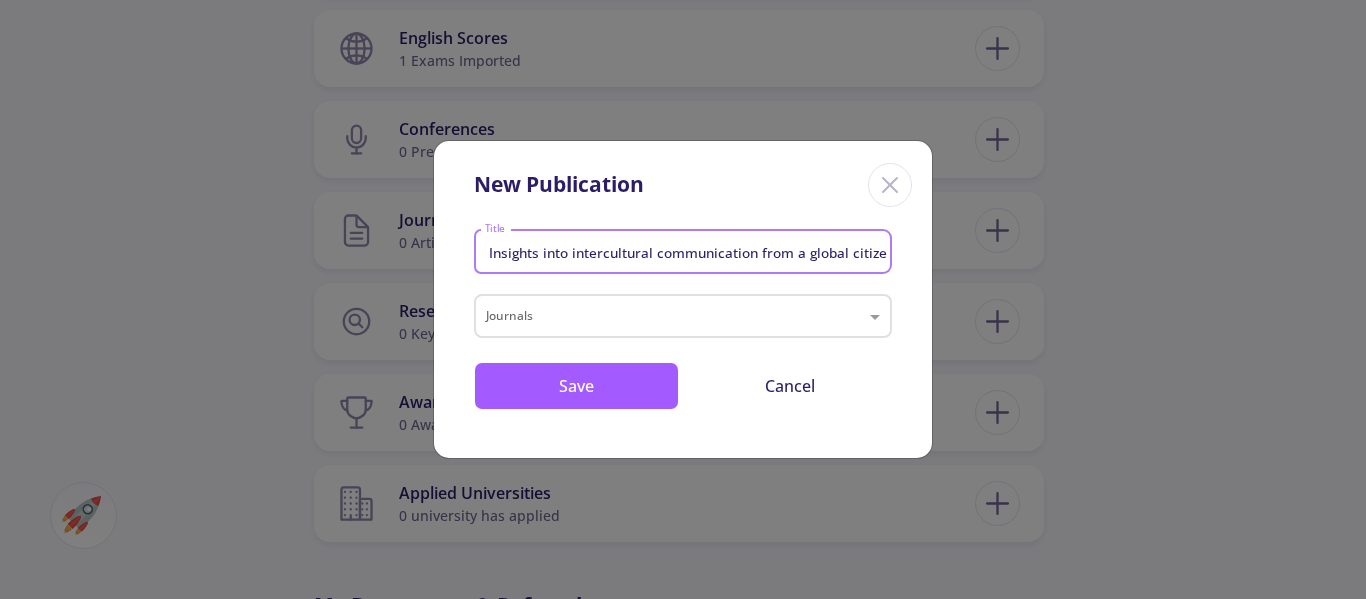 scroll, scrollTop: 0, scrollLeft: 386, axis: horizontal 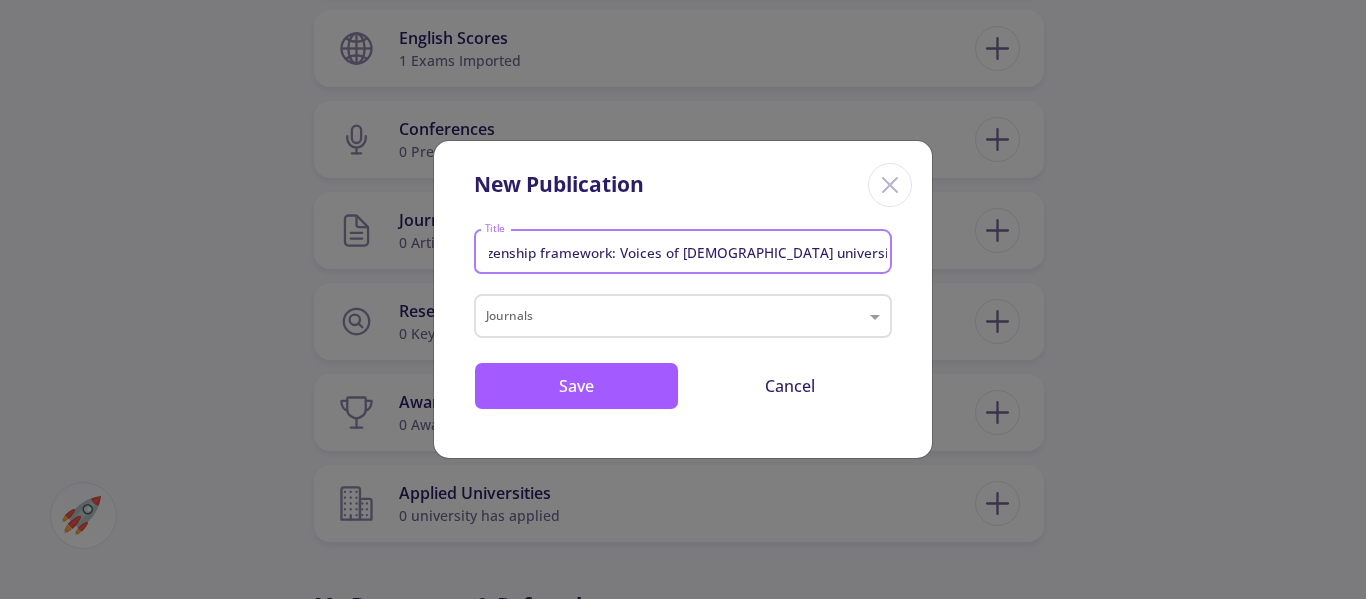 type on "Insights into intercultural communication from a global citizenship framework: Voices of [DEMOGRAPHIC_DATA] university students" 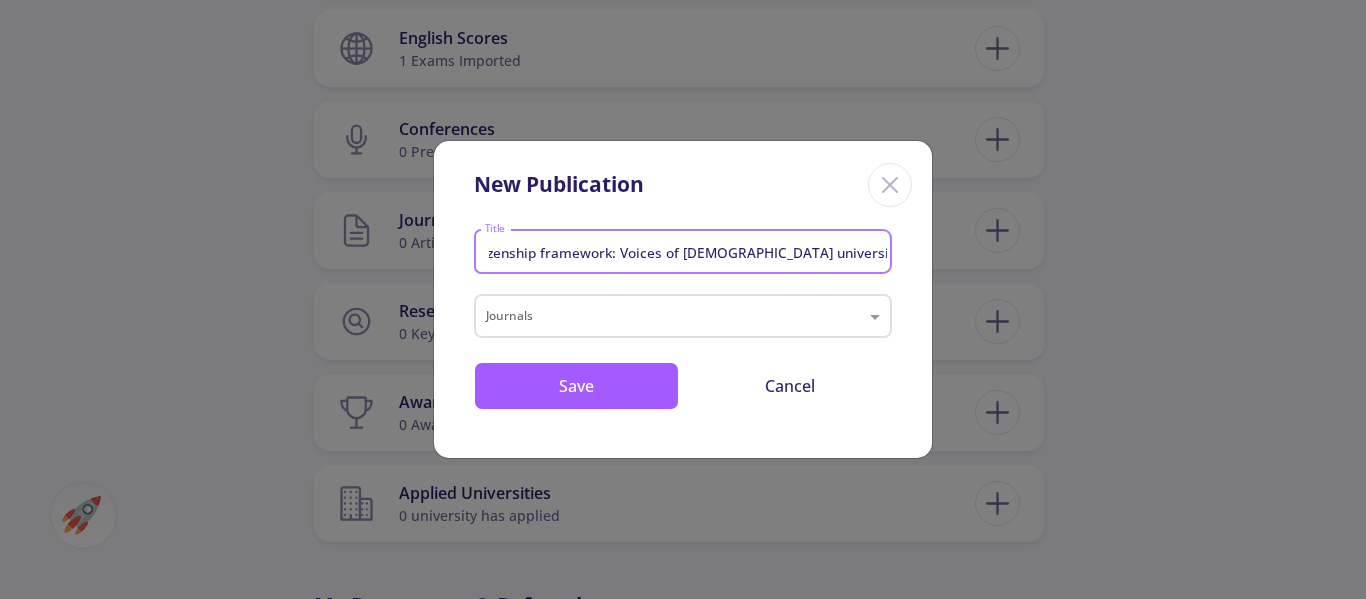 scroll, scrollTop: 0, scrollLeft: 0, axis: both 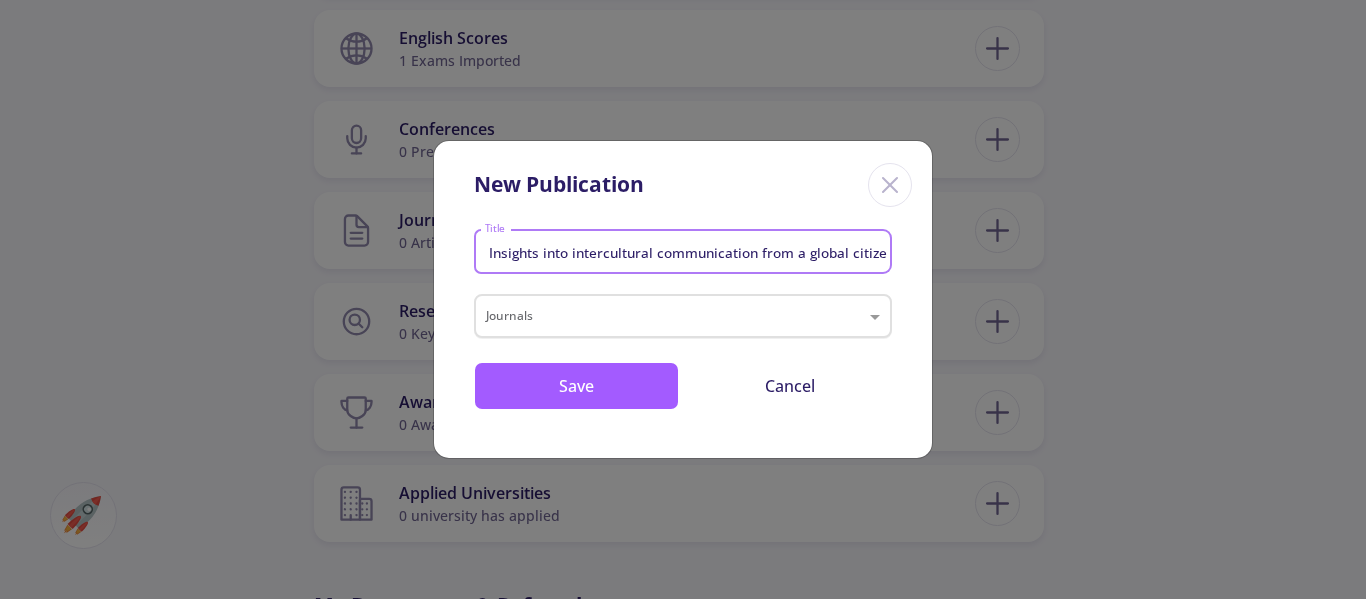 click 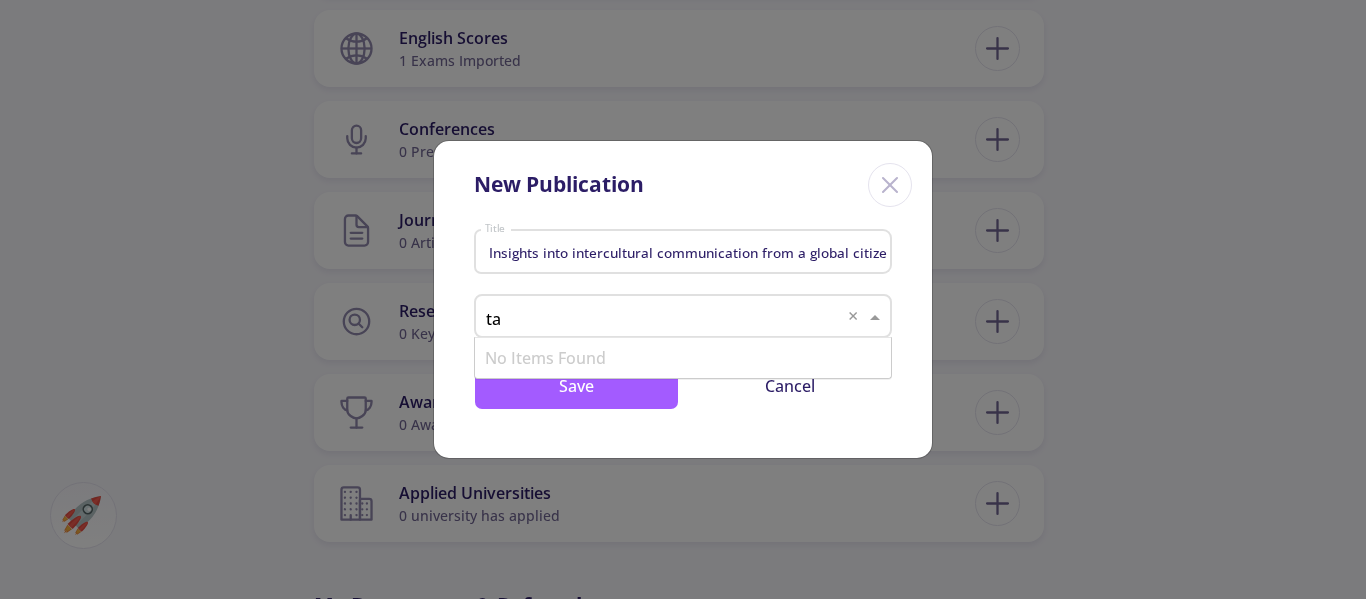 type on "t" 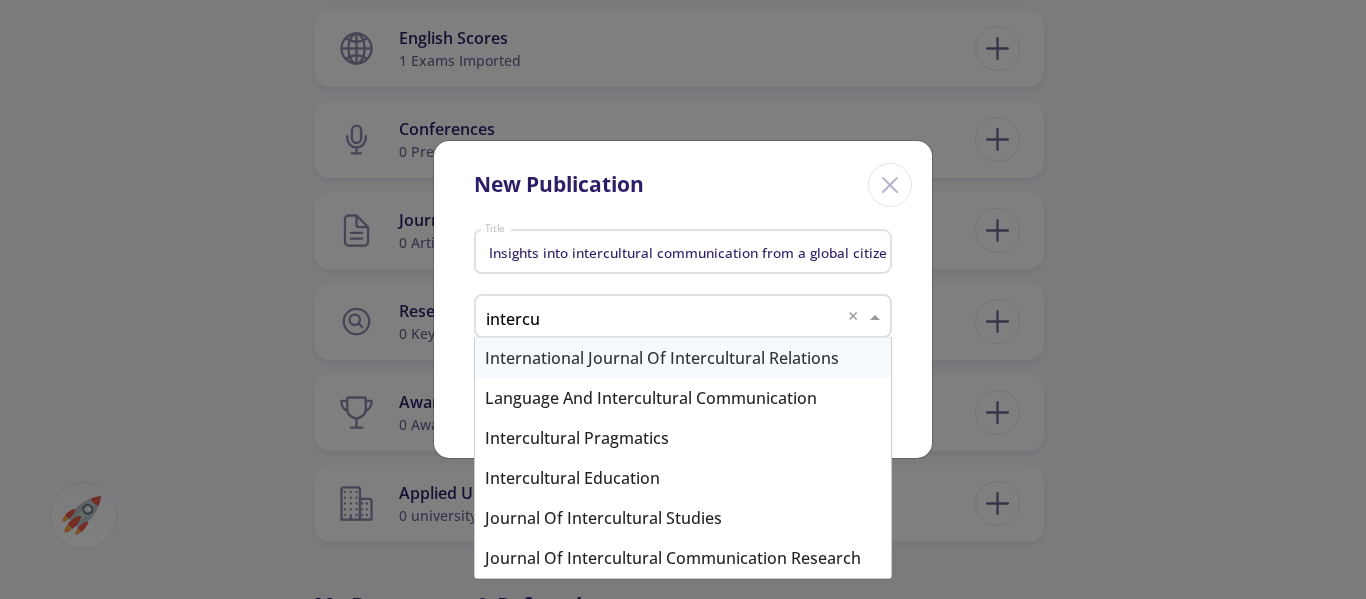 type on "intercul" 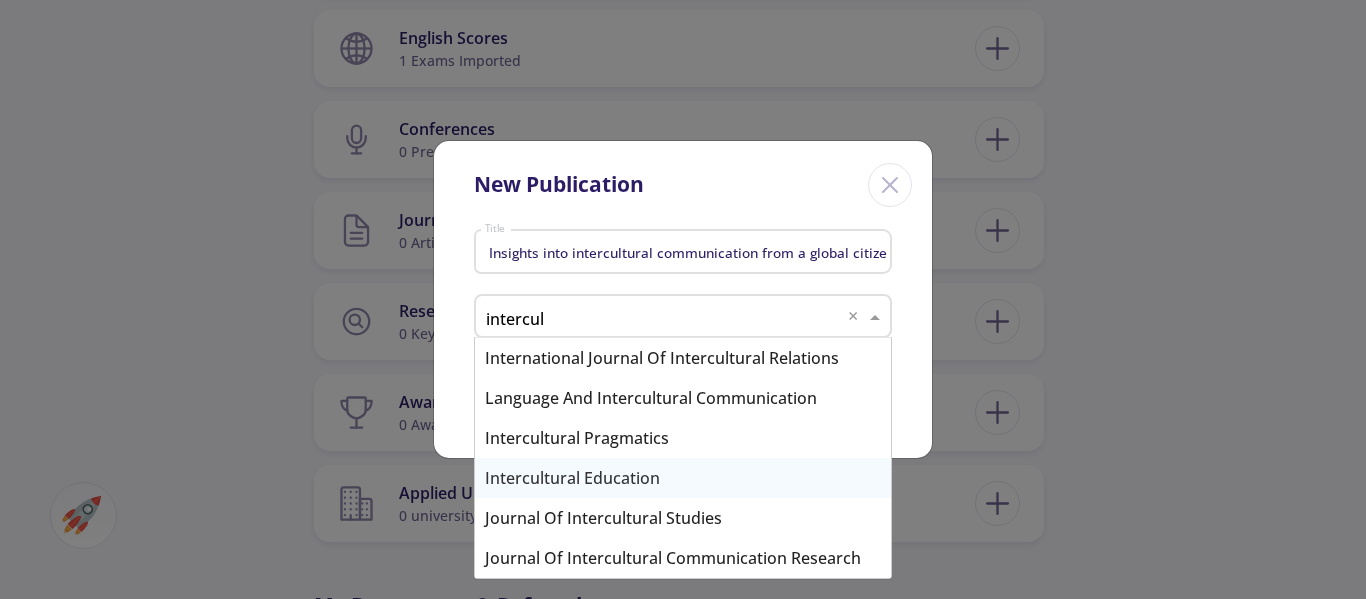 click on "Intercultural Education" at bounding box center [683, 478] 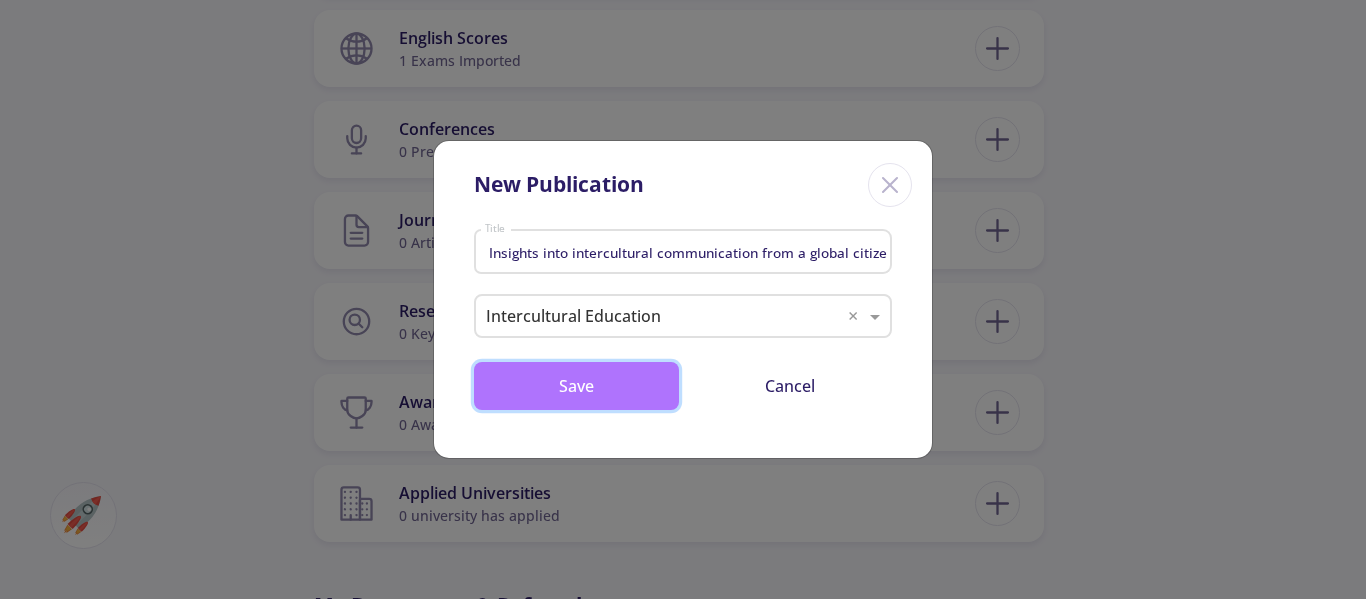 click on "Save" at bounding box center [576, 386] 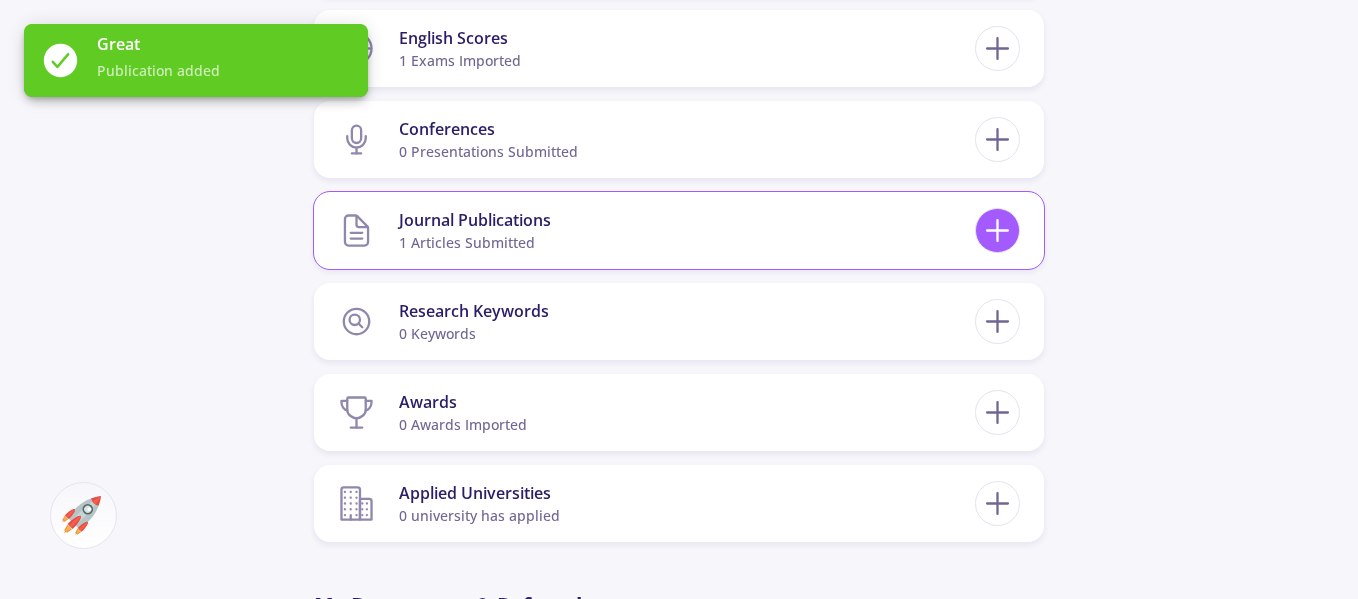 click 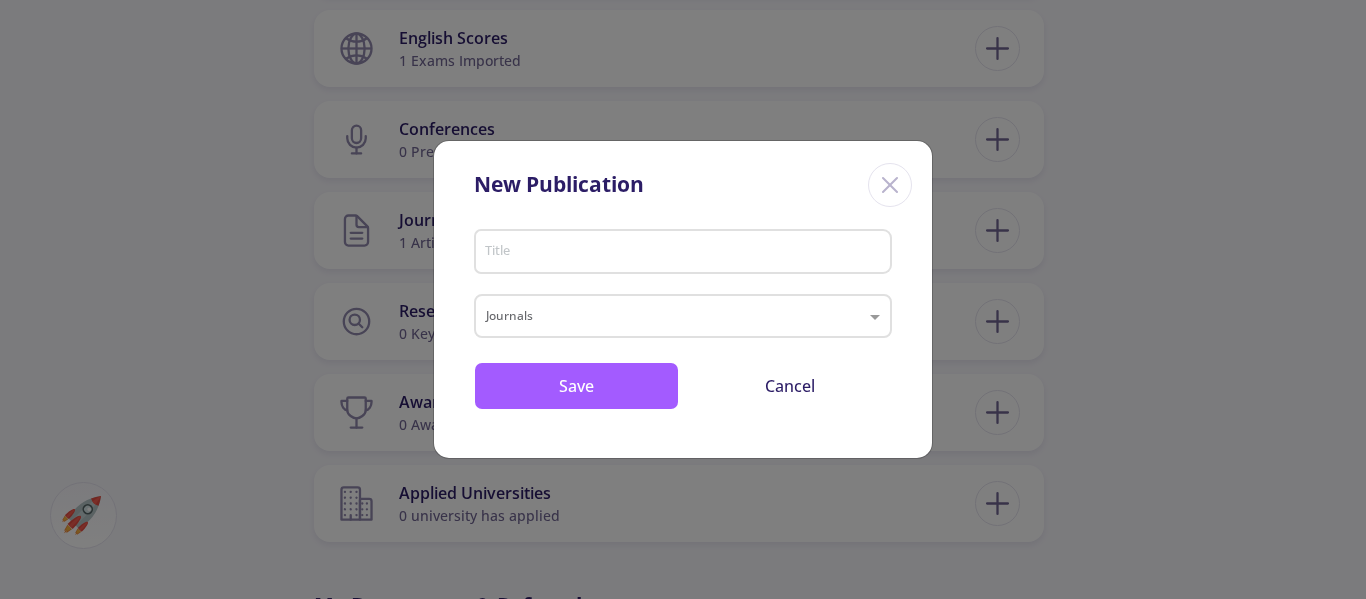 click on "Title" at bounding box center (686, 253) 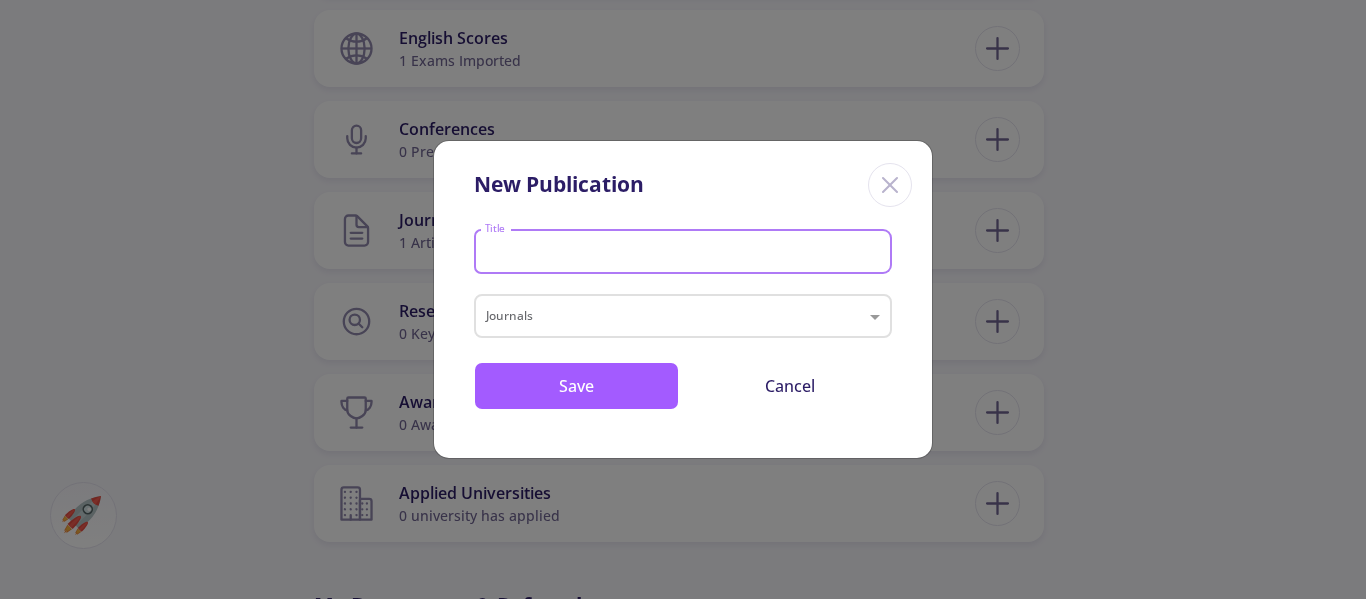 paste on "The impact of psychological capital on mental health among [DEMOGRAPHIC_DATA] nurses: considering the mediating role of job burnout" 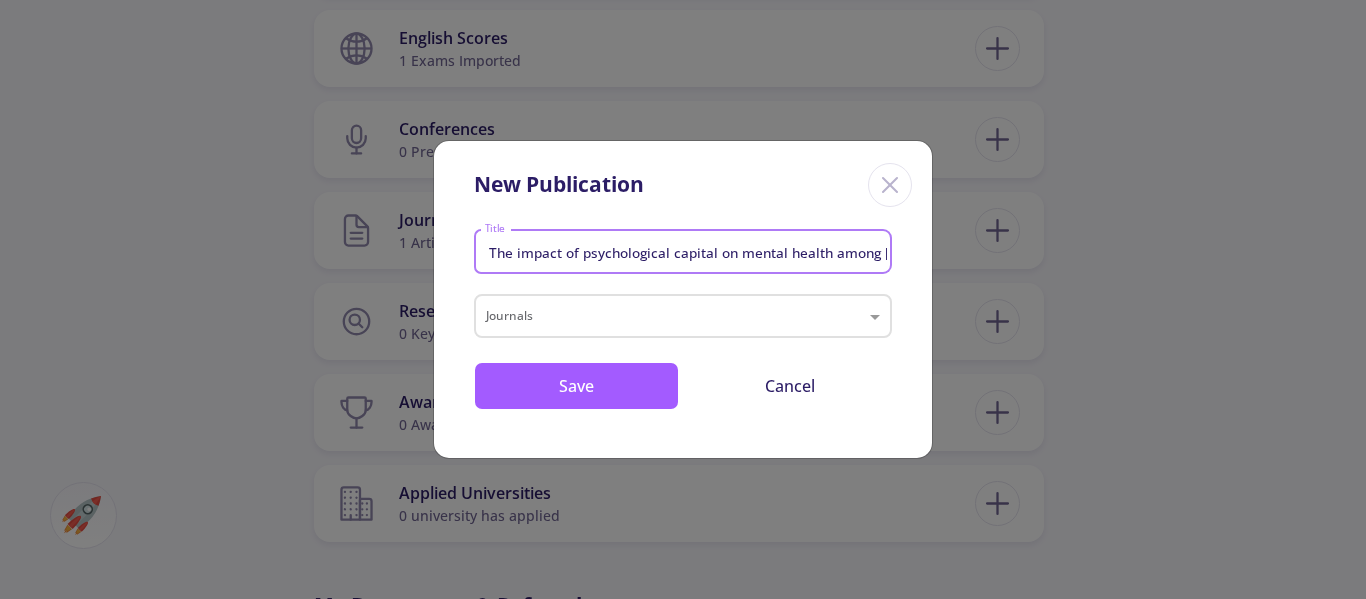 scroll, scrollTop: 0, scrollLeft: 385, axis: horizontal 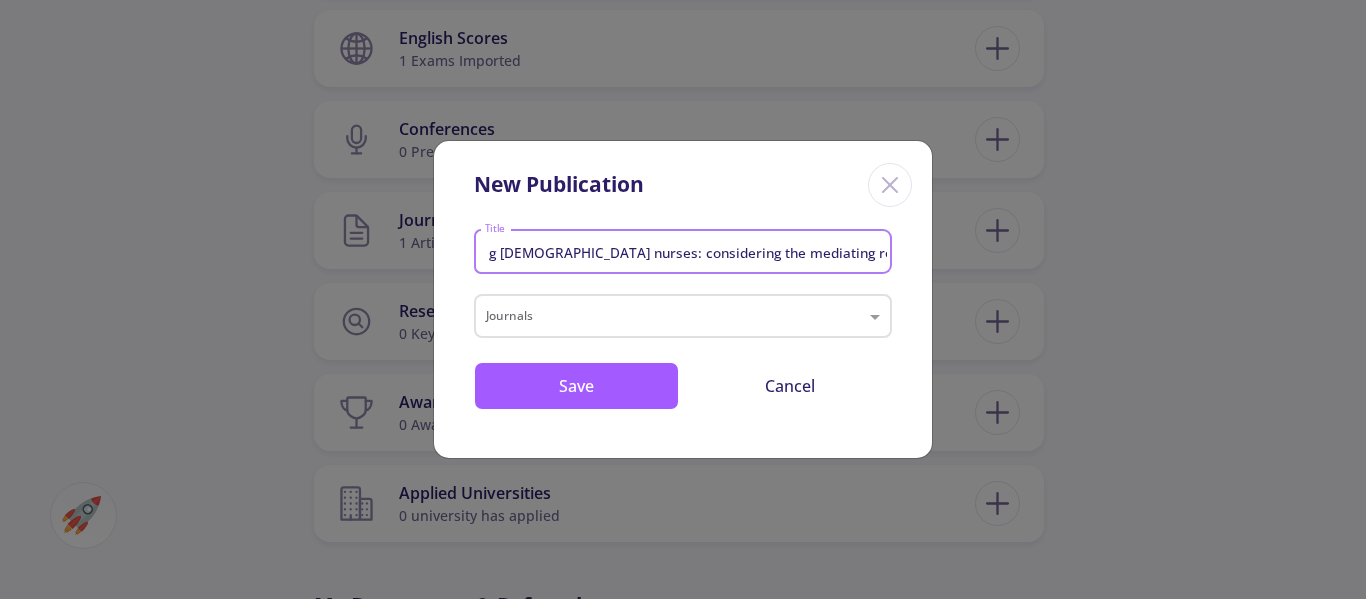 type on "The impact of psychological capital on mental health among [DEMOGRAPHIC_DATA] nurses: considering the mediating role of job burnout" 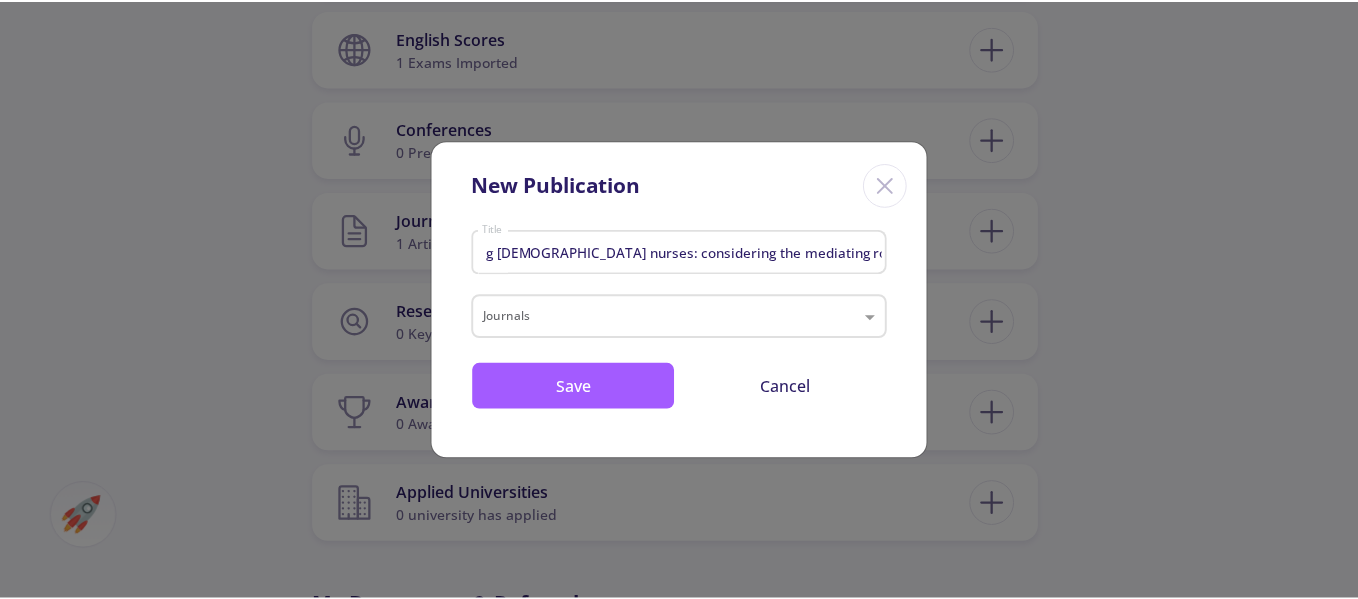 scroll, scrollTop: 0, scrollLeft: 0, axis: both 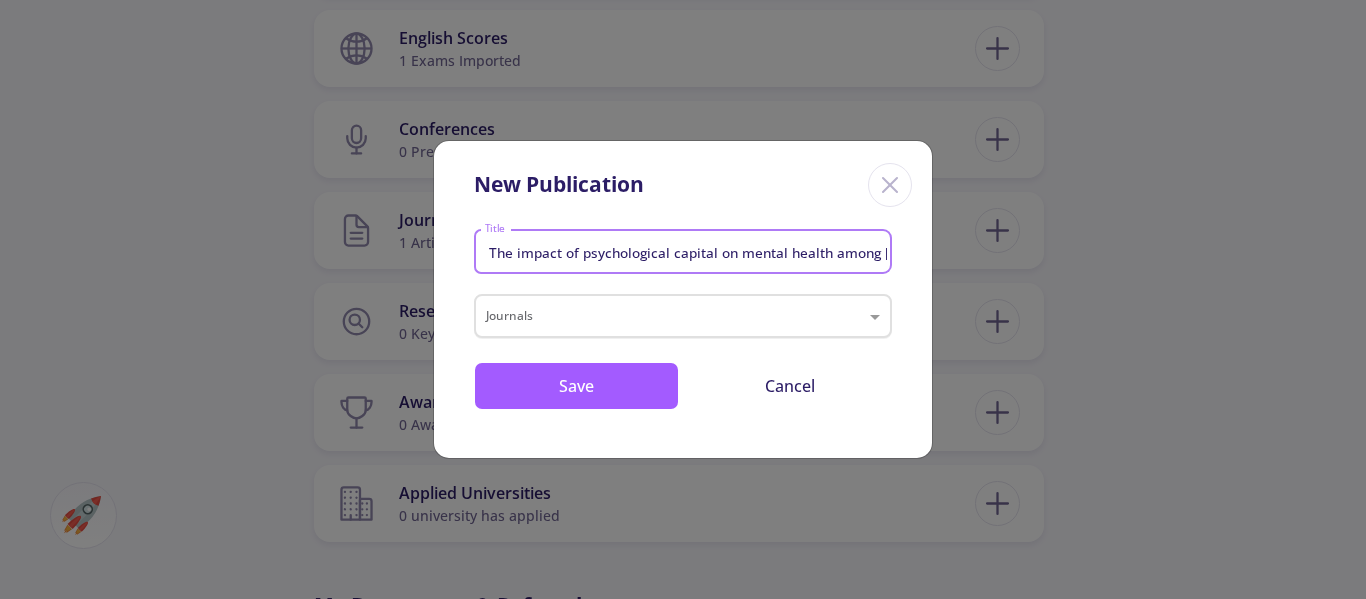 click 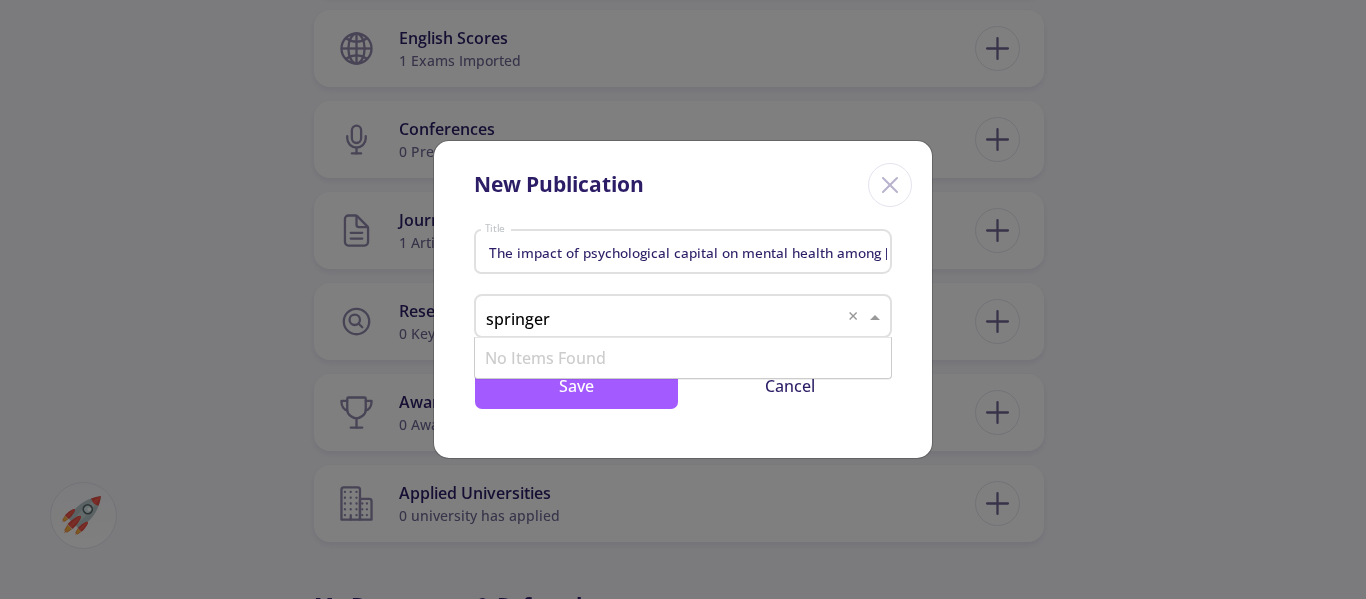 type on "springe" 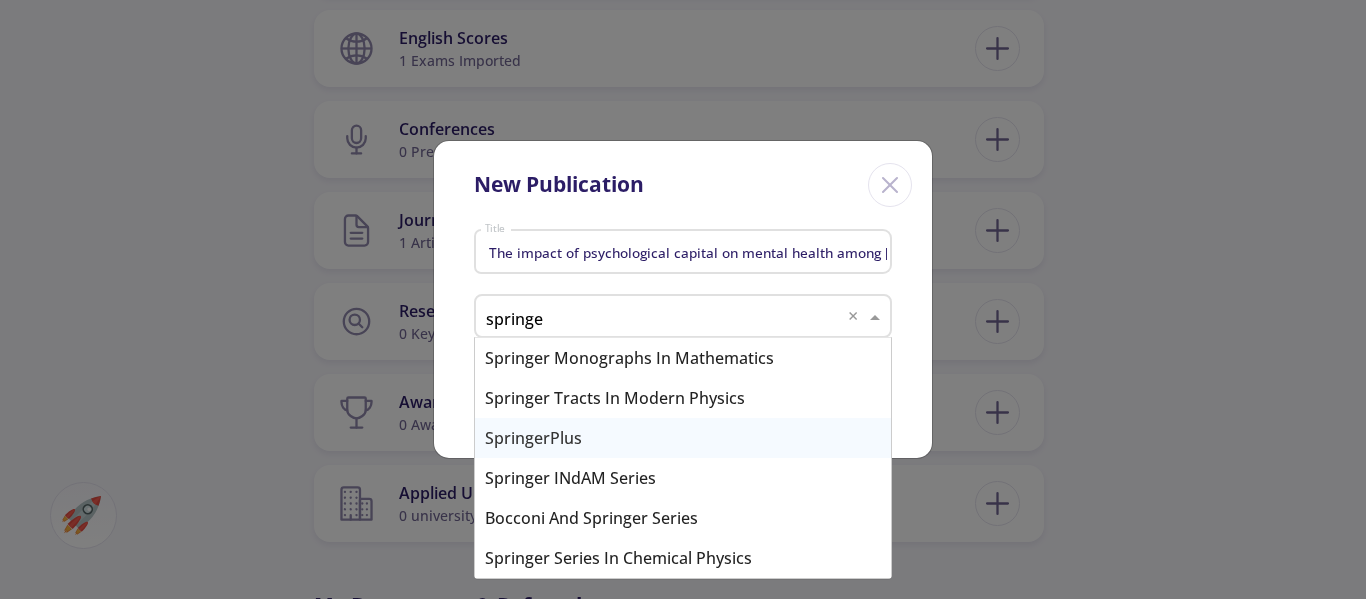 click on "SpringerPlus" at bounding box center (683, 438) 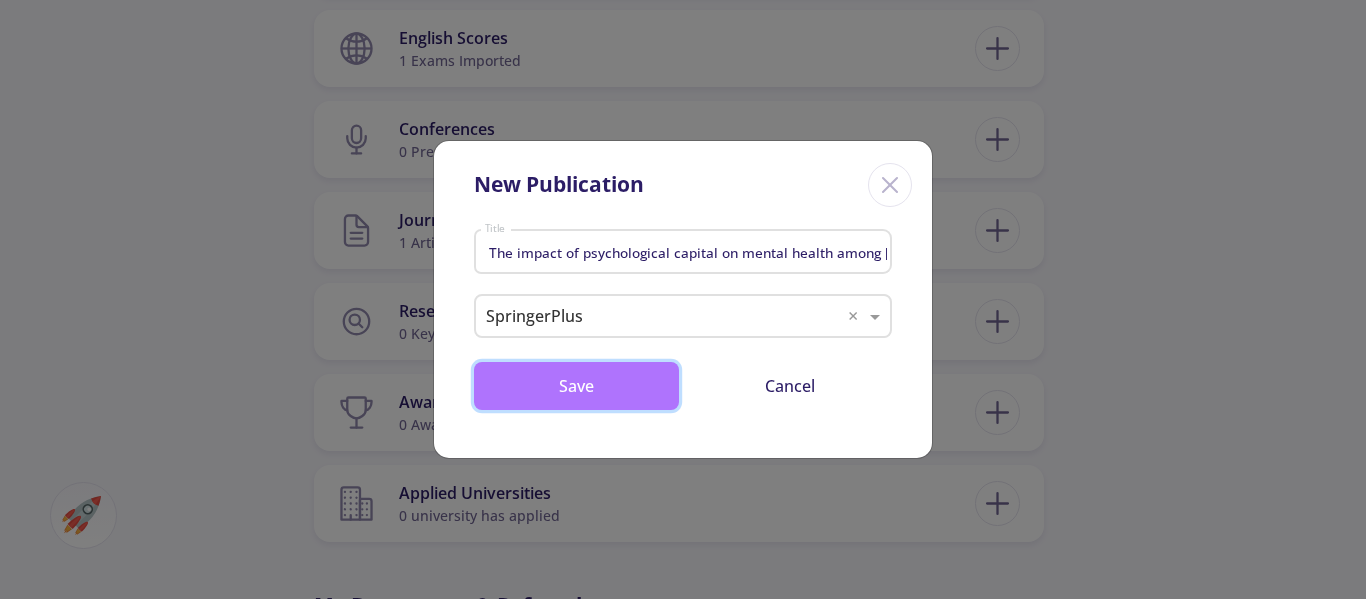 click on "Save" at bounding box center [576, 386] 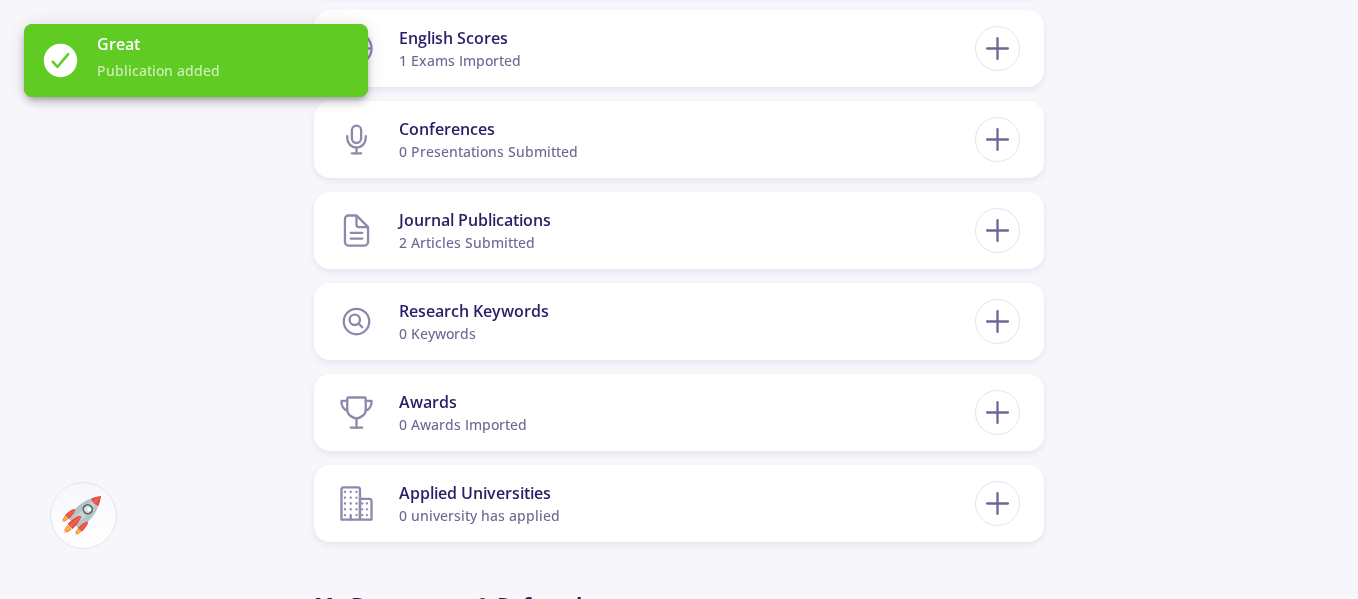click on "[PERSON_NAME] 0 Followers 0 Following
436 AC-Score Respectable  By Completing Your CV, Find Out Your Ac-Score Based on Admission Metrics of Universities in a Specific Country.  Canada Set on My Profile For a More Accurate Calculation, Please Update Your CV By Completing Your CV, Find Out Your Ac-Score Based on Admission Metrics Of Universities in a Specific Country. What is AC-Score?  Ac-Score is a Number Between 150-850 Representing Your Entire Academic Activities. This Number Not Only Gives You a Vision of Your Strengths and Weaknesses in Your Academic Background but Also Helps You Compare Yourself with Other Competitors in This Domain.   OK  My CV Information Education 2 Degrees on Your Profile English Literature Bachelor's [DATE] [GEOGRAPHIC_DATA]" 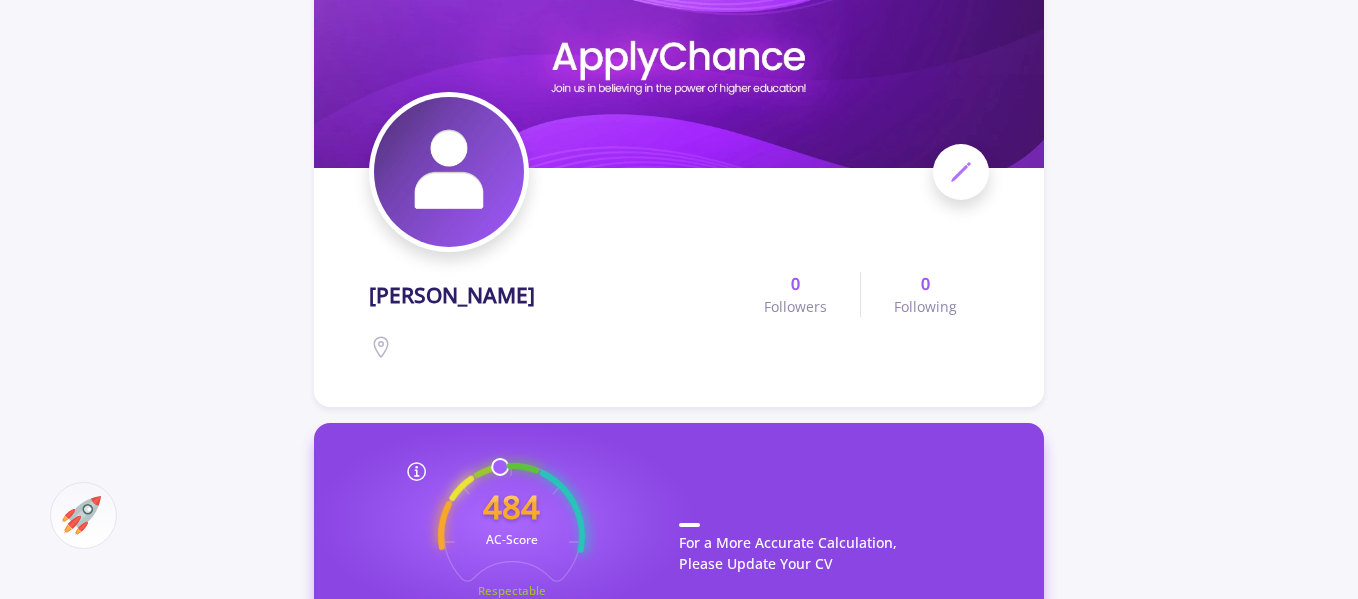 scroll, scrollTop: 0, scrollLeft: 0, axis: both 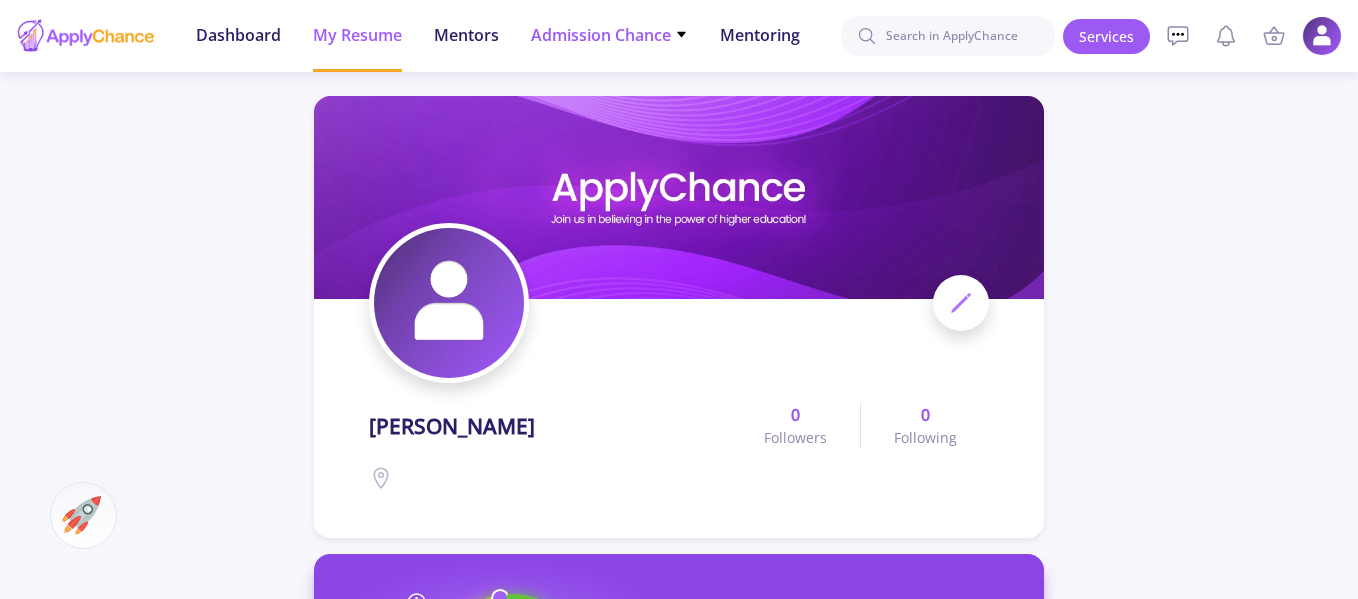 click on "Admission Chance" 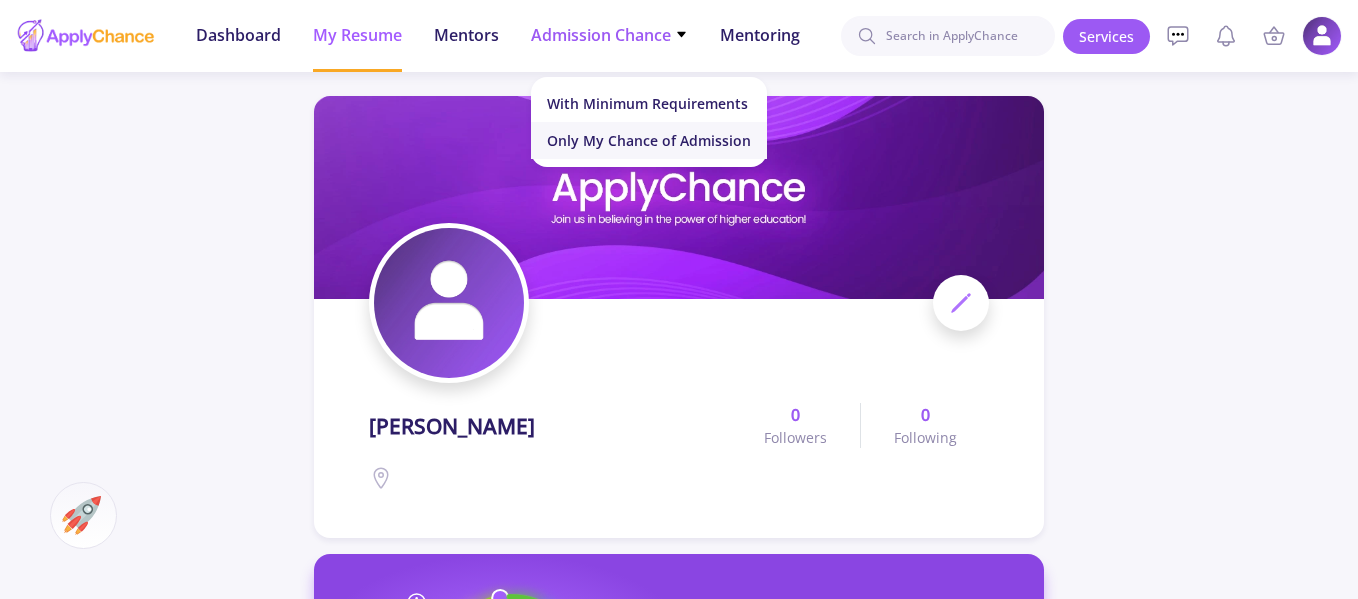 click on "Only My Chance of Admission" 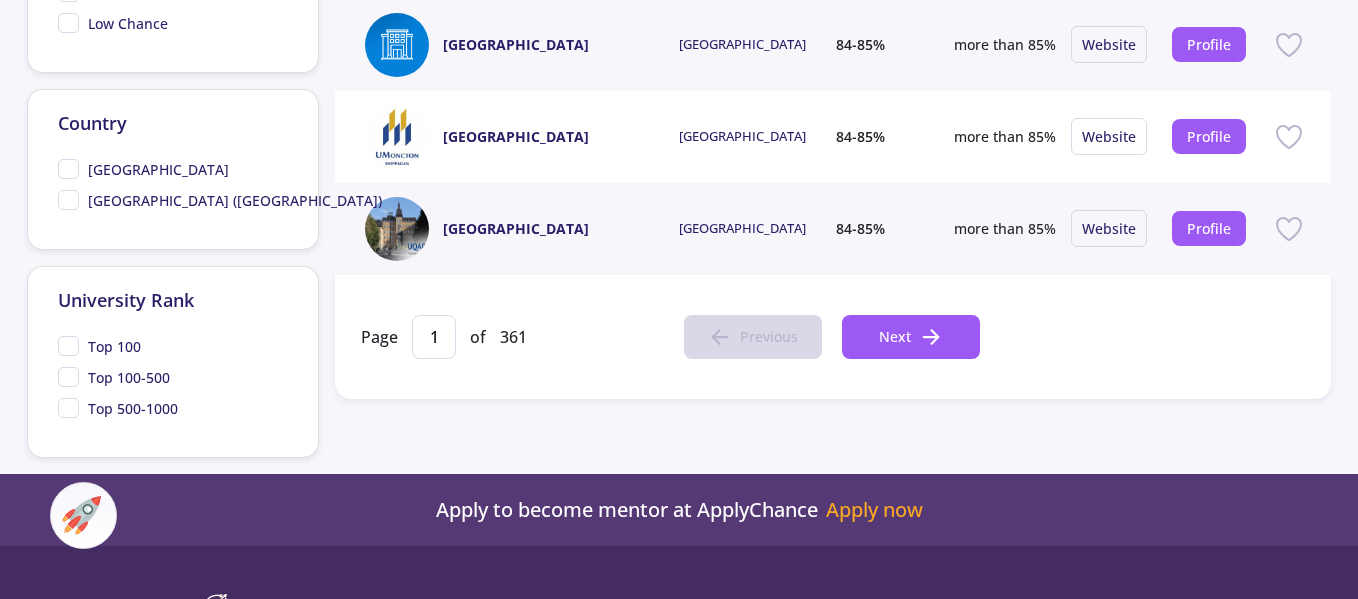 scroll, scrollTop: 1009, scrollLeft: 0, axis: vertical 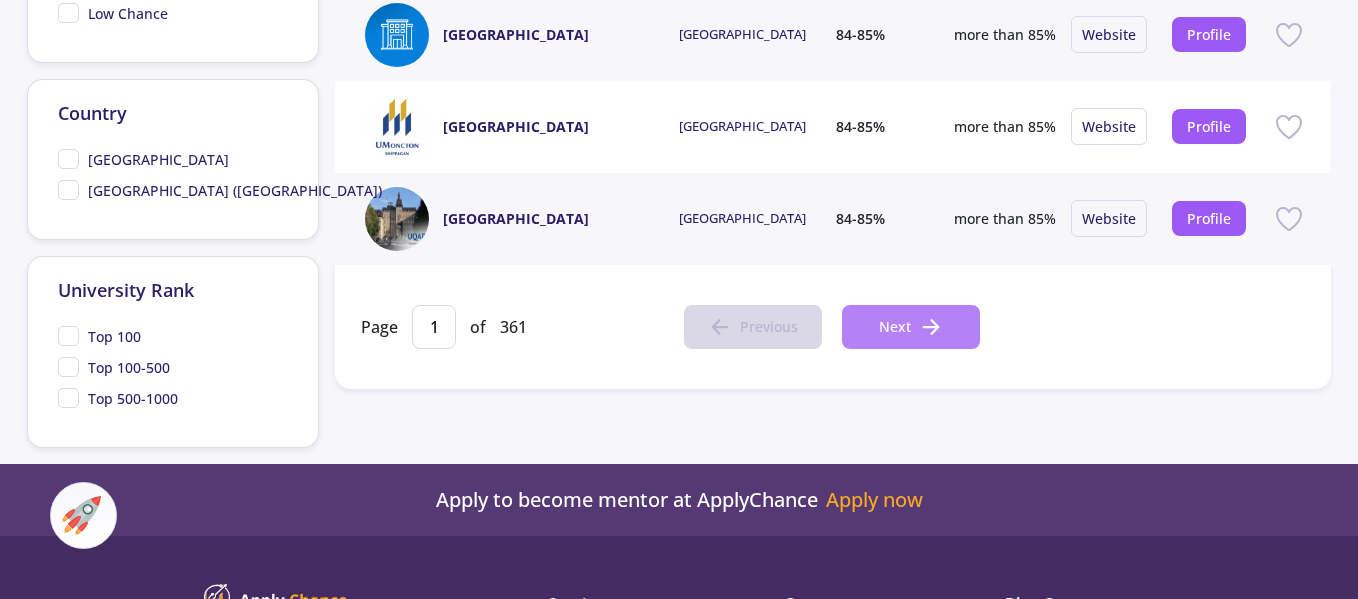 click 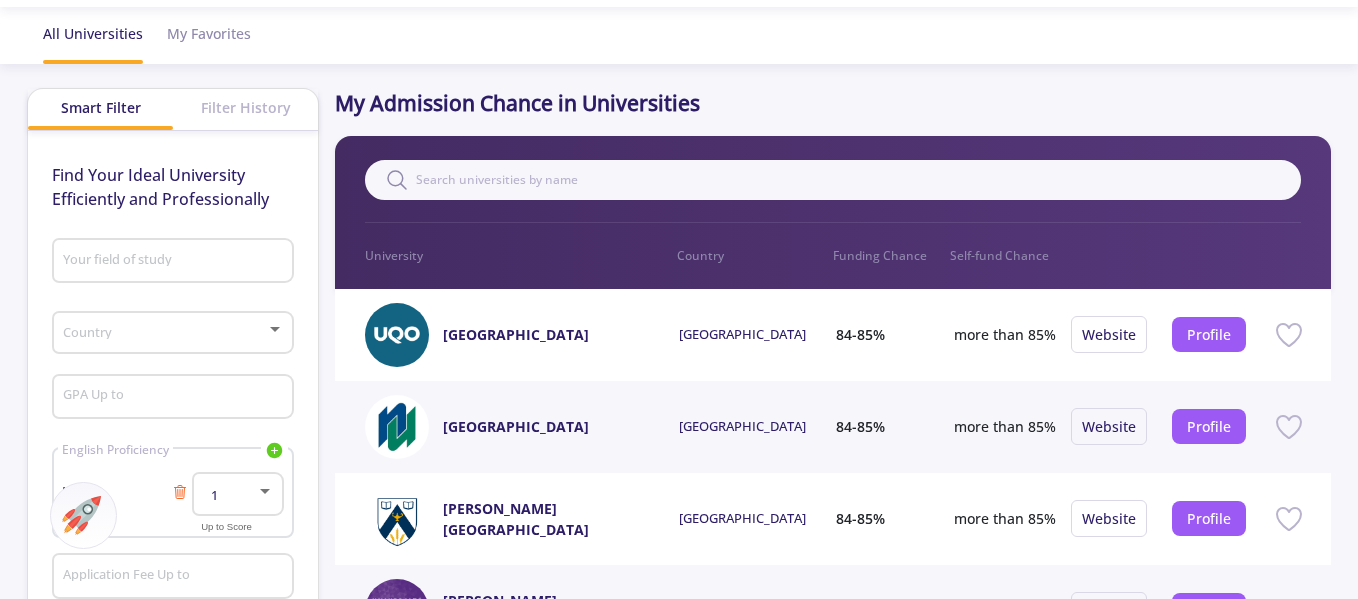 scroll, scrollTop: 0, scrollLeft: 0, axis: both 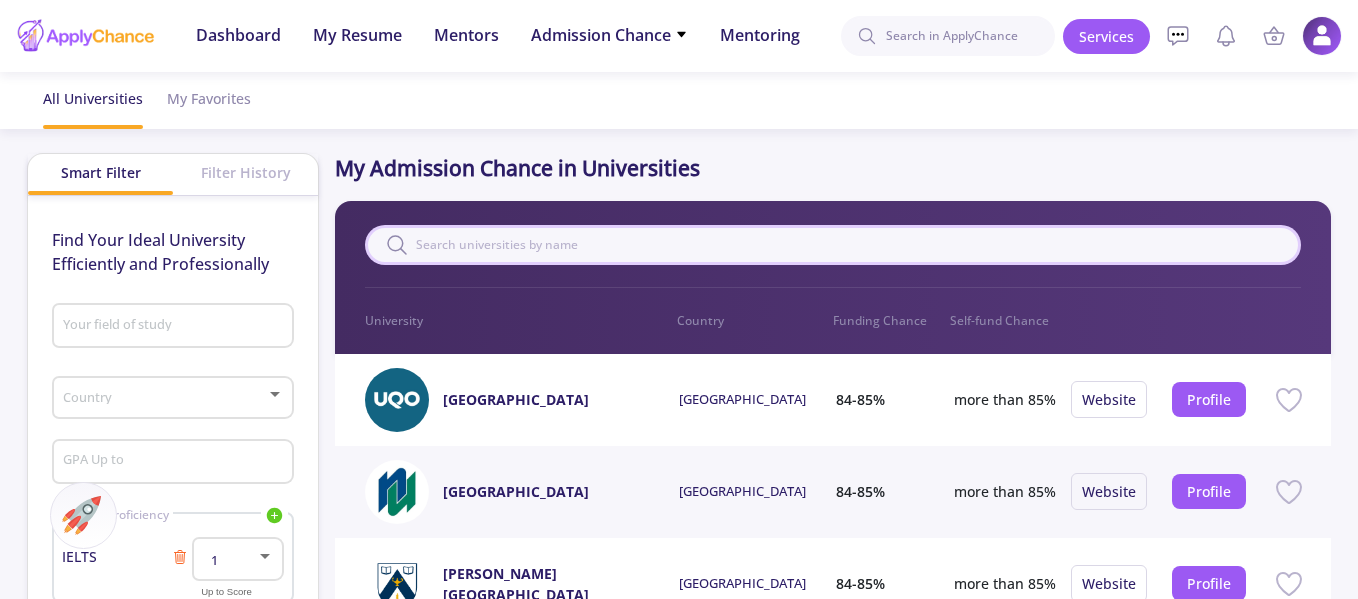 click 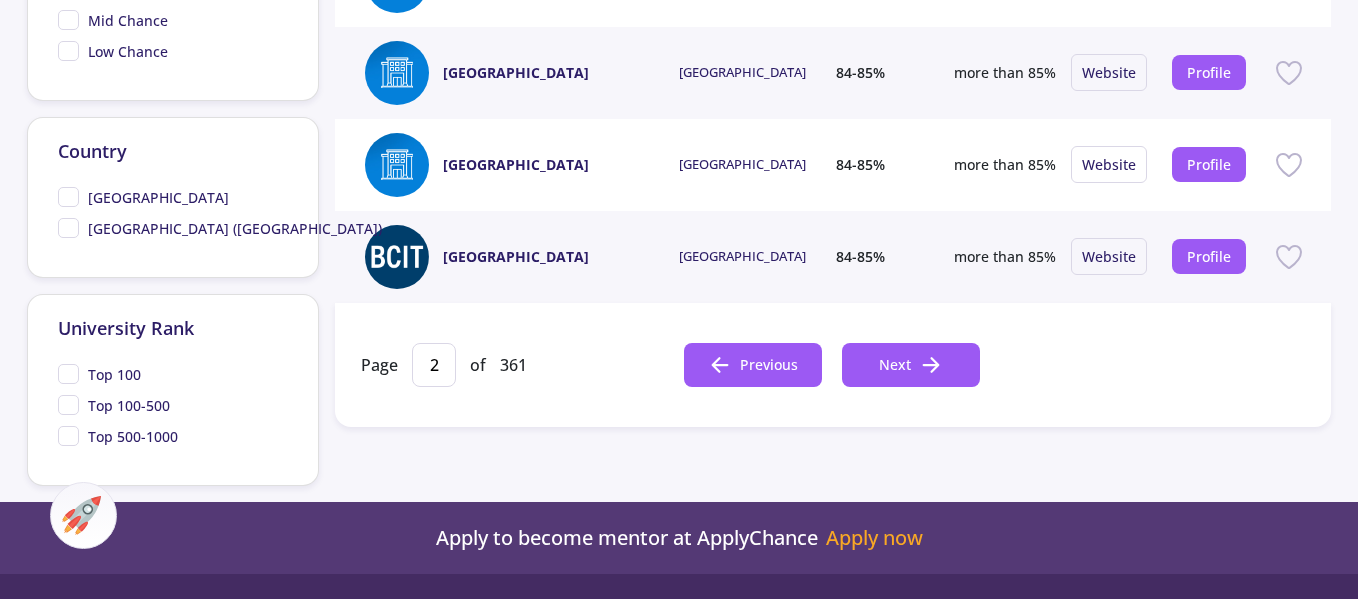 scroll, scrollTop: 1148, scrollLeft: 0, axis: vertical 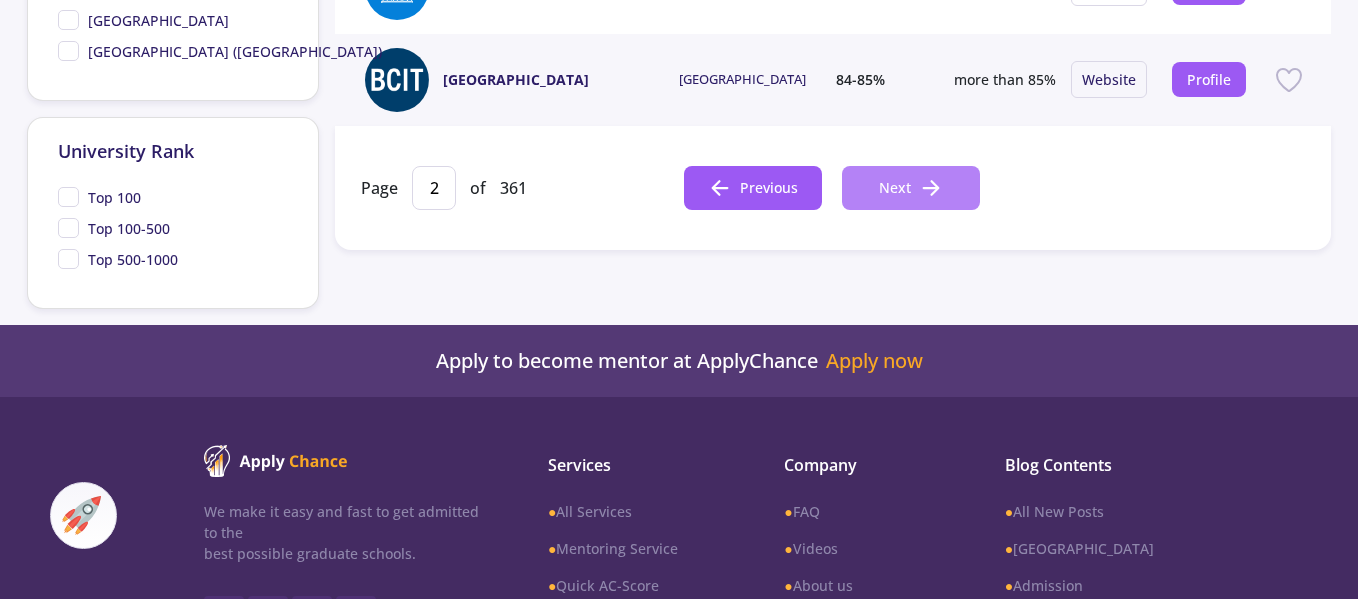 click on "Next" 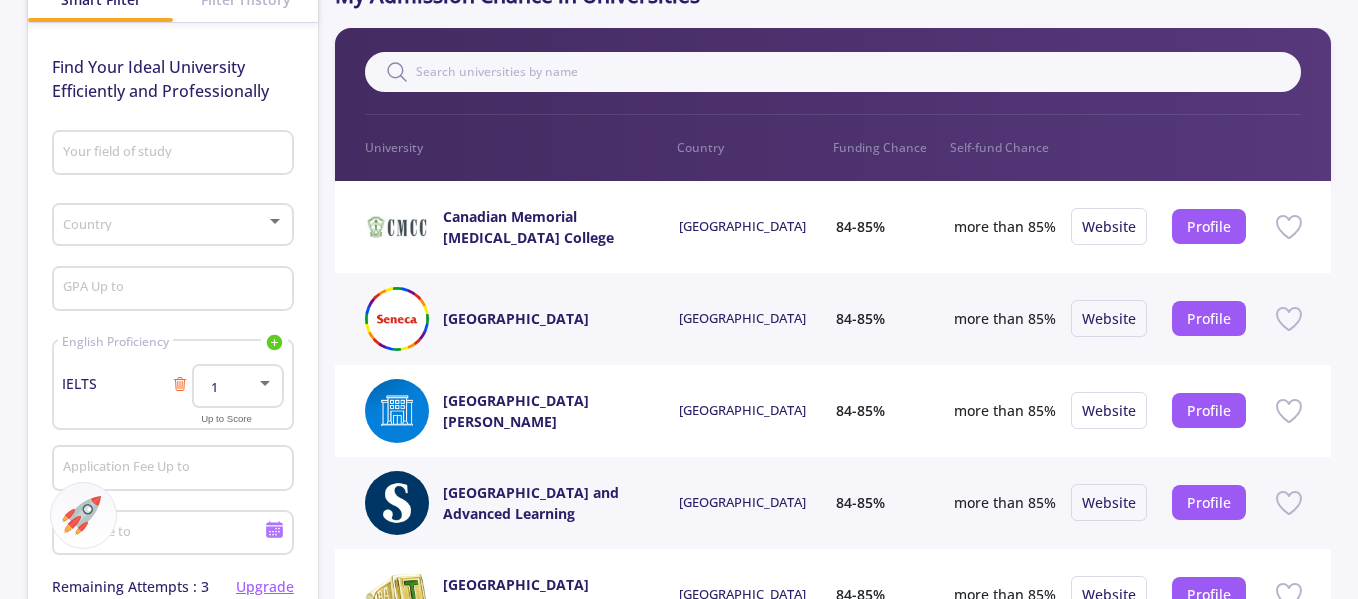 scroll, scrollTop: 162, scrollLeft: 0, axis: vertical 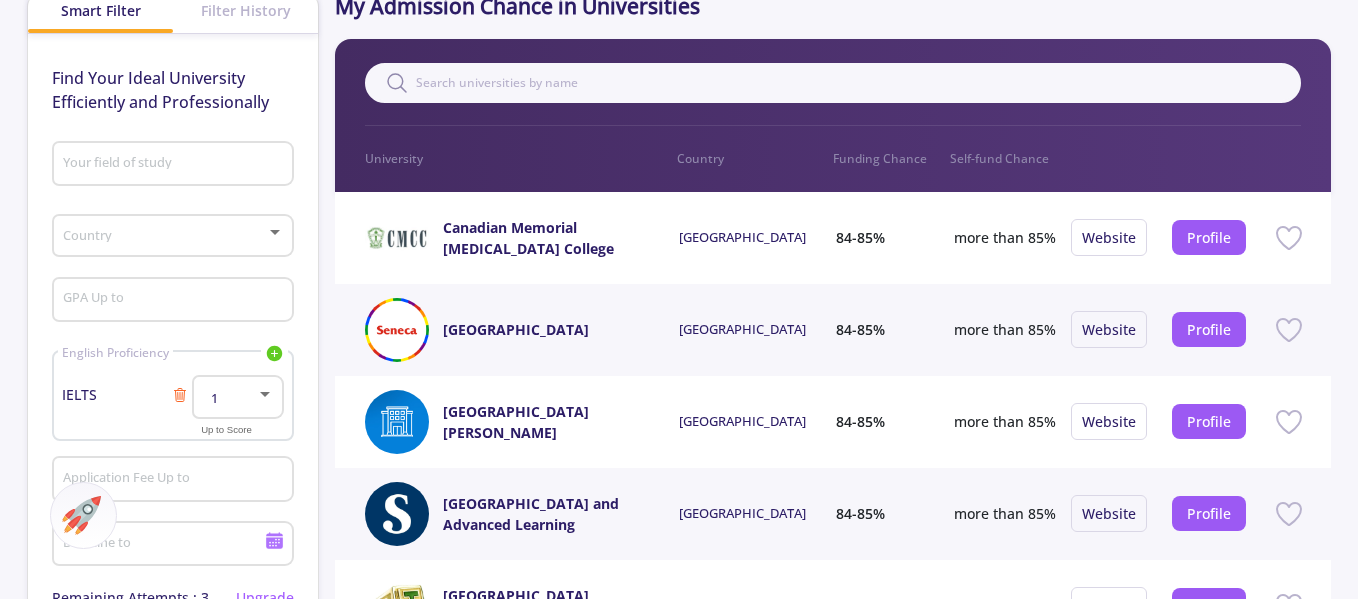 click on "1" at bounding box center [228, 398] 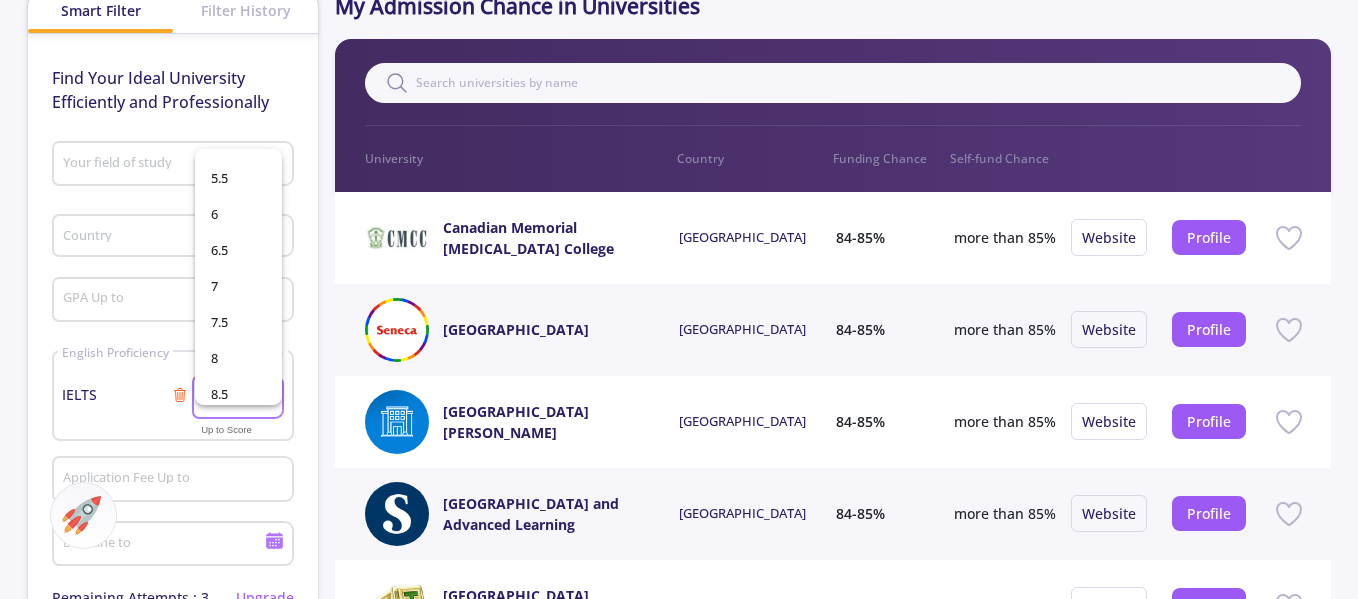 scroll, scrollTop: 356, scrollLeft: 0, axis: vertical 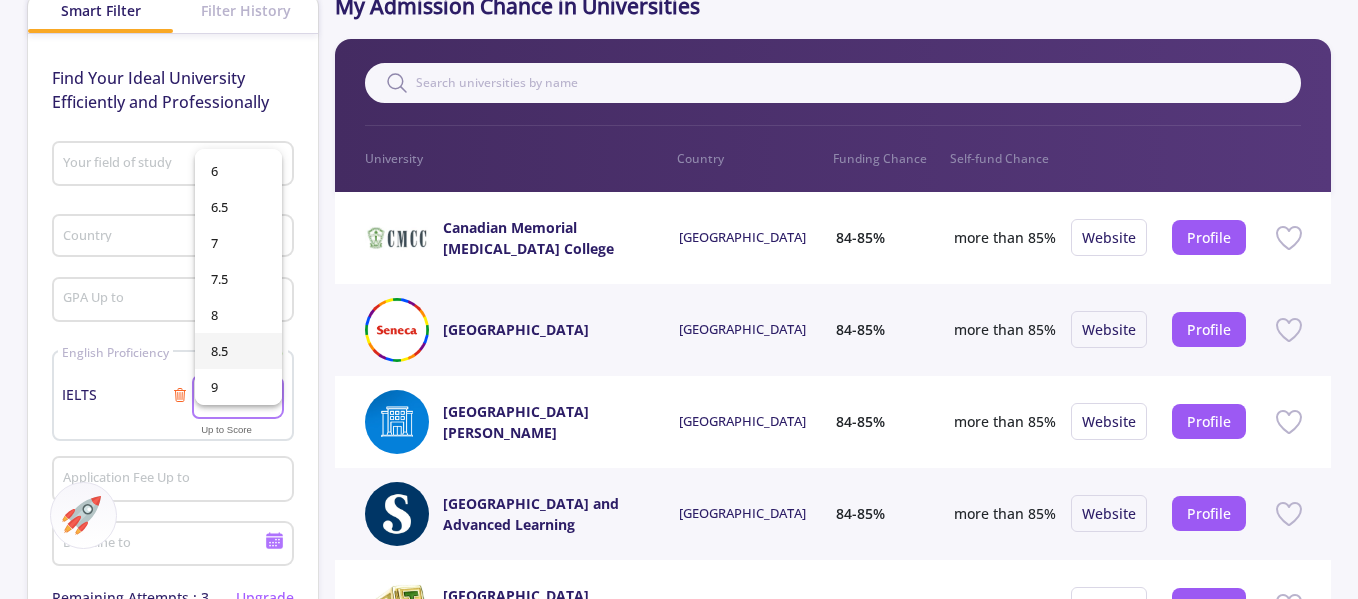 click on "8.5" at bounding box center [238, 351] 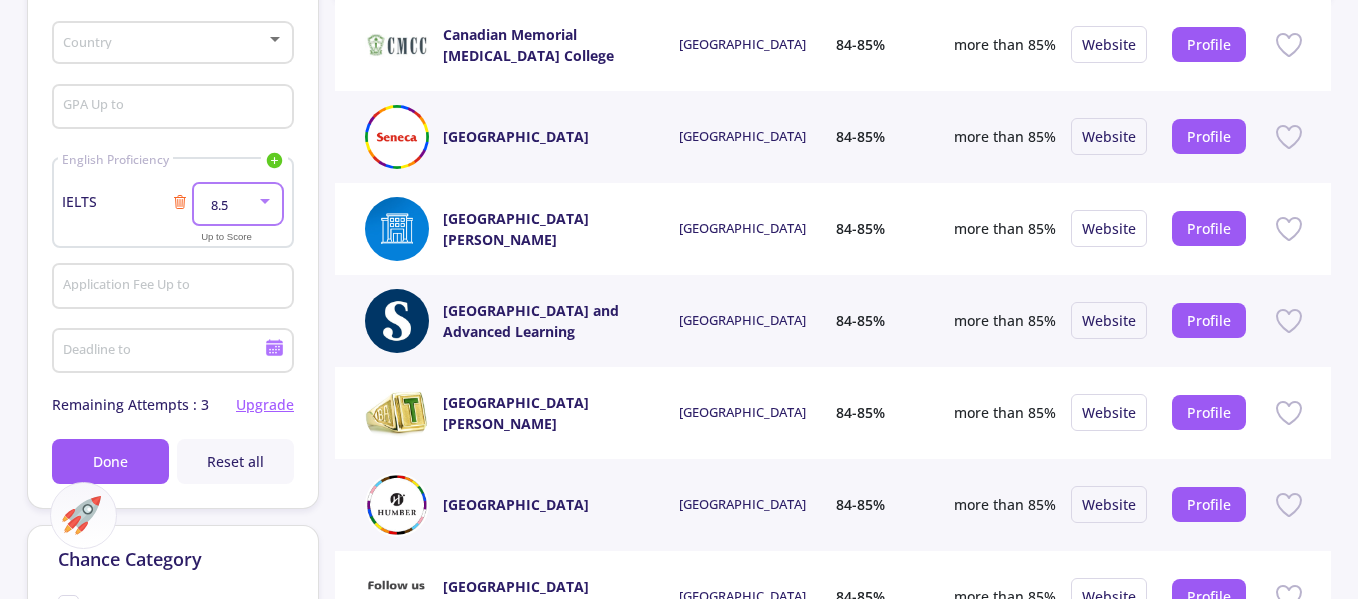 scroll, scrollTop: 378, scrollLeft: 0, axis: vertical 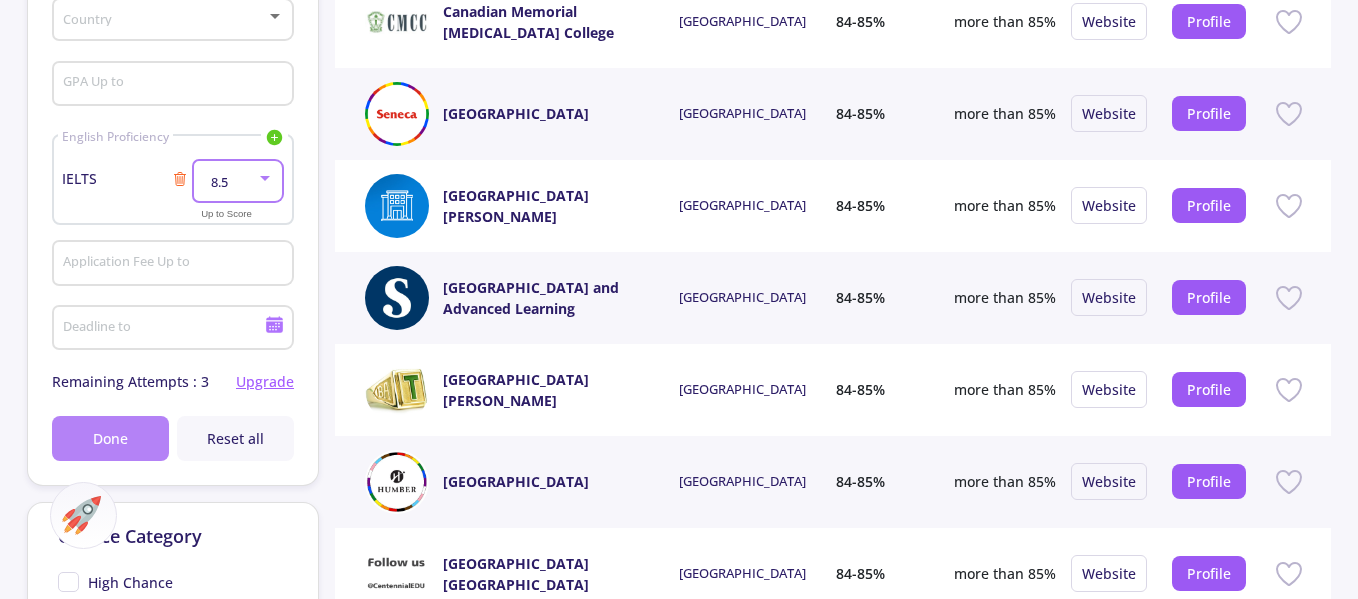 click on "Done" 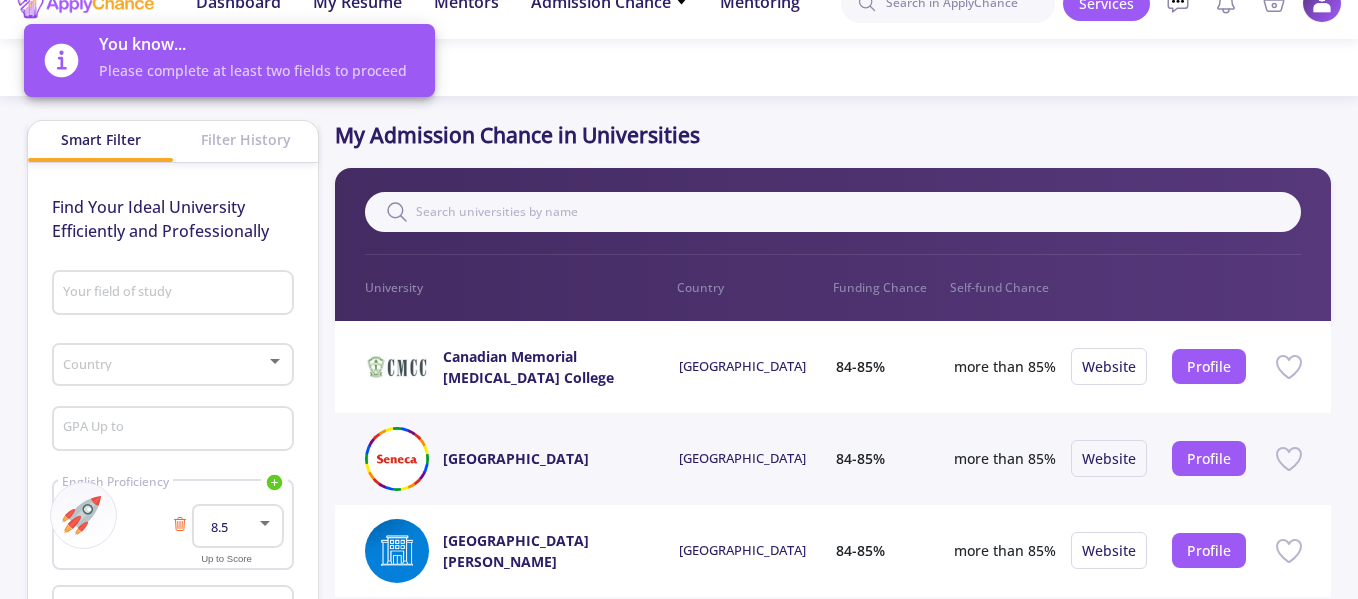 scroll, scrollTop: 0, scrollLeft: 0, axis: both 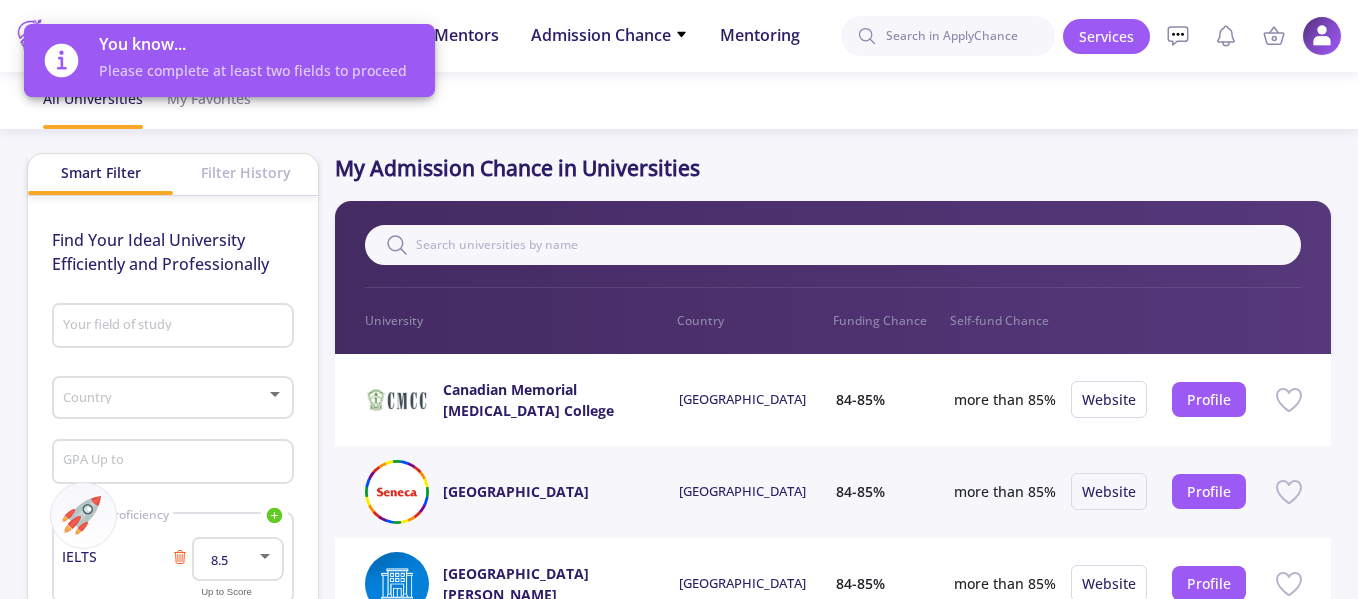 click at bounding box center [167, 398] 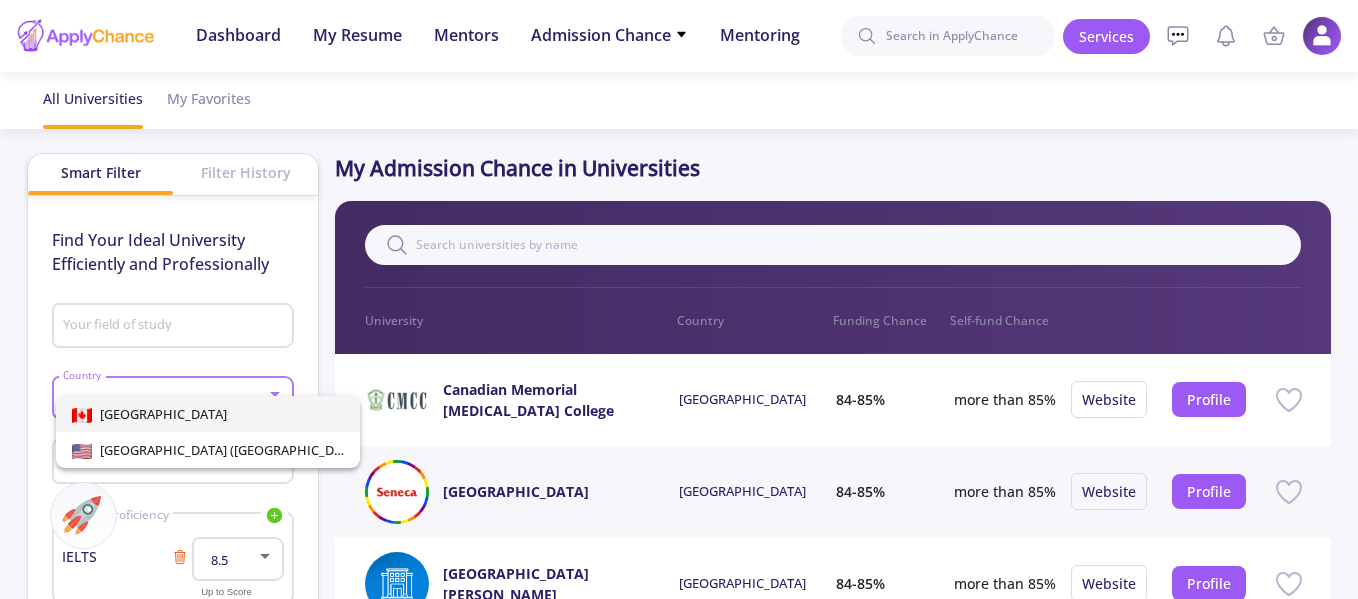 click on "[GEOGRAPHIC_DATA]" at bounding box center [208, 414] 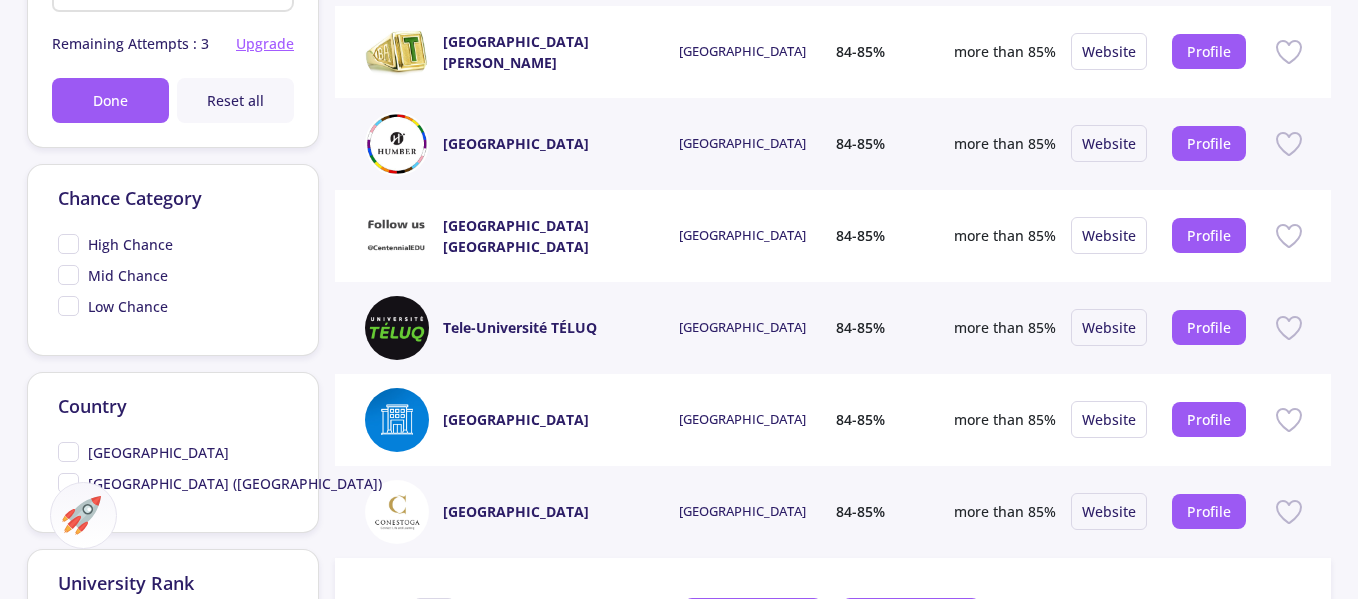 scroll, scrollTop: 947, scrollLeft: 0, axis: vertical 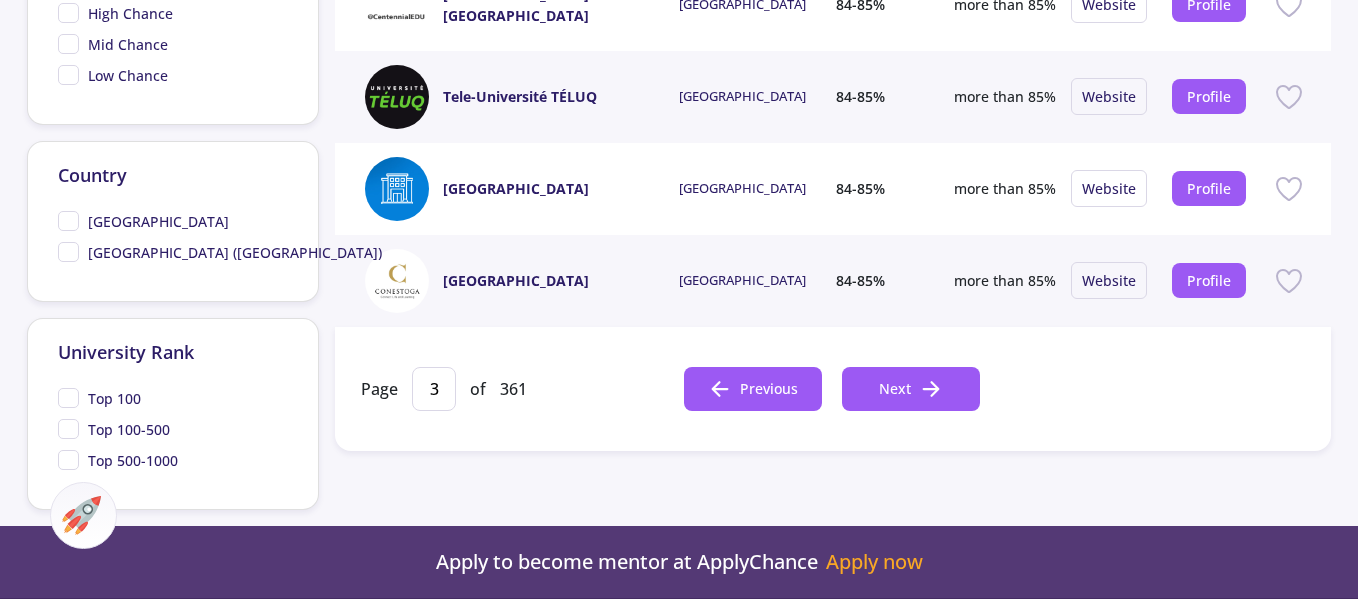 click on "Top 100-500" 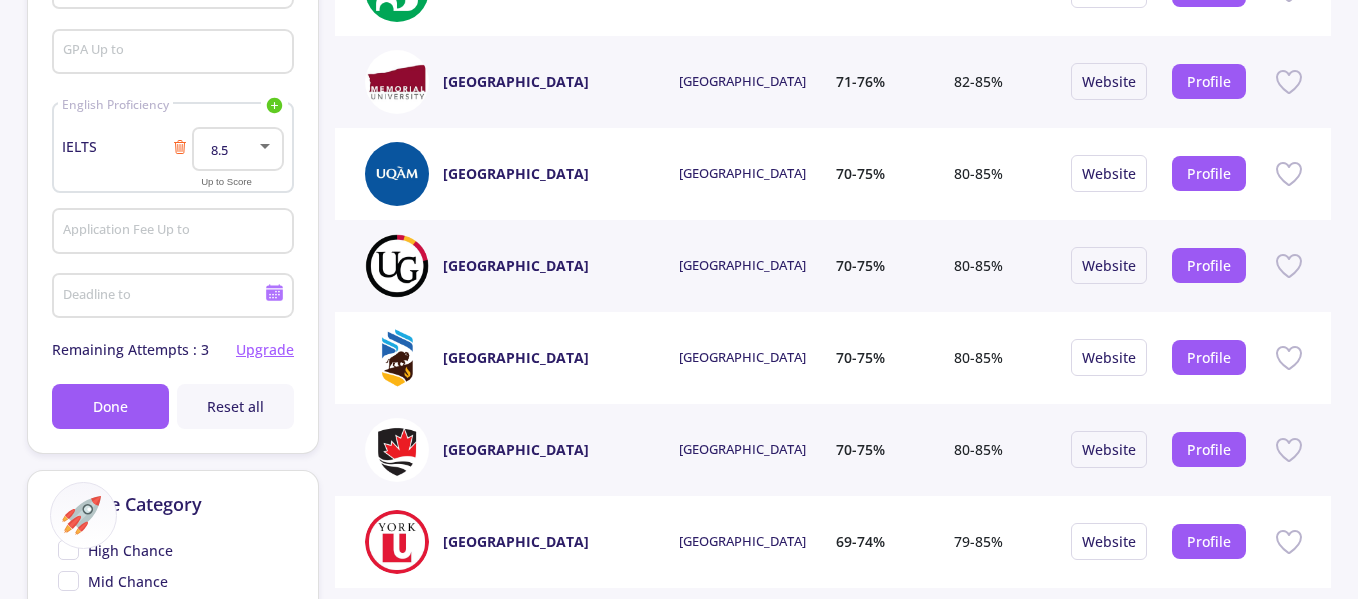 scroll, scrollTop: 895, scrollLeft: 0, axis: vertical 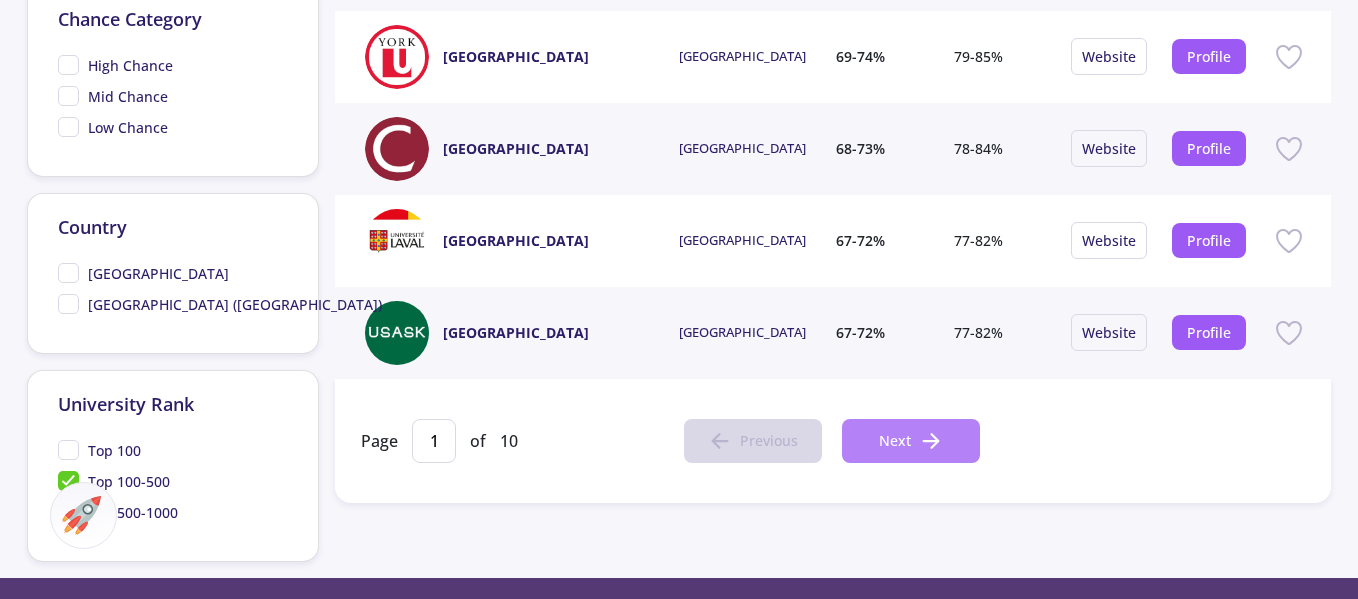 click 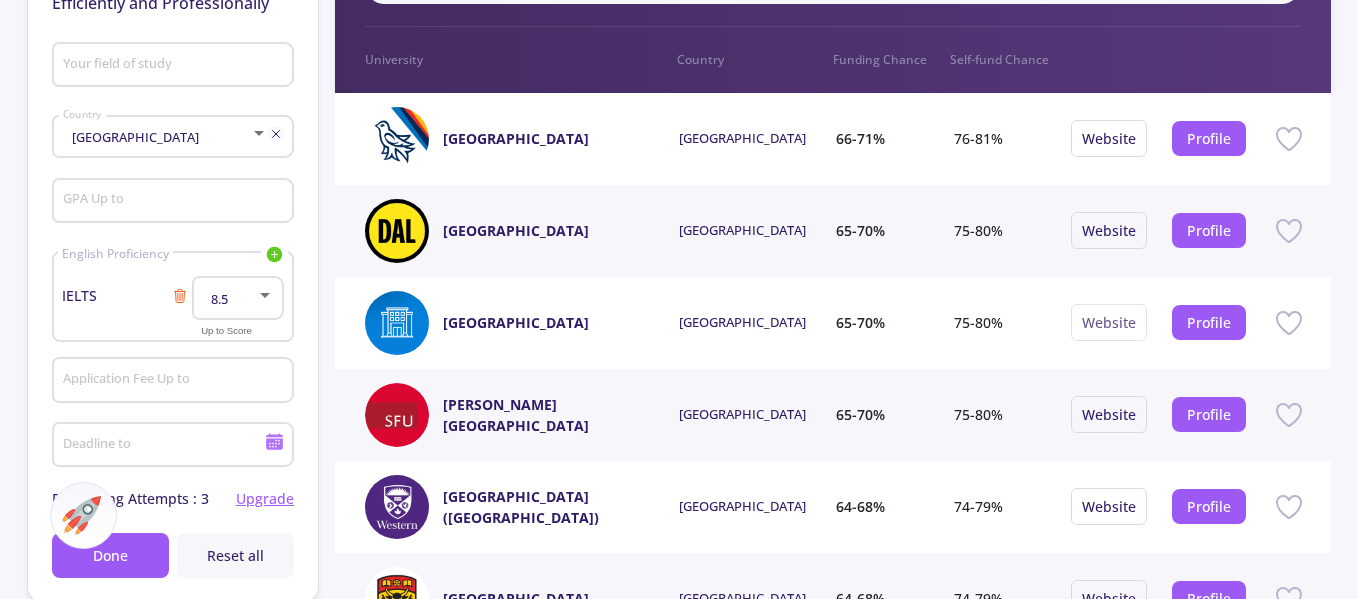 scroll, scrollTop: 309, scrollLeft: 0, axis: vertical 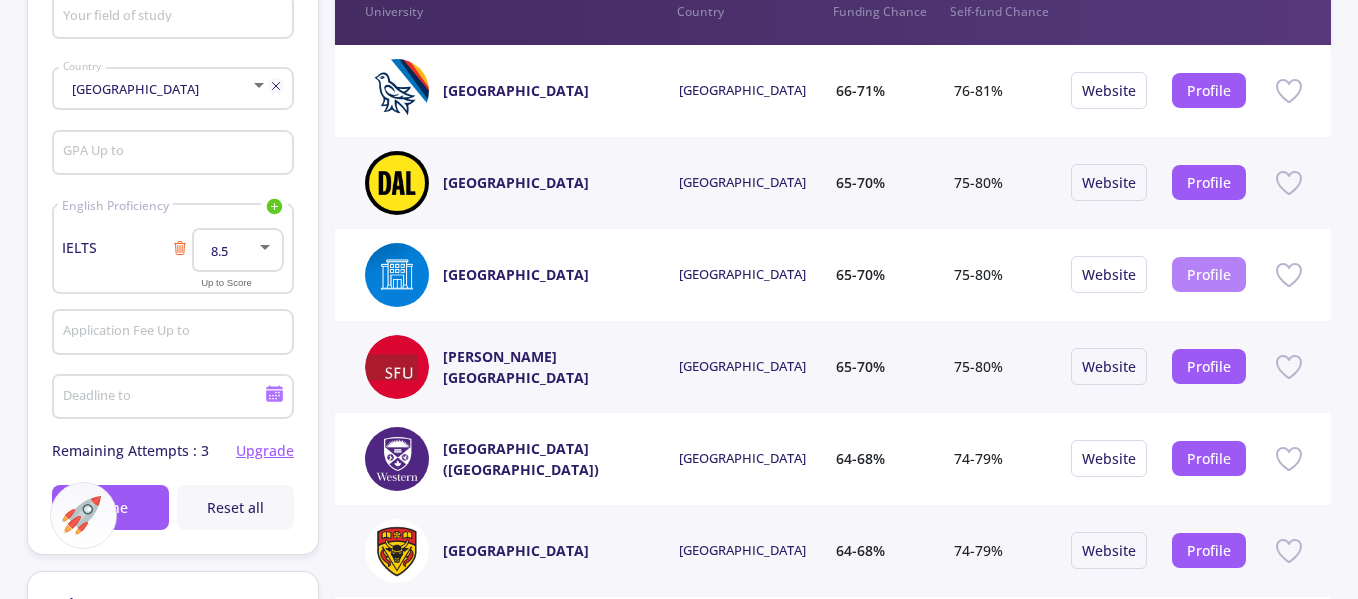 type 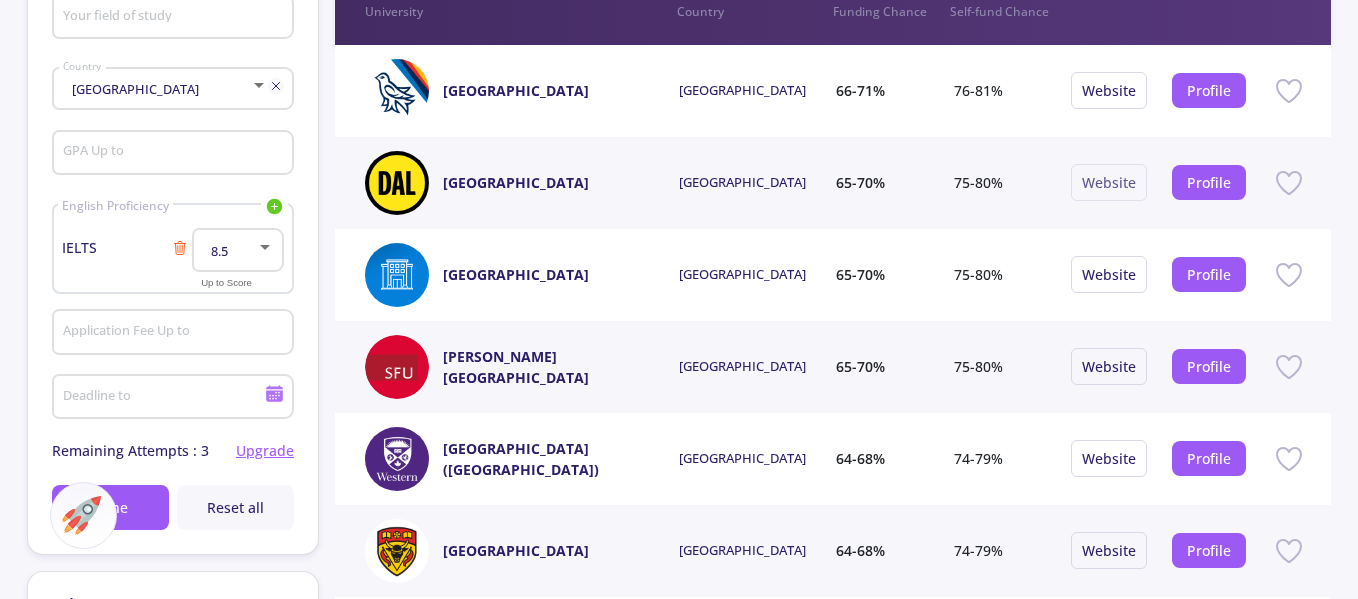 scroll, scrollTop: 0, scrollLeft: 0, axis: both 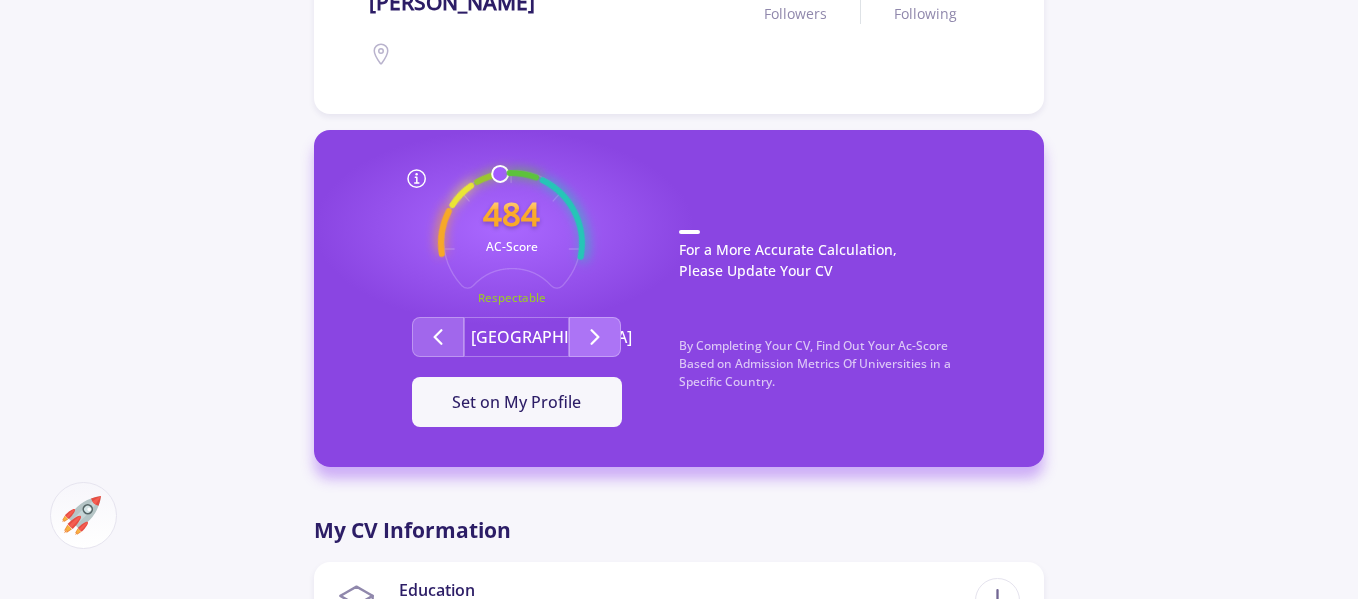 click 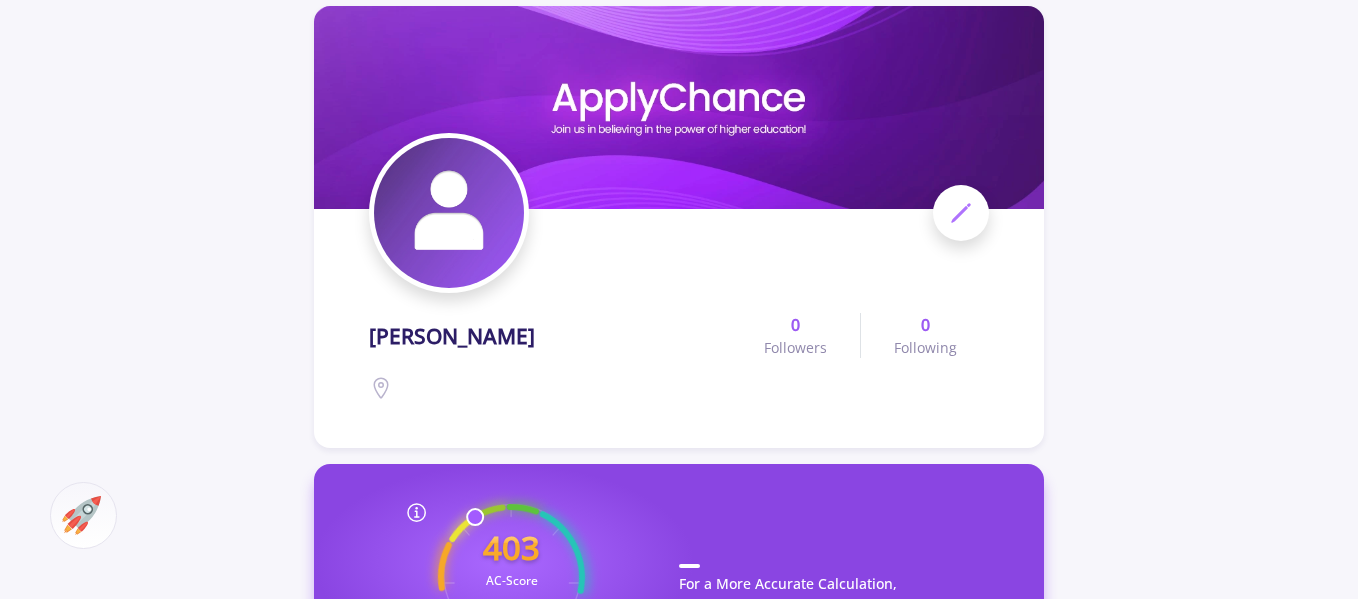 scroll, scrollTop: 0, scrollLeft: 0, axis: both 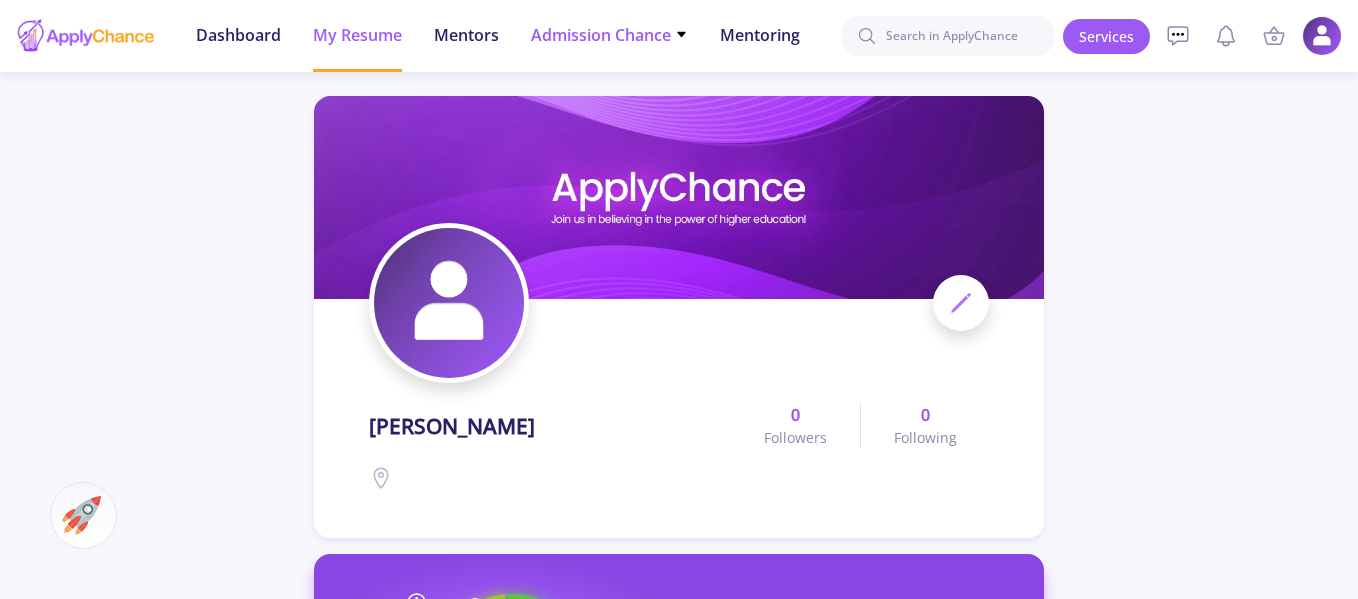 click on "Admission Chance" 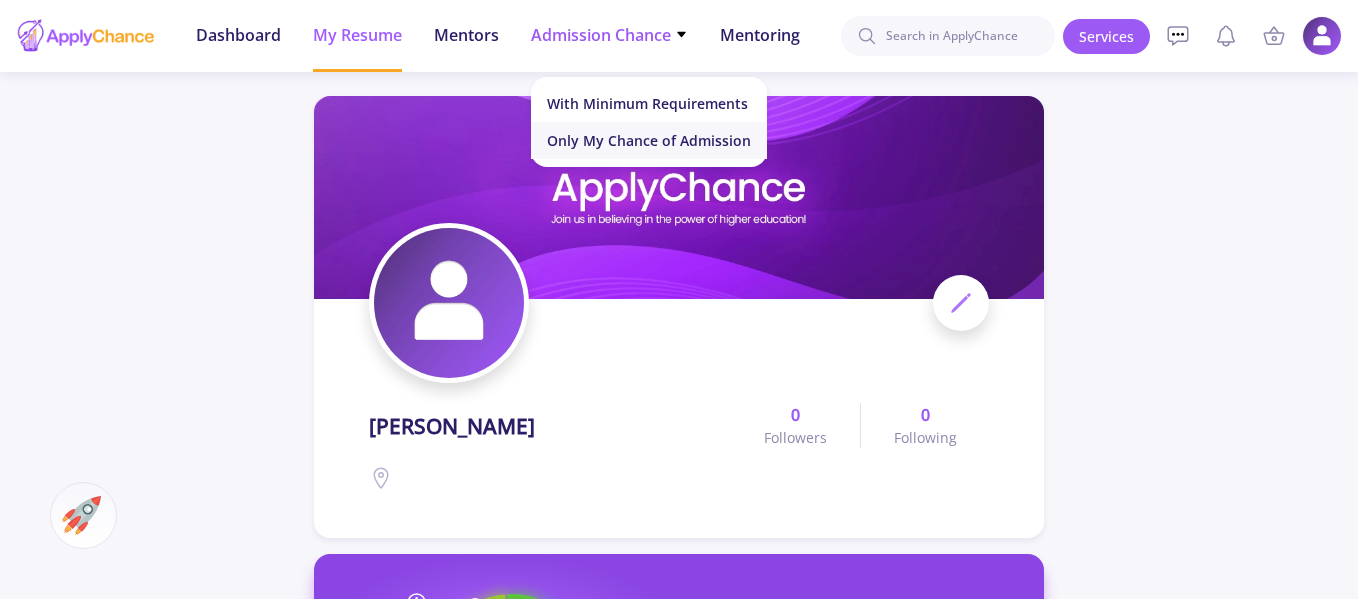 click on "Only My Chance of Admission" 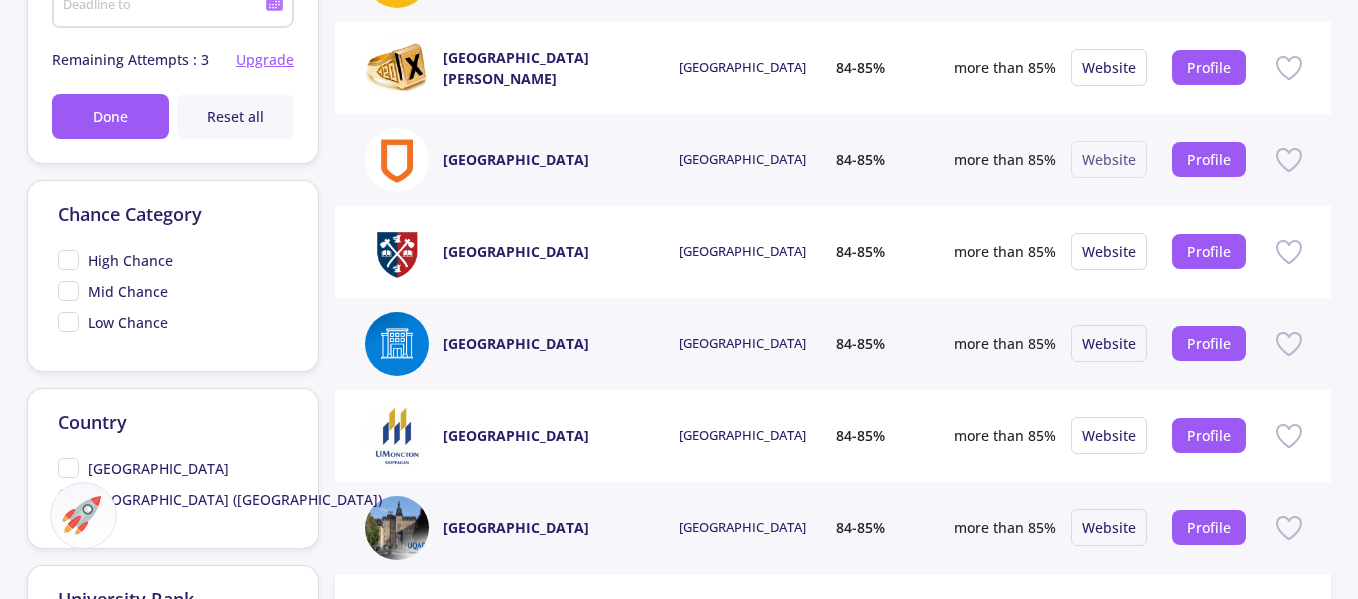 scroll, scrollTop: 946, scrollLeft: 0, axis: vertical 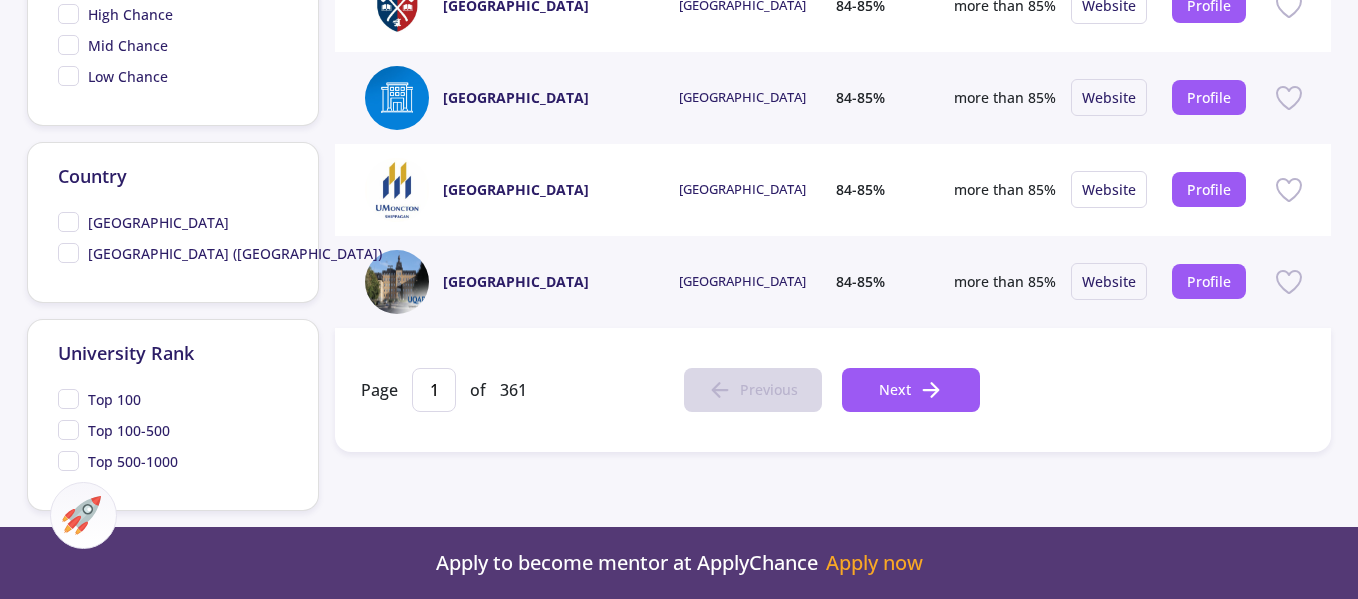 click on "Top 100-500" 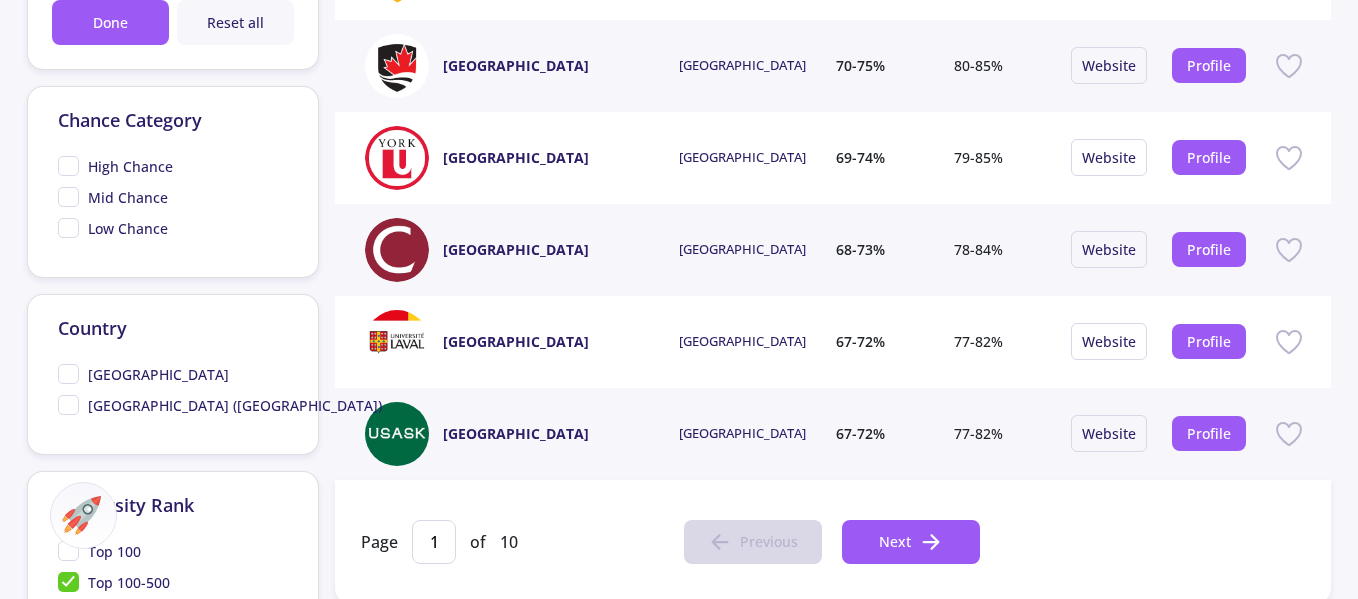 scroll, scrollTop: 797, scrollLeft: 0, axis: vertical 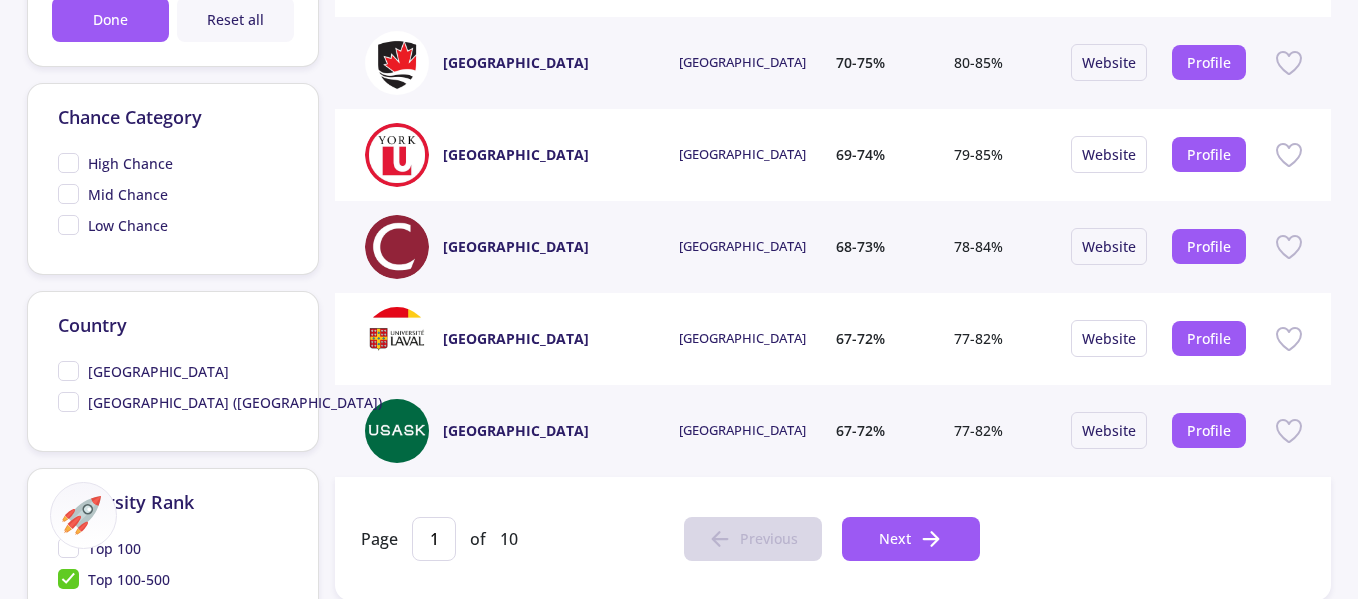 click on "High Chance" 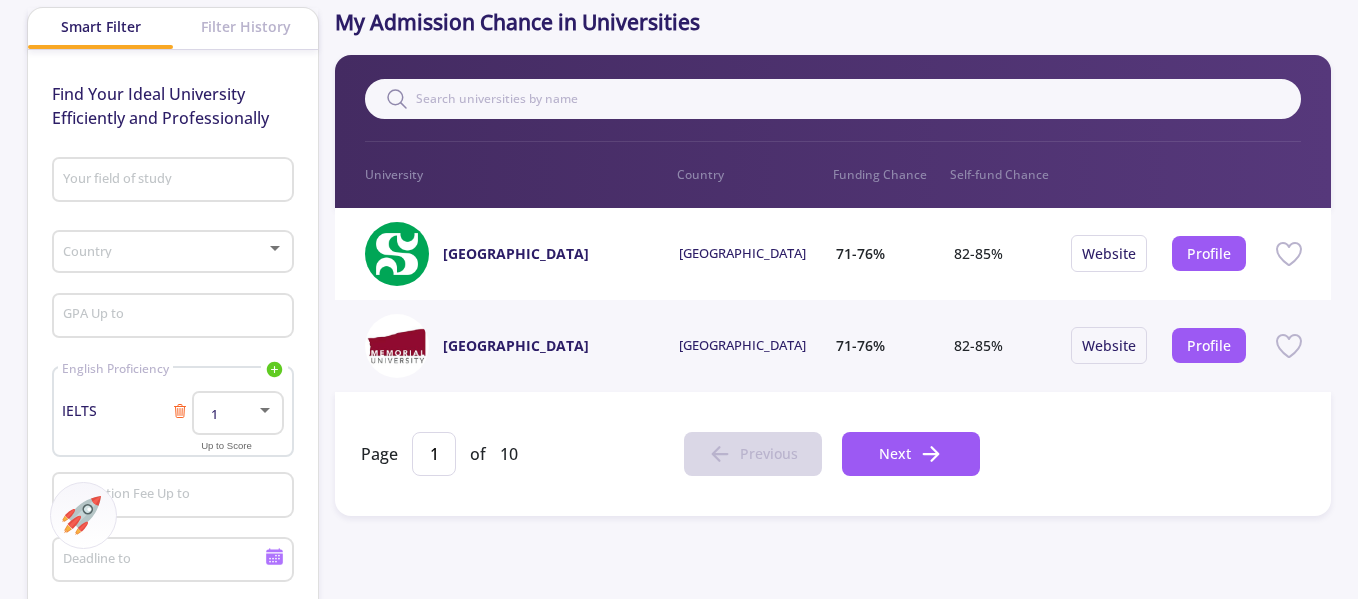 scroll, scrollTop: 151, scrollLeft: 0, axis: vertical 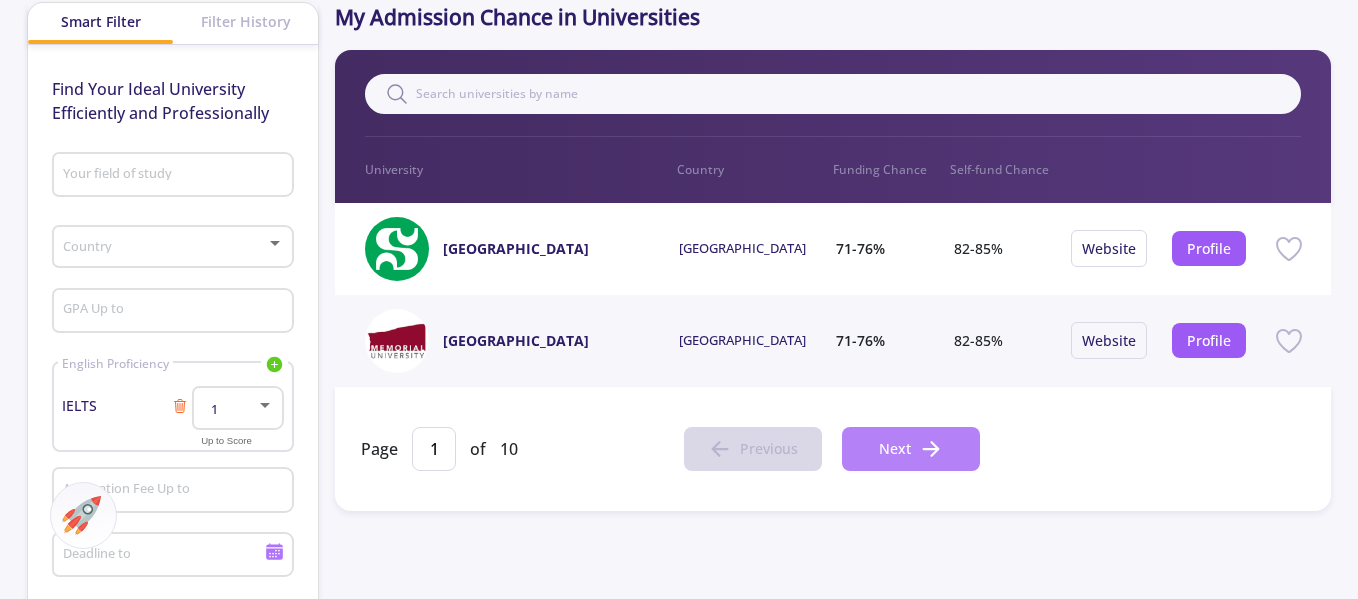 click 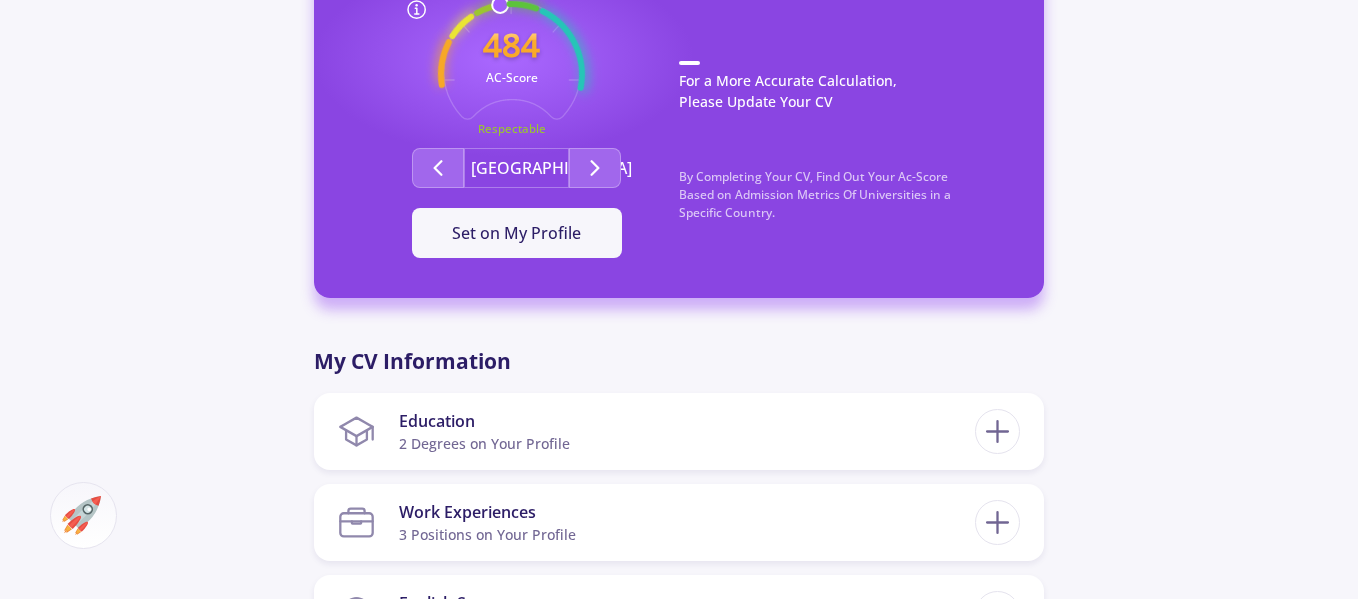 scroll, scrollTop: 0, scrollLeft: 0, axis: both 